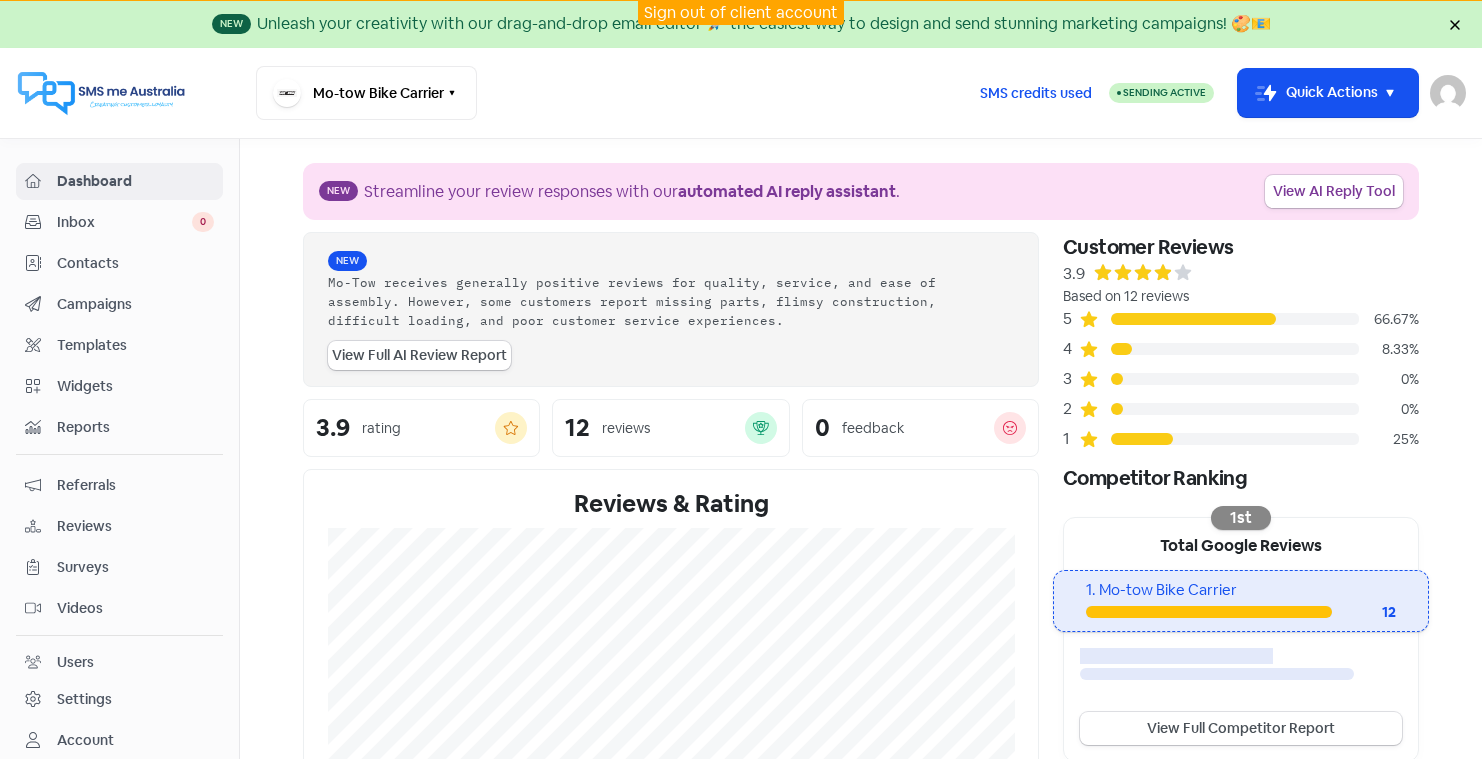 scroll, scrollTop: 0, scrollLeft: 0, axis: both 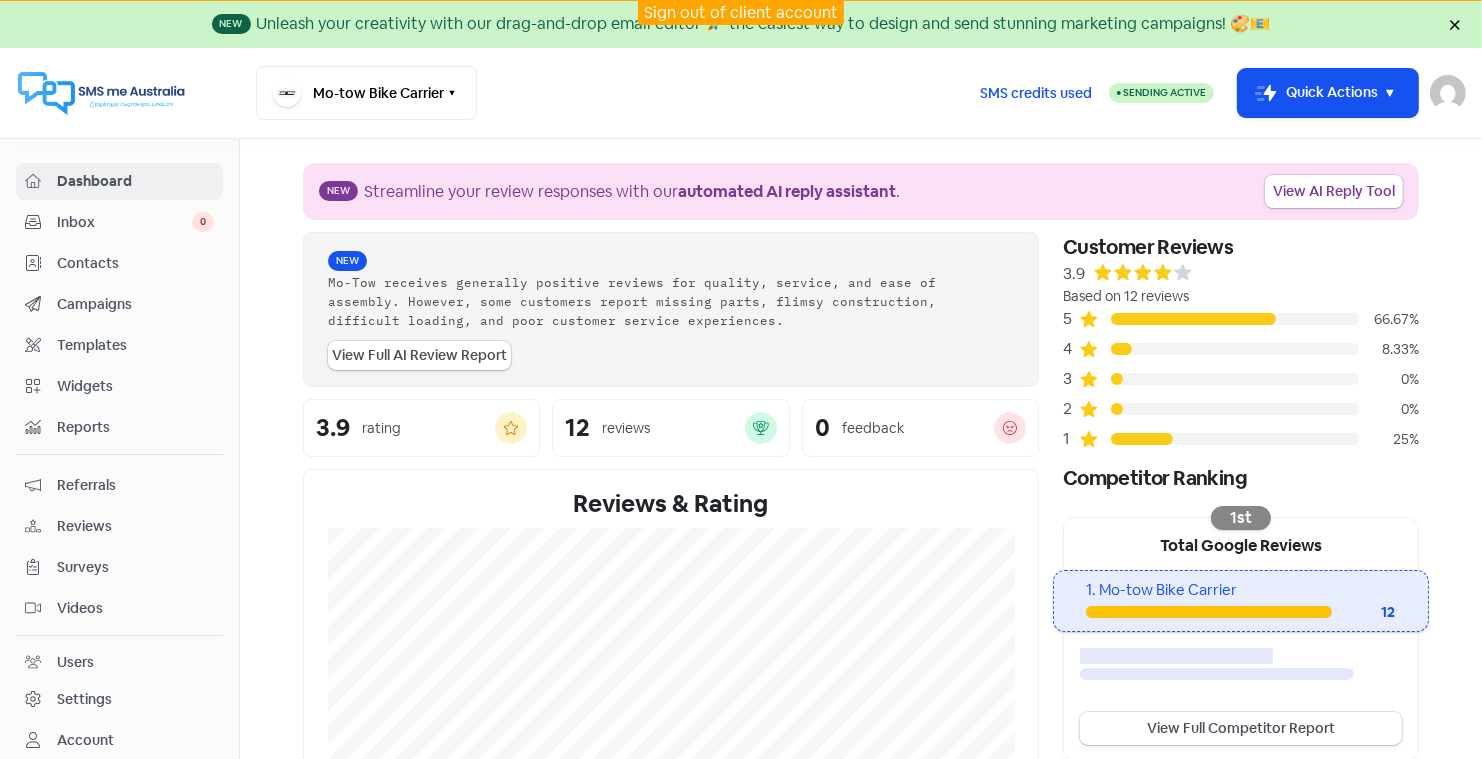 click on "Reviews" at bounding box center [135, 526] 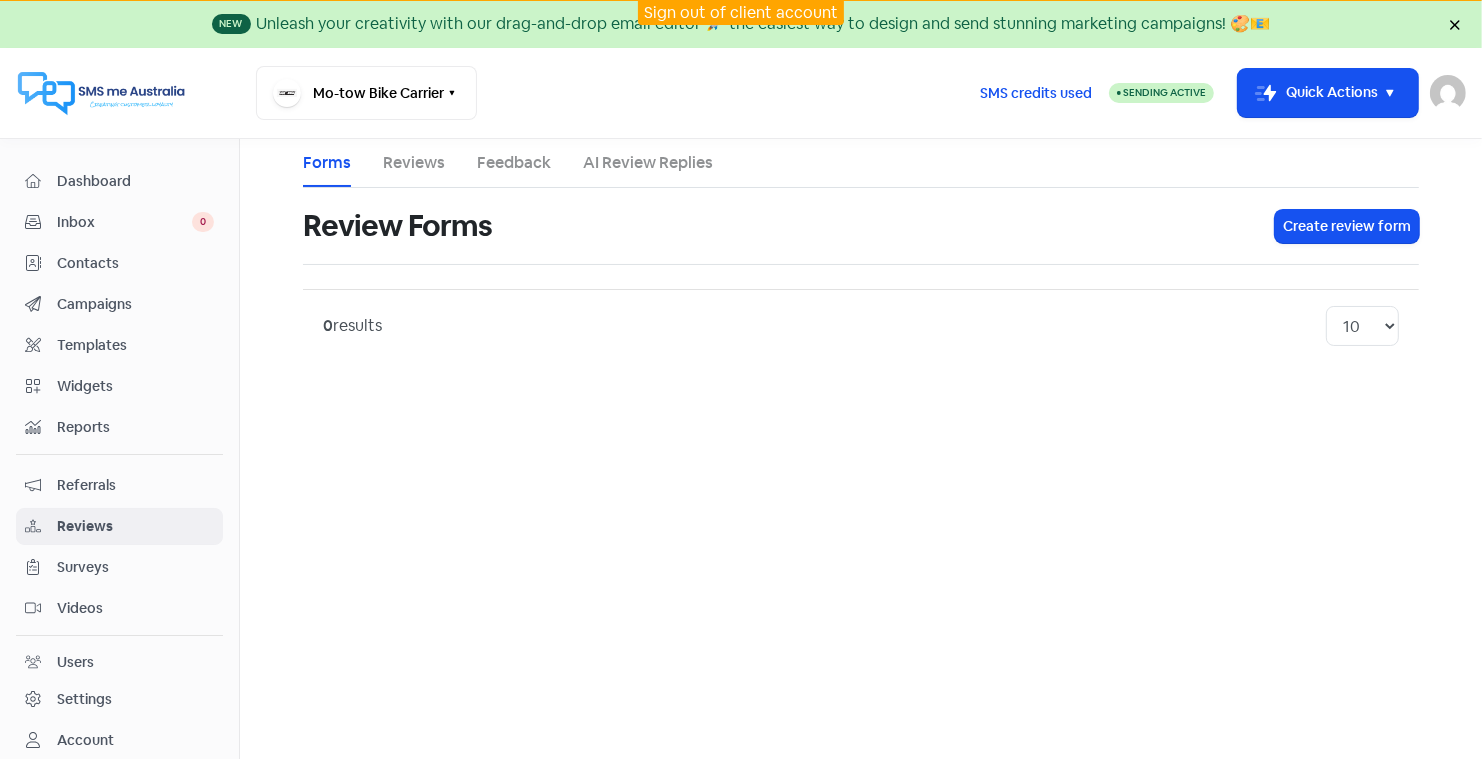 click on "AI Review Replies" at bounding box center [648, 163] 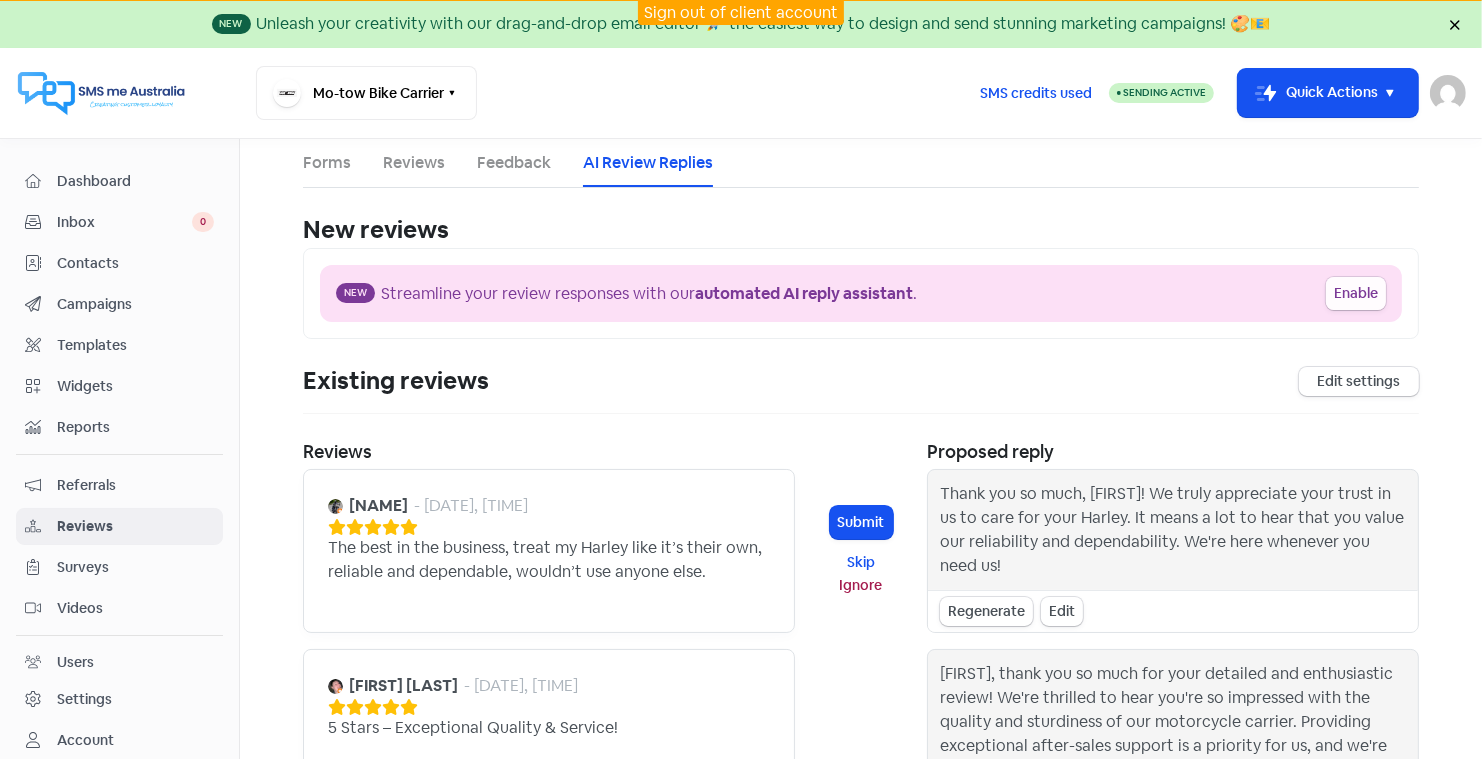click on "Enable" at bounding box center [1356, 293] 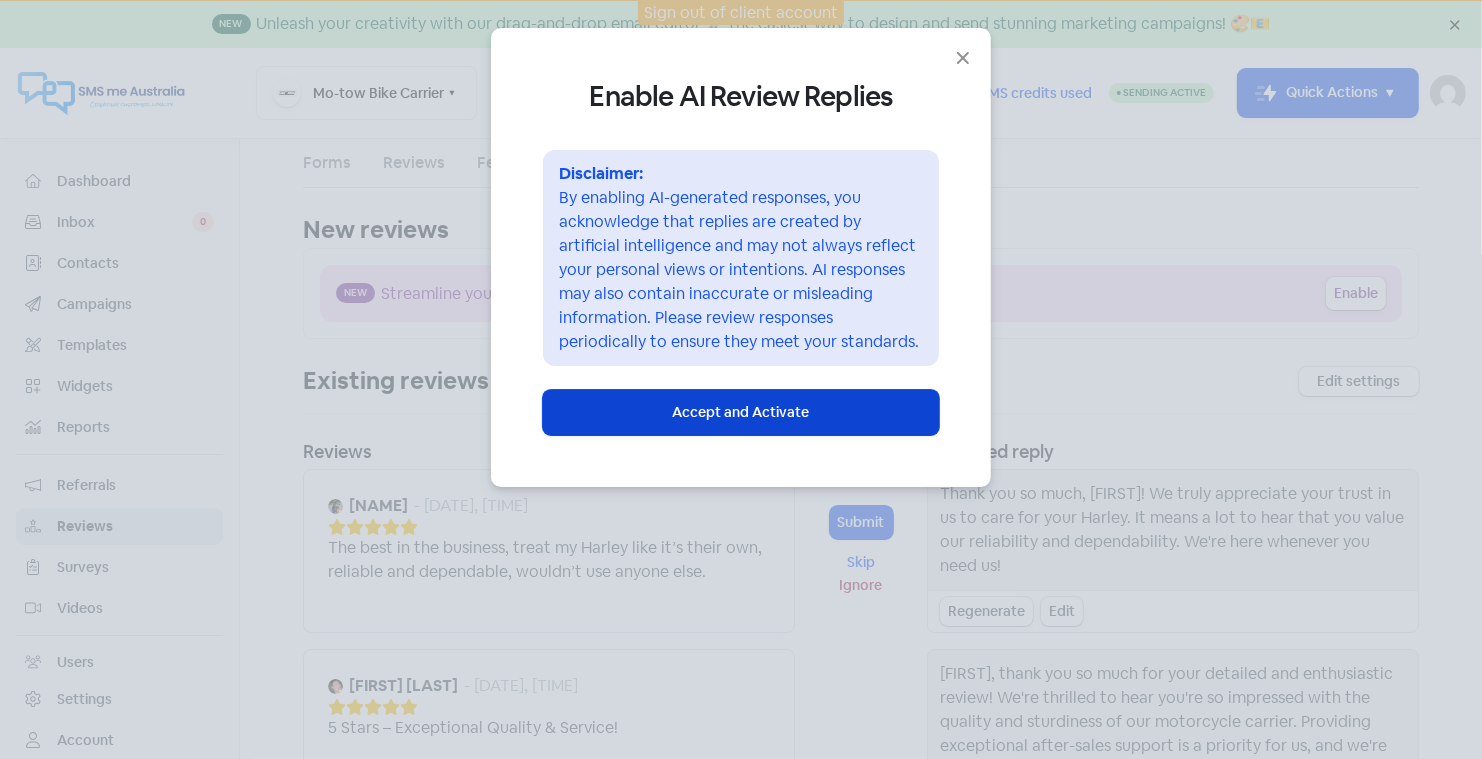 click on "Accept and Activate" at bounding box center [741, 412] 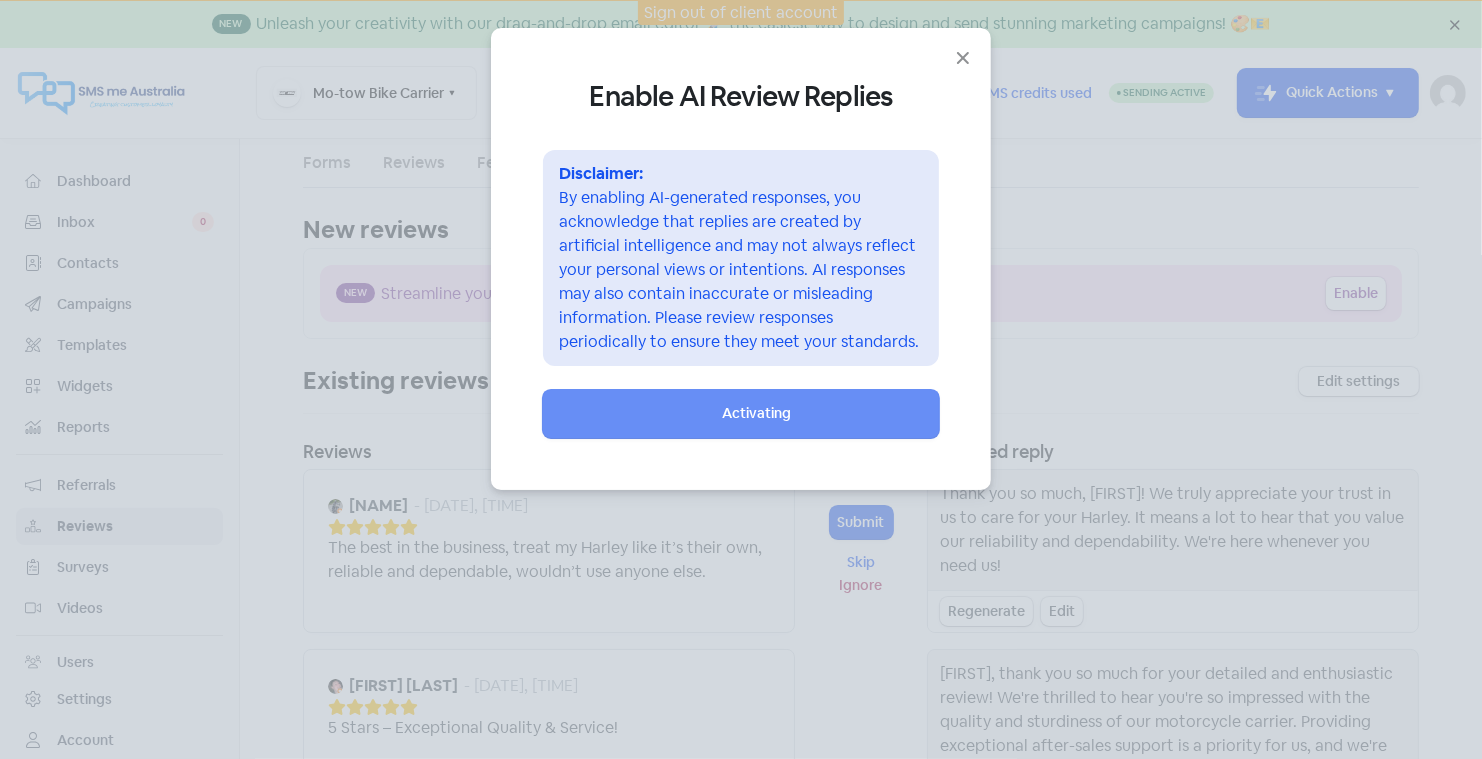 select on "30" 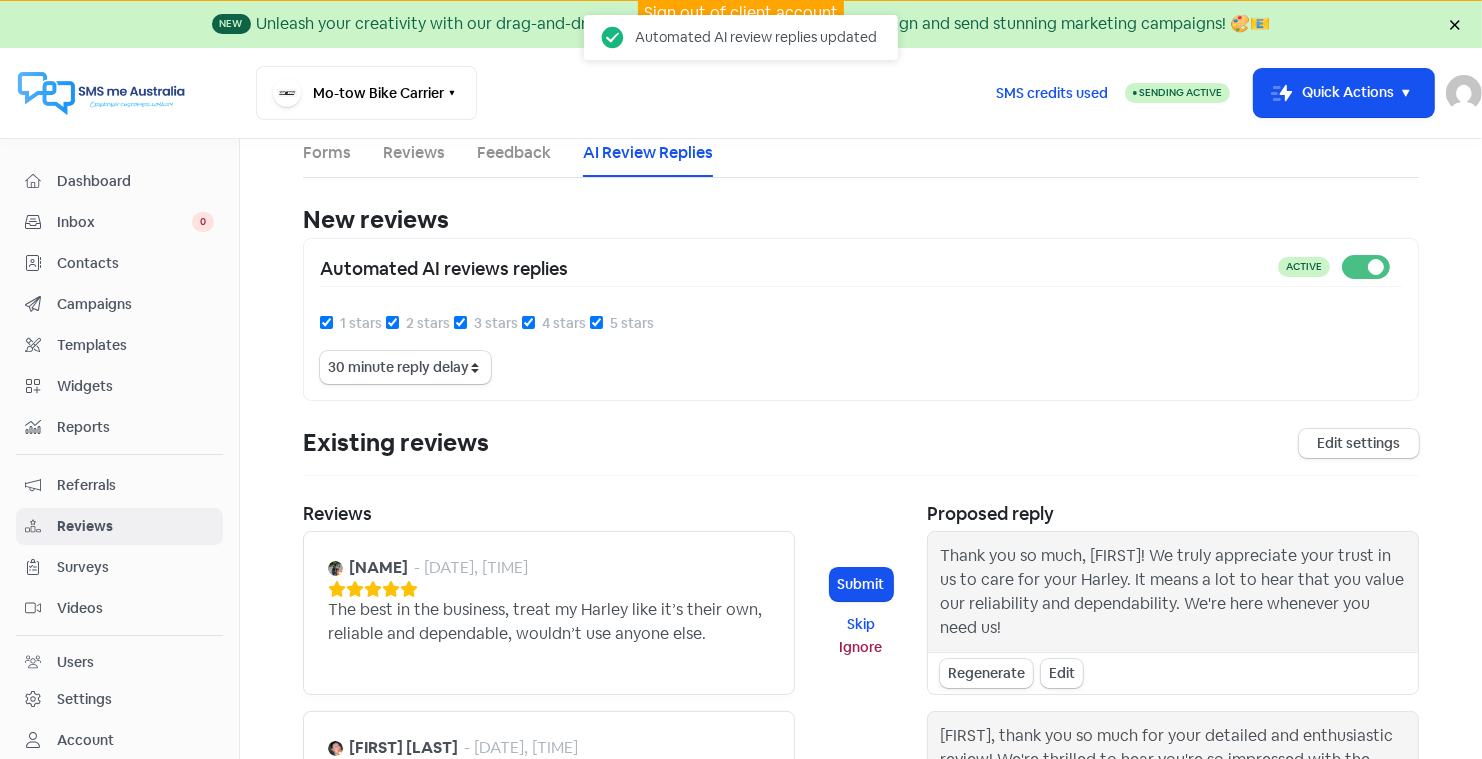 scroll, scrollTop: 0, scrollLeft: 0, axis: both 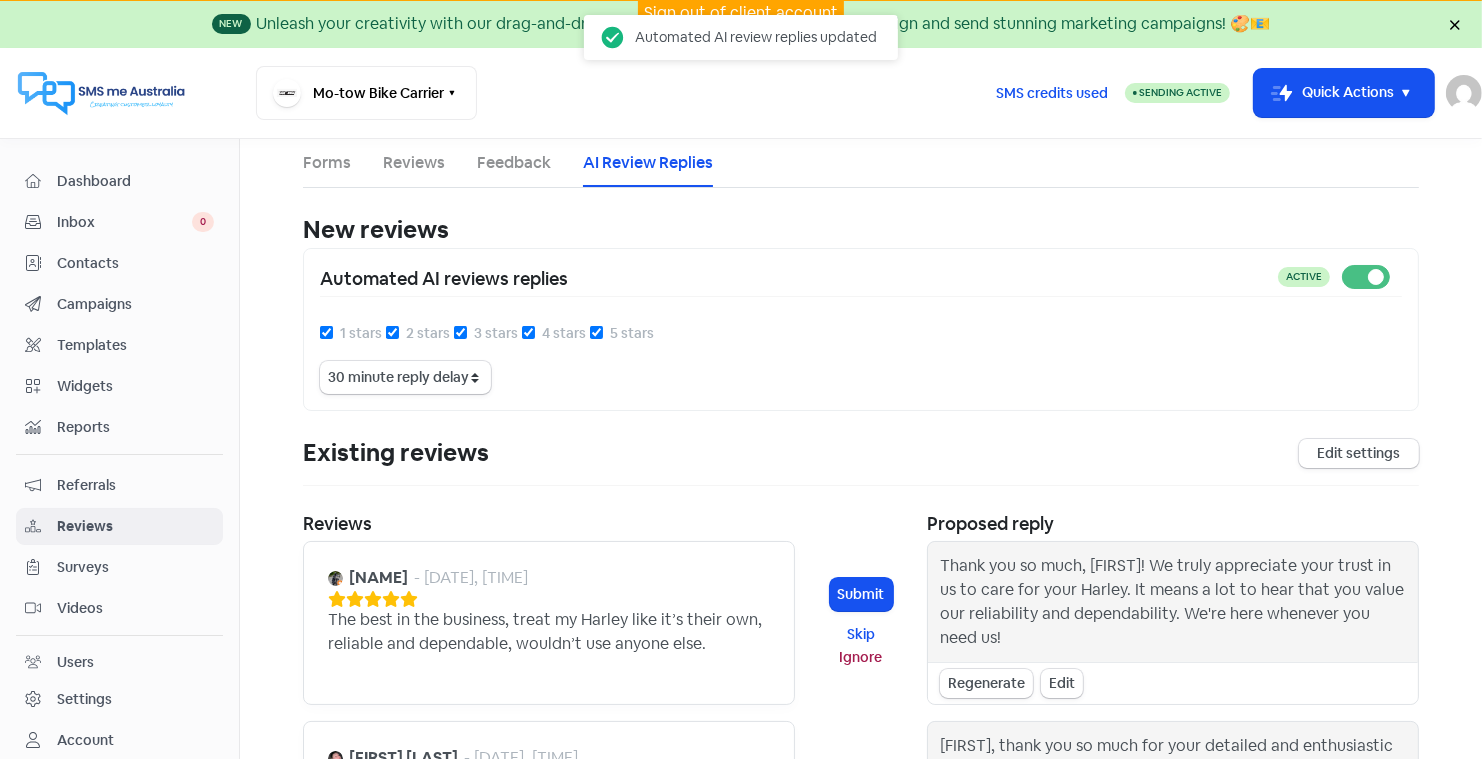 click on "1 stars" at bounding box center [326, 332] 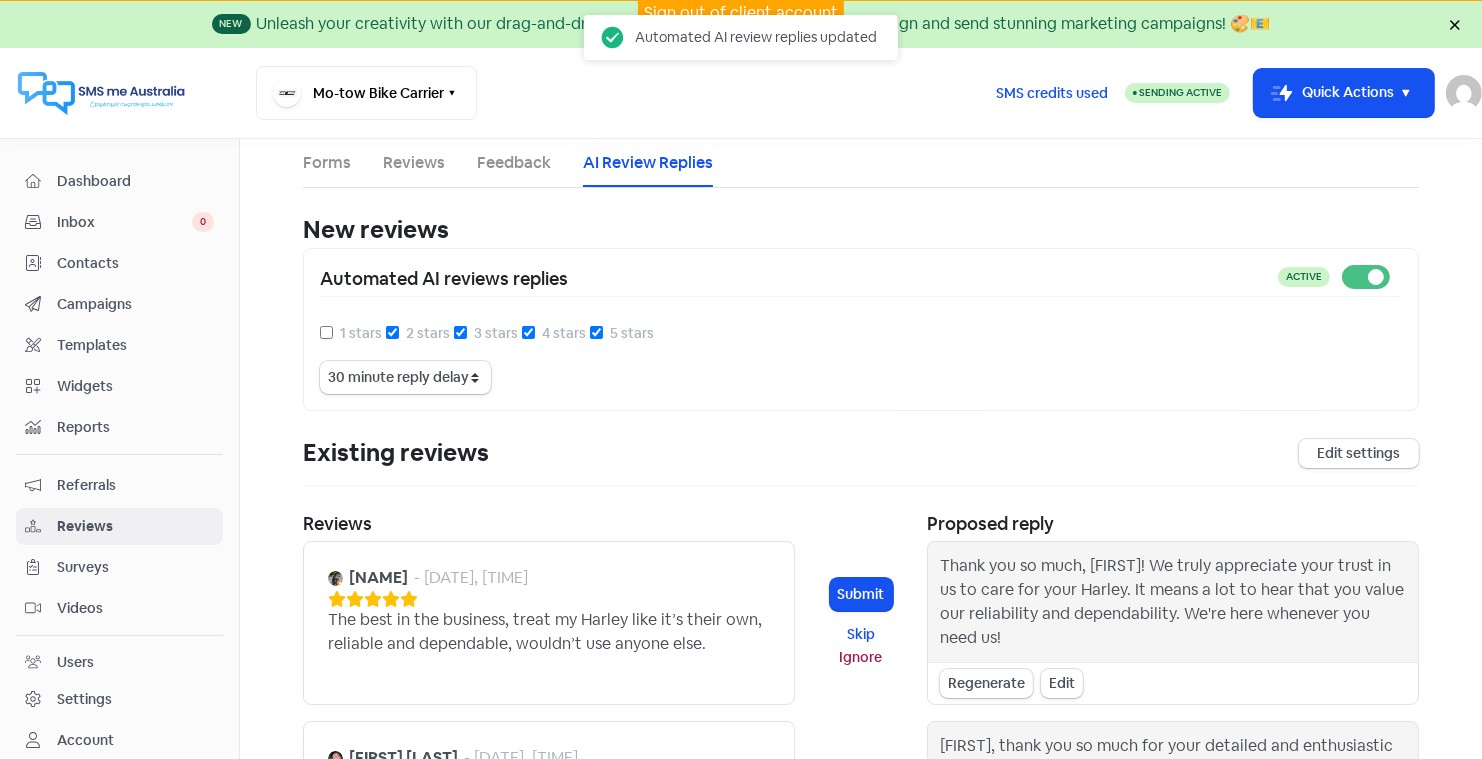 click on "2 stars" at bounding box center (392, 332) 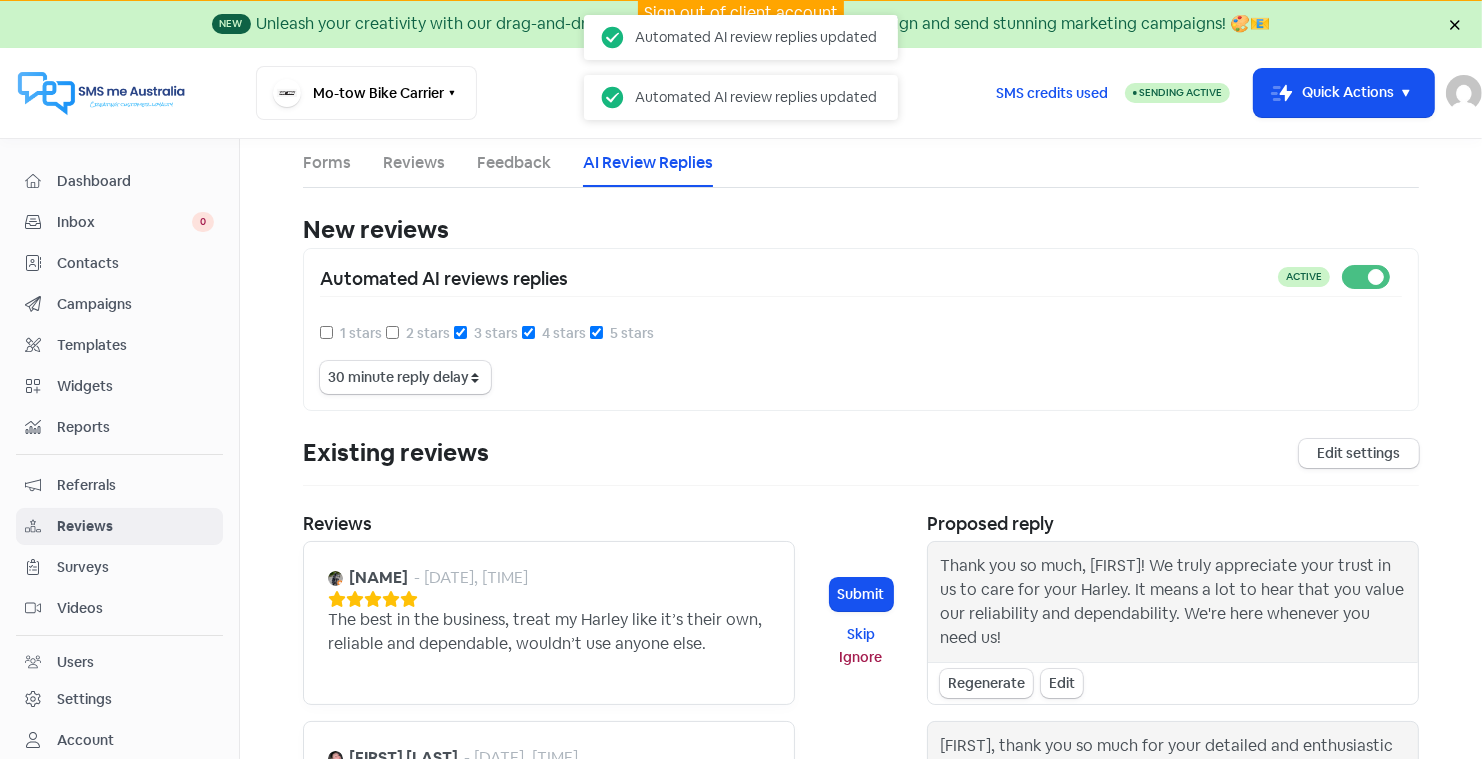 click on "3 stars" at bounding box center (460, 332) 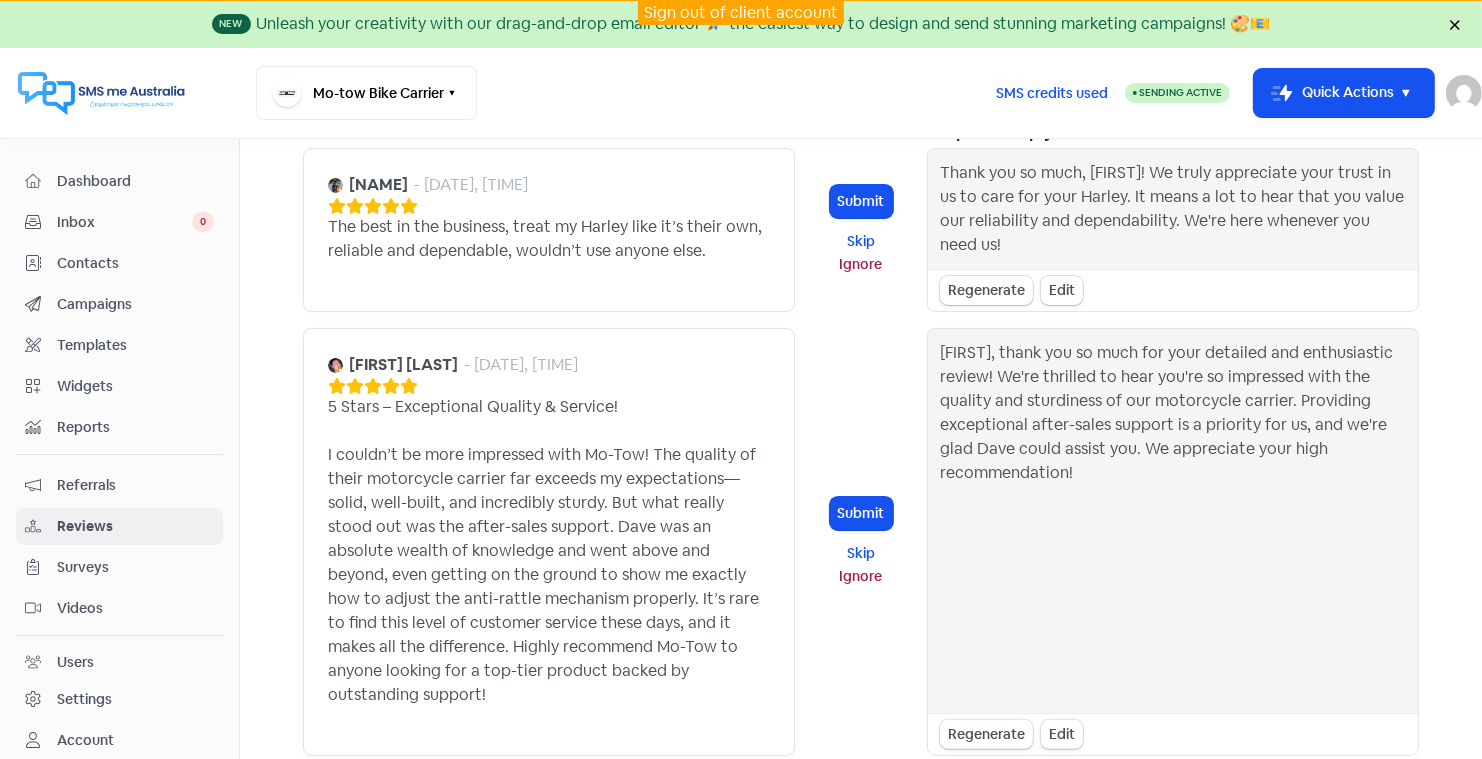 scroll, scrollTop: 397, scrollLeft: 0, axis: vertical 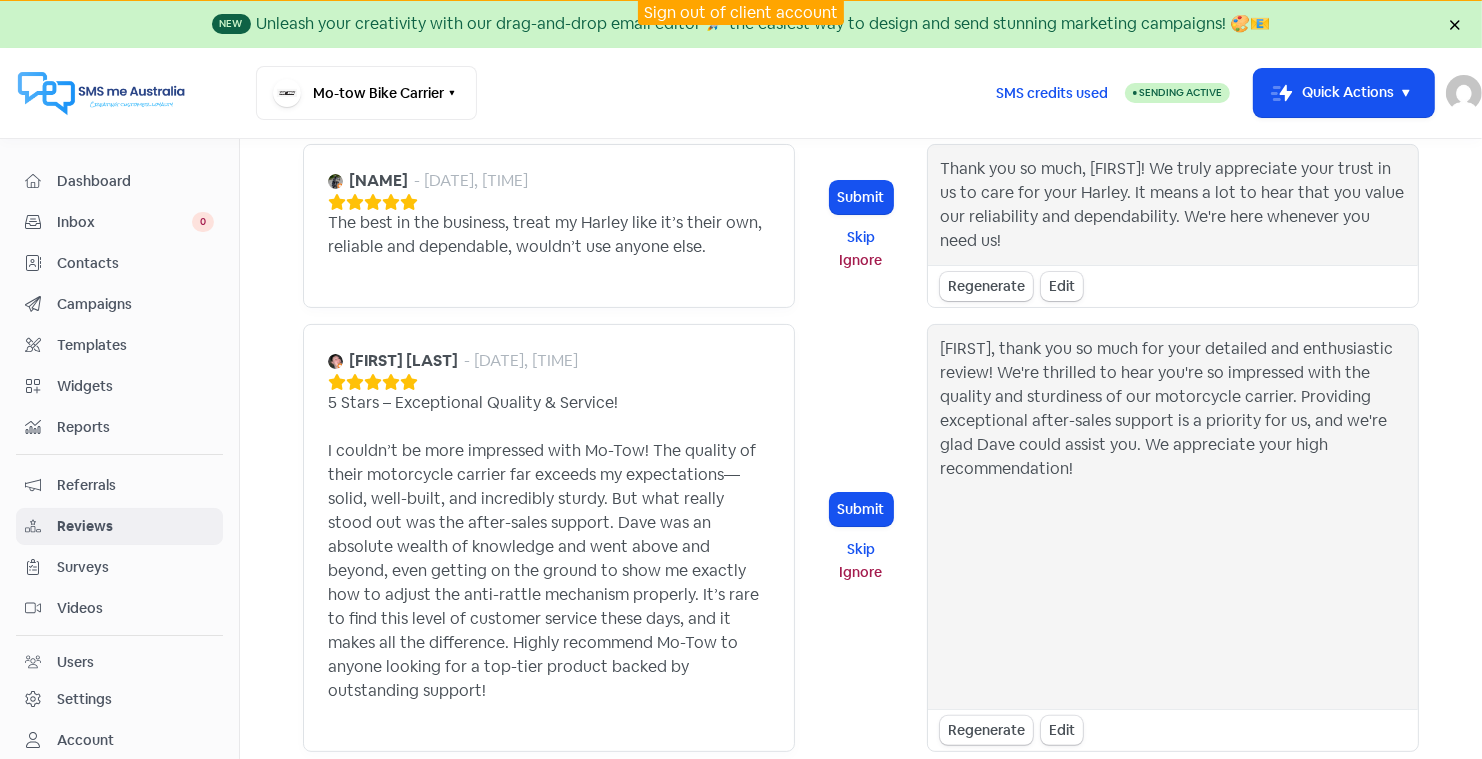 click on "Sign out of client account" at bounding box center (741, 12) 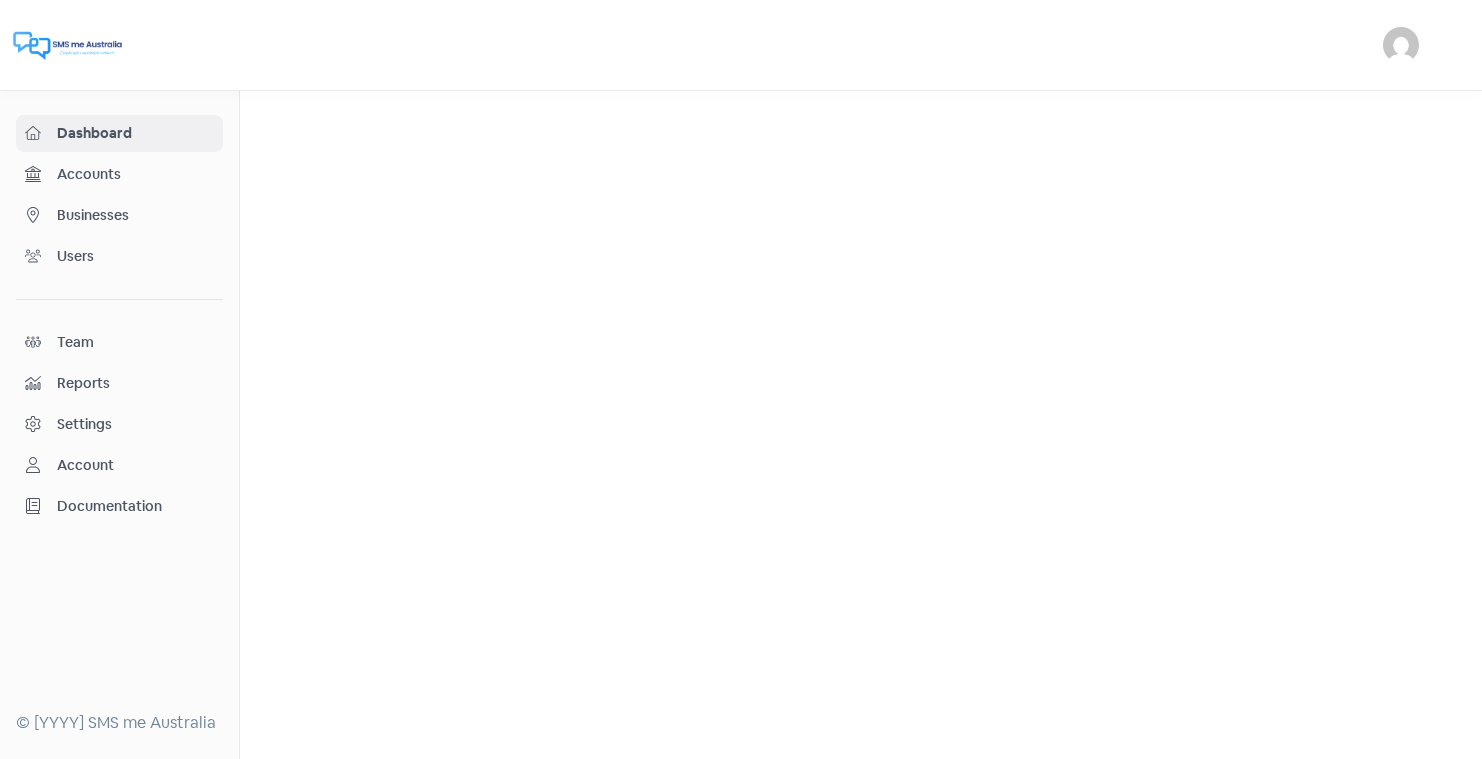 scroll, scrollTop: 0, scrollLeft: 0, axis: both 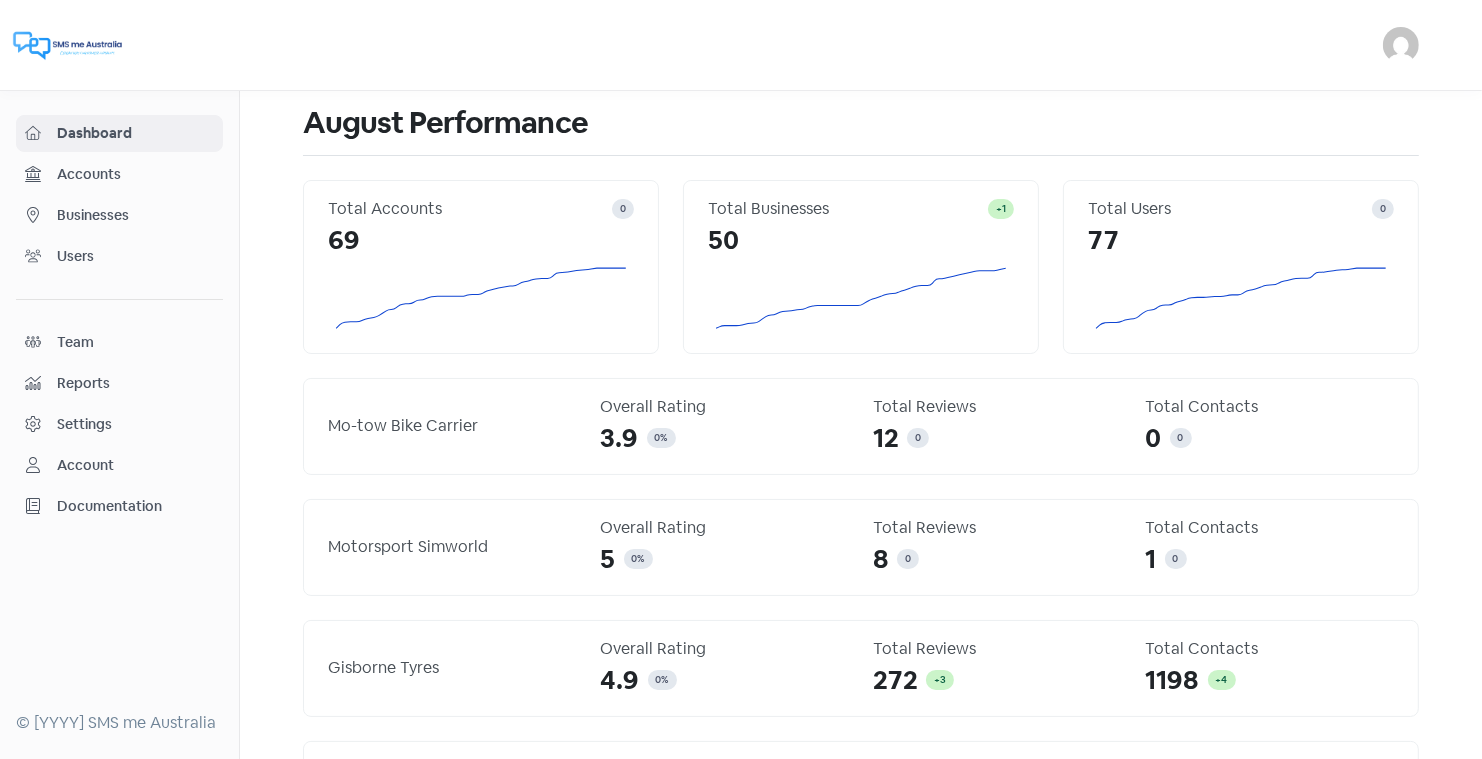 click on "Businesses" at bounding box center (135, 215) 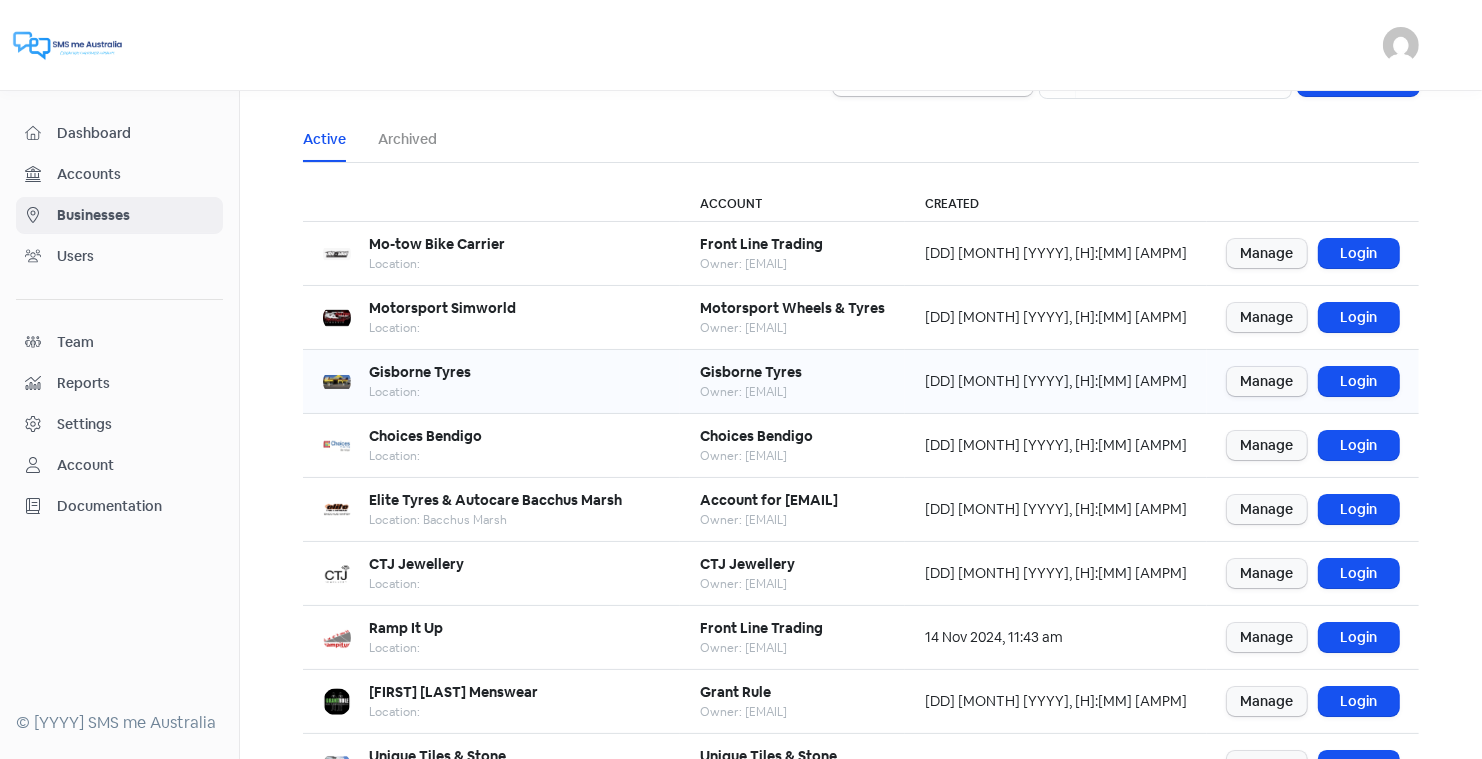 scroll, scrollTop: 53, scrollLeft: 0, axis: vertical 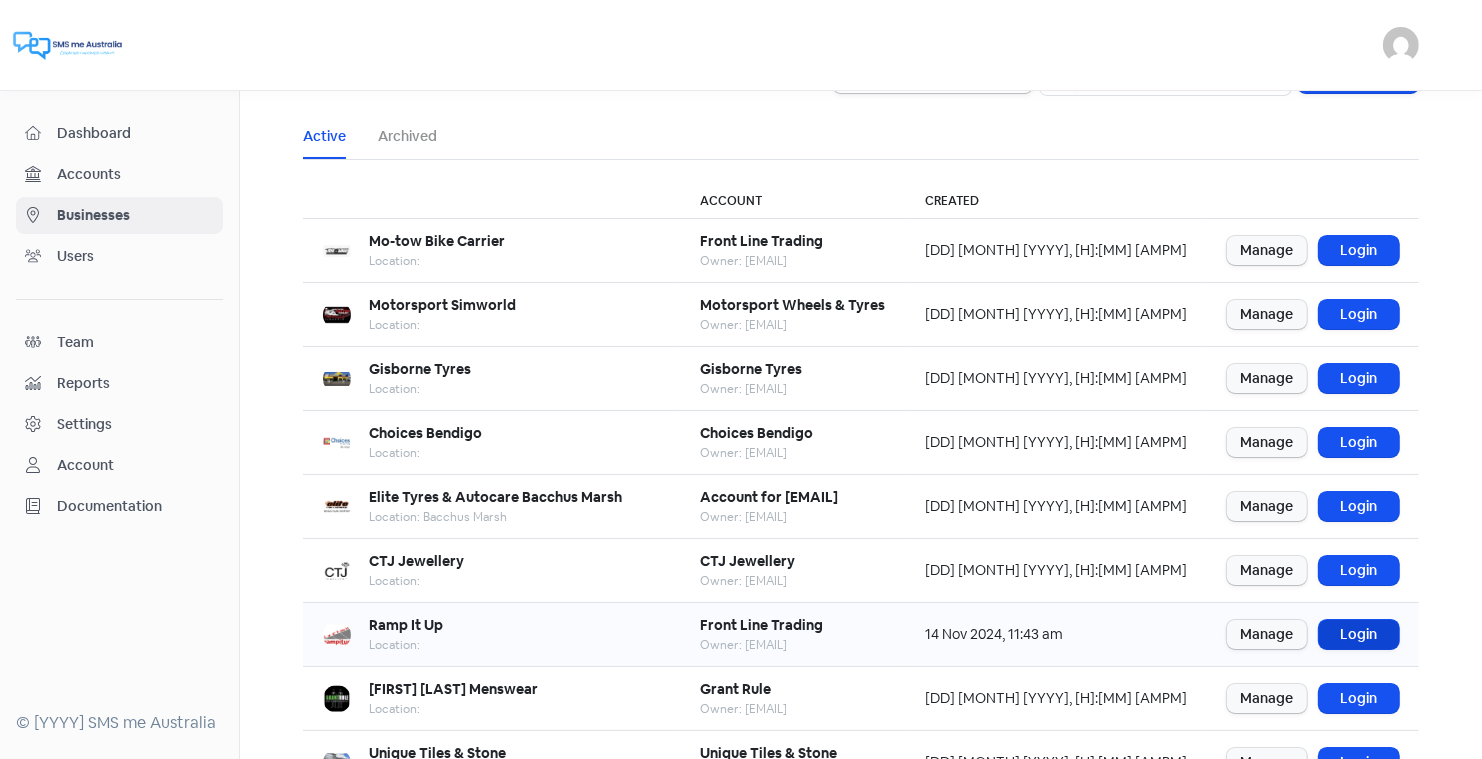 click on "Login" at bounding box center (1359, 634) 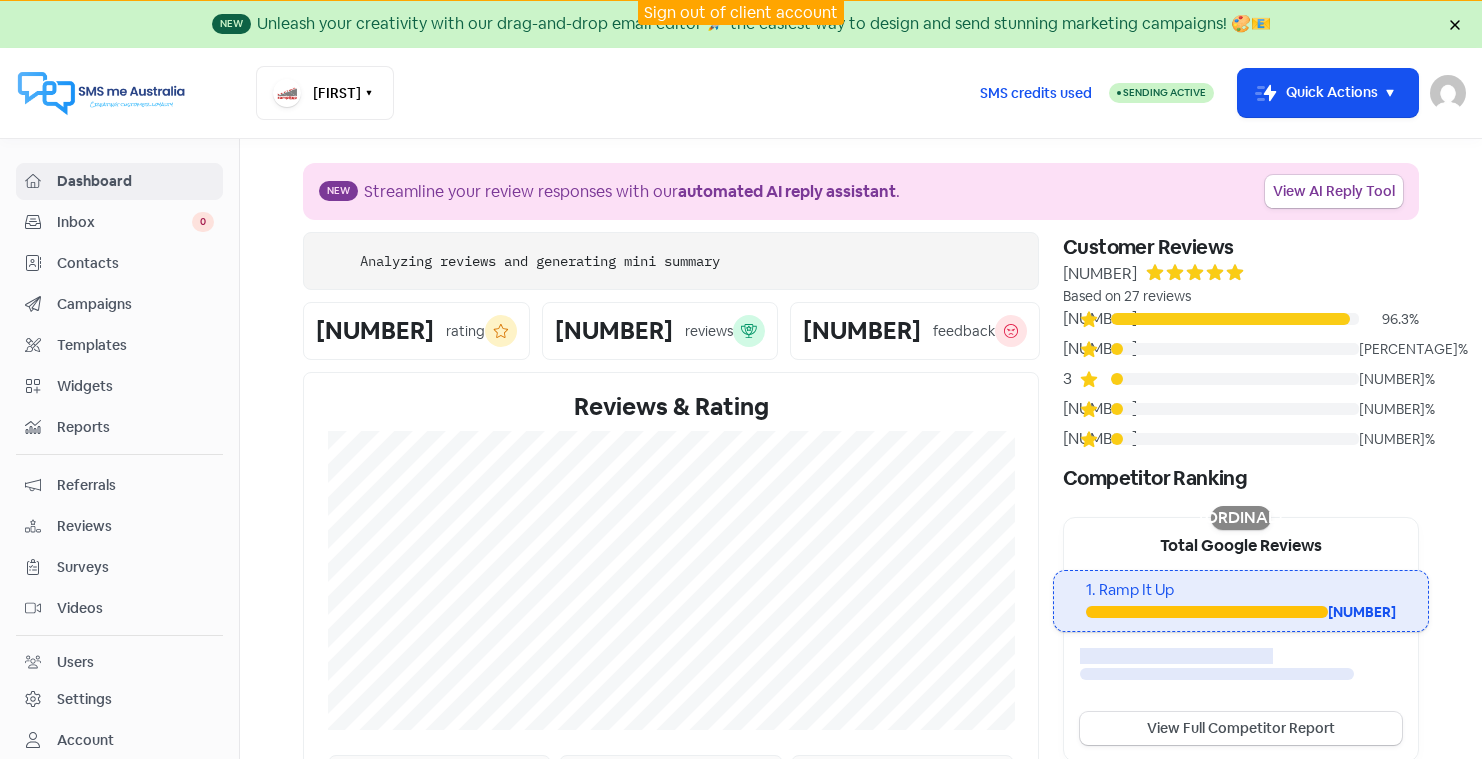 scroll, scrollTop: 0, scrollLeft: 0, axis: both 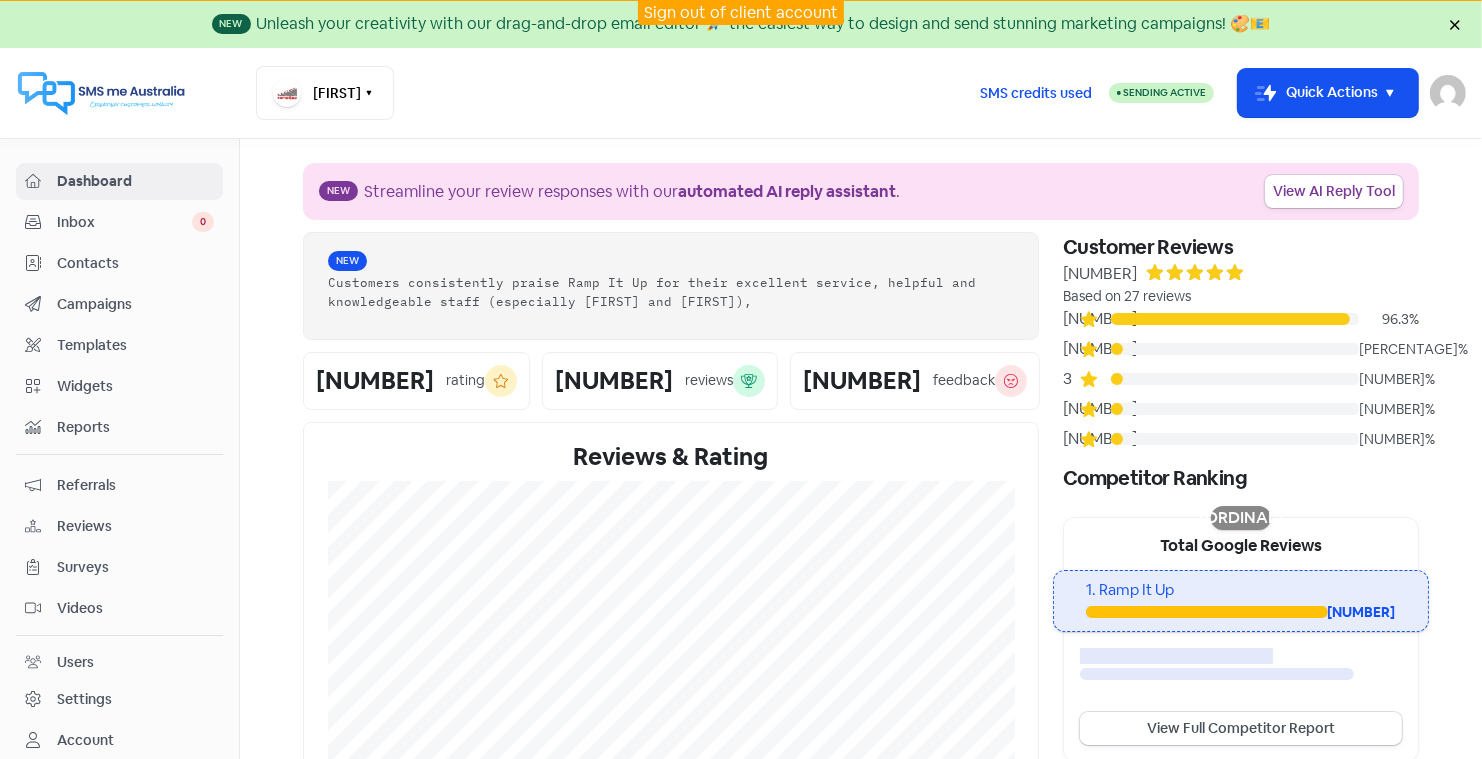 click on "Campaigns" at bounding box center [135, 304] 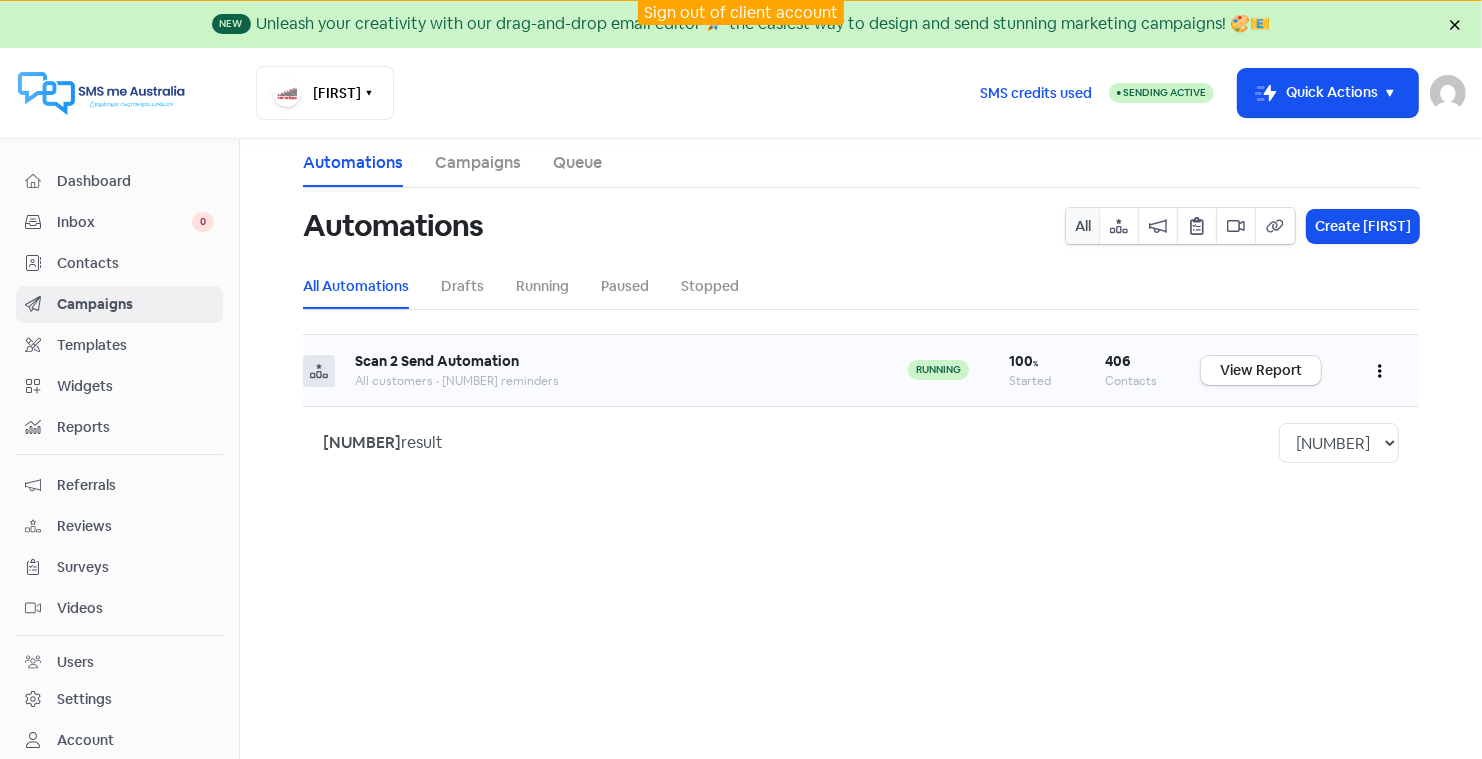 click 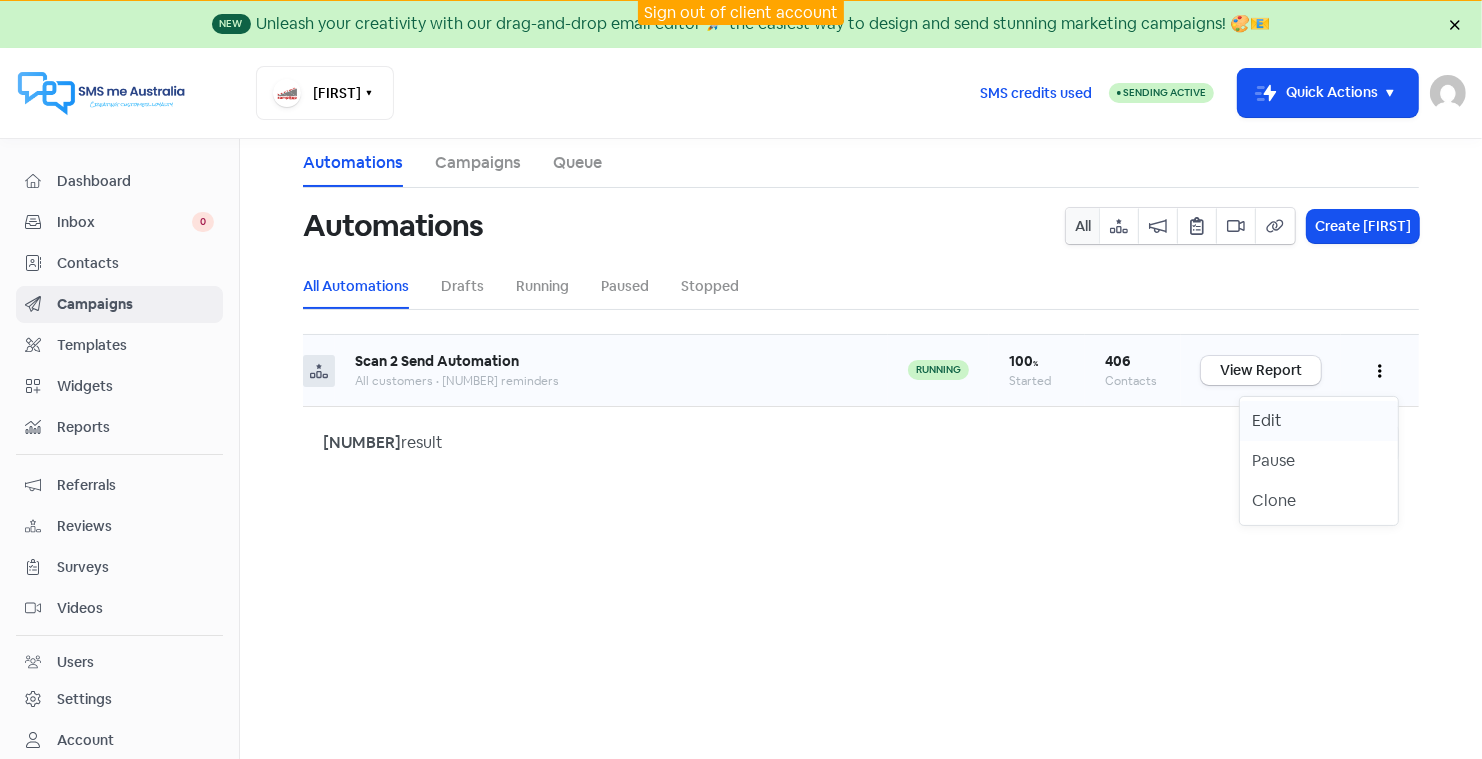 click on "Edit" at bounding box center [1319, 421] 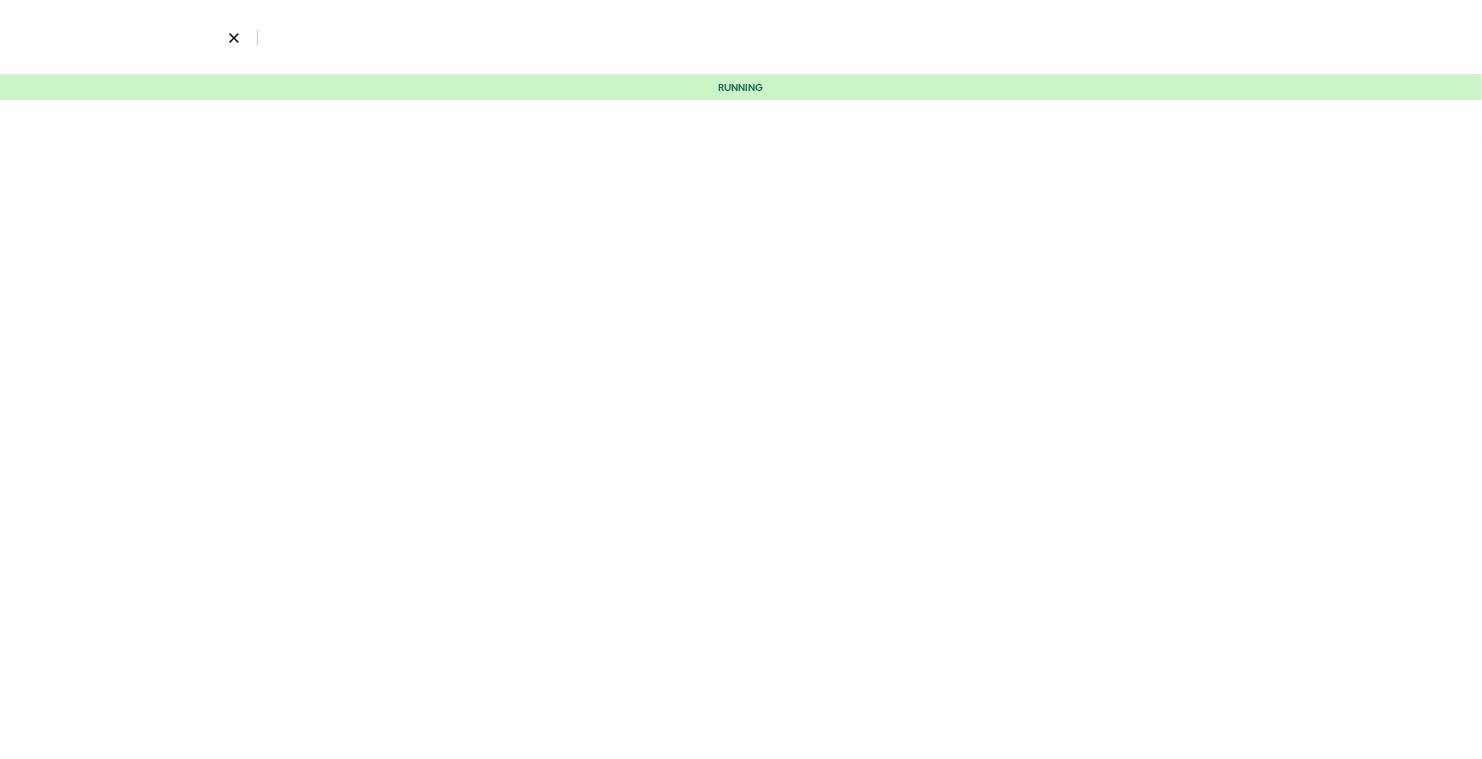 select on "3532" 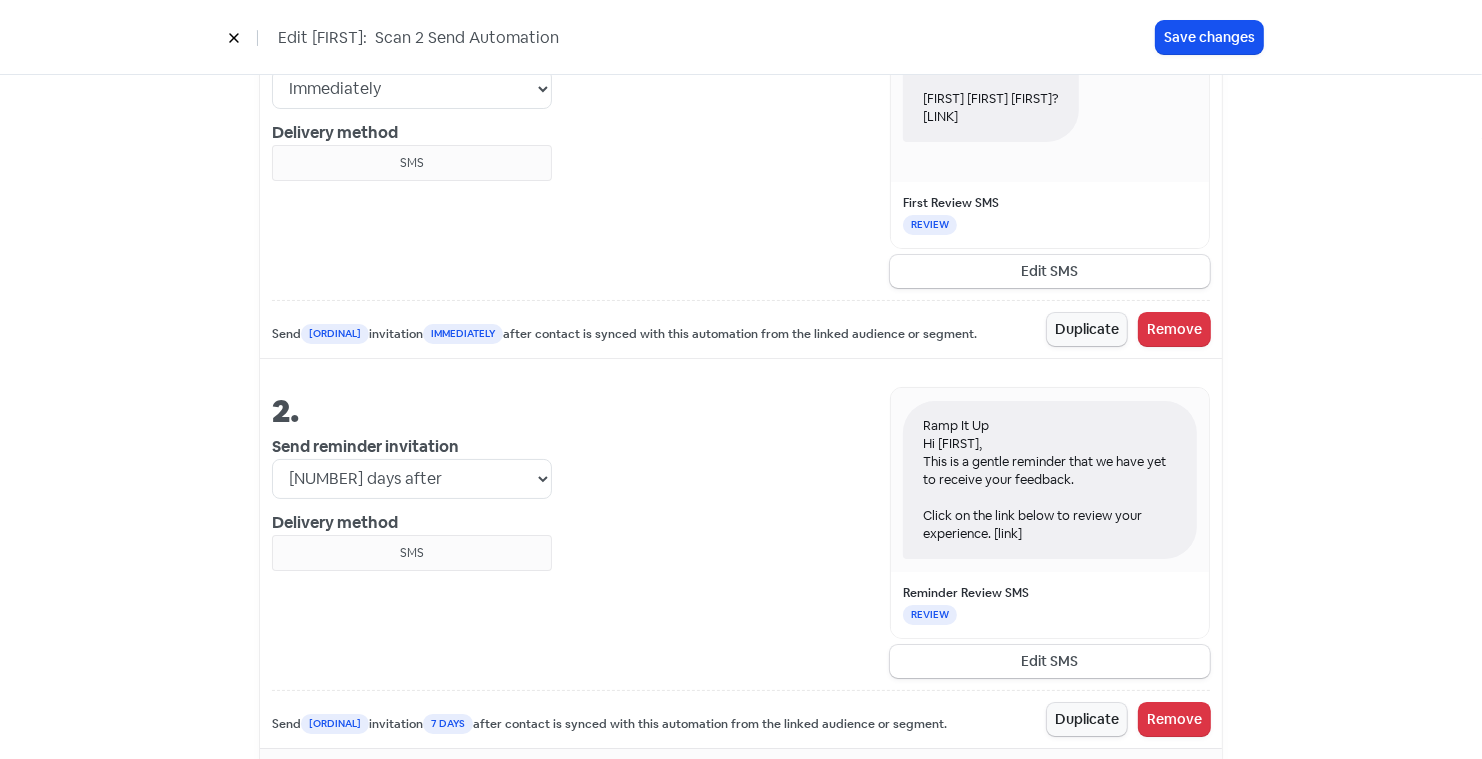 scroll, scrollTop: 951, scrollLeft: 0, axis: vertical 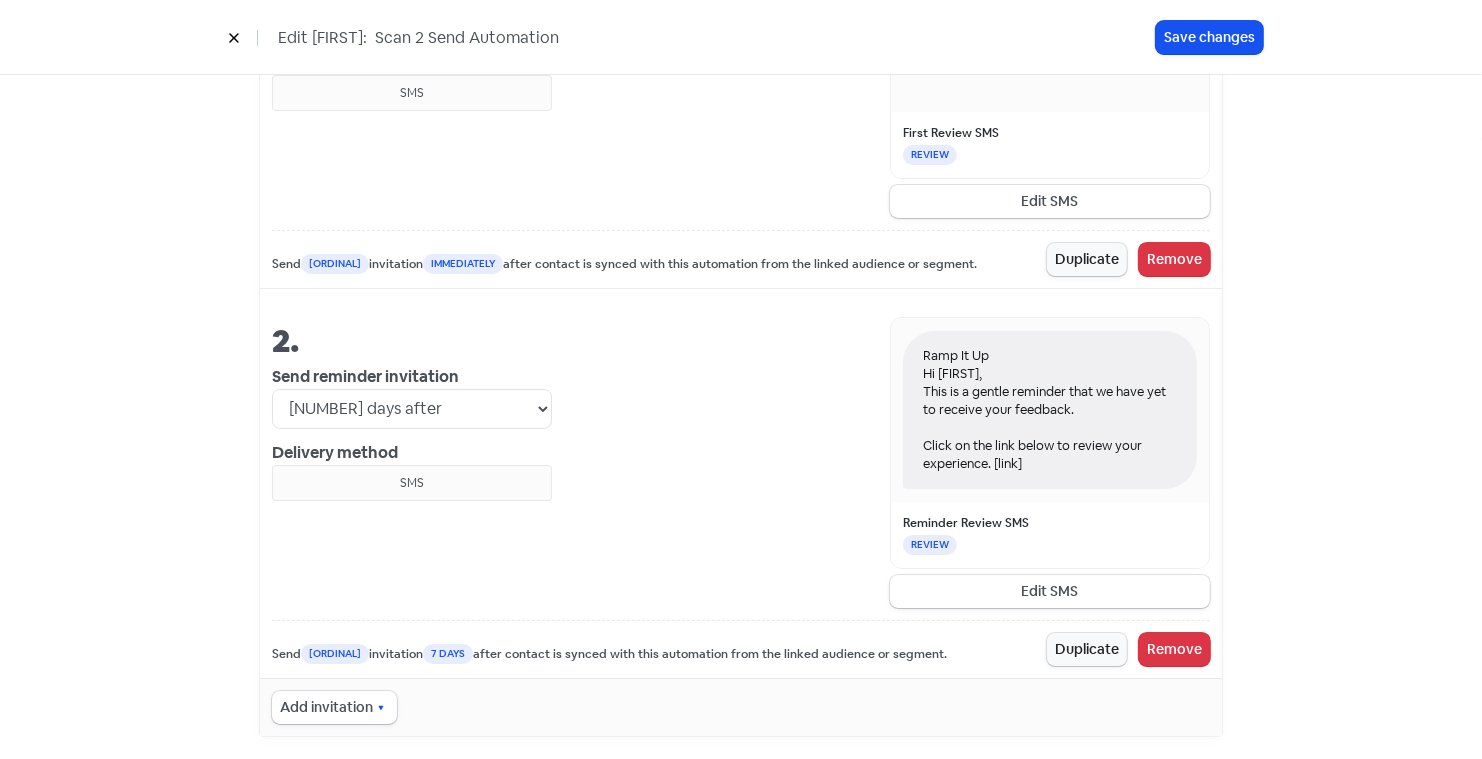 drag, startPoint x: 1038, startPoint y: 453, endPoint x: 918, endPoint y: 353, distance: 156.20499 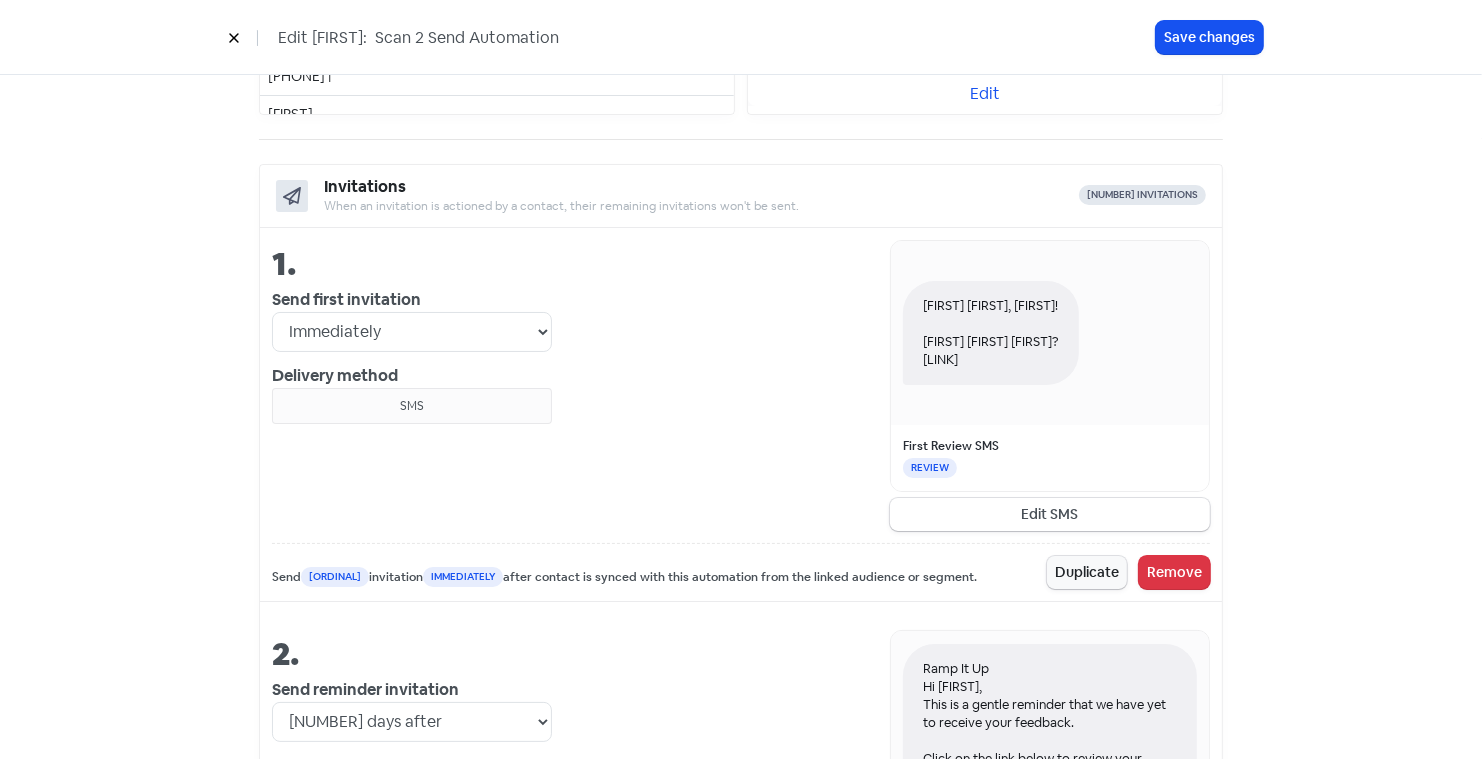 scroll, scrollTop: 555, scrollLeft: 0, axis: vertical 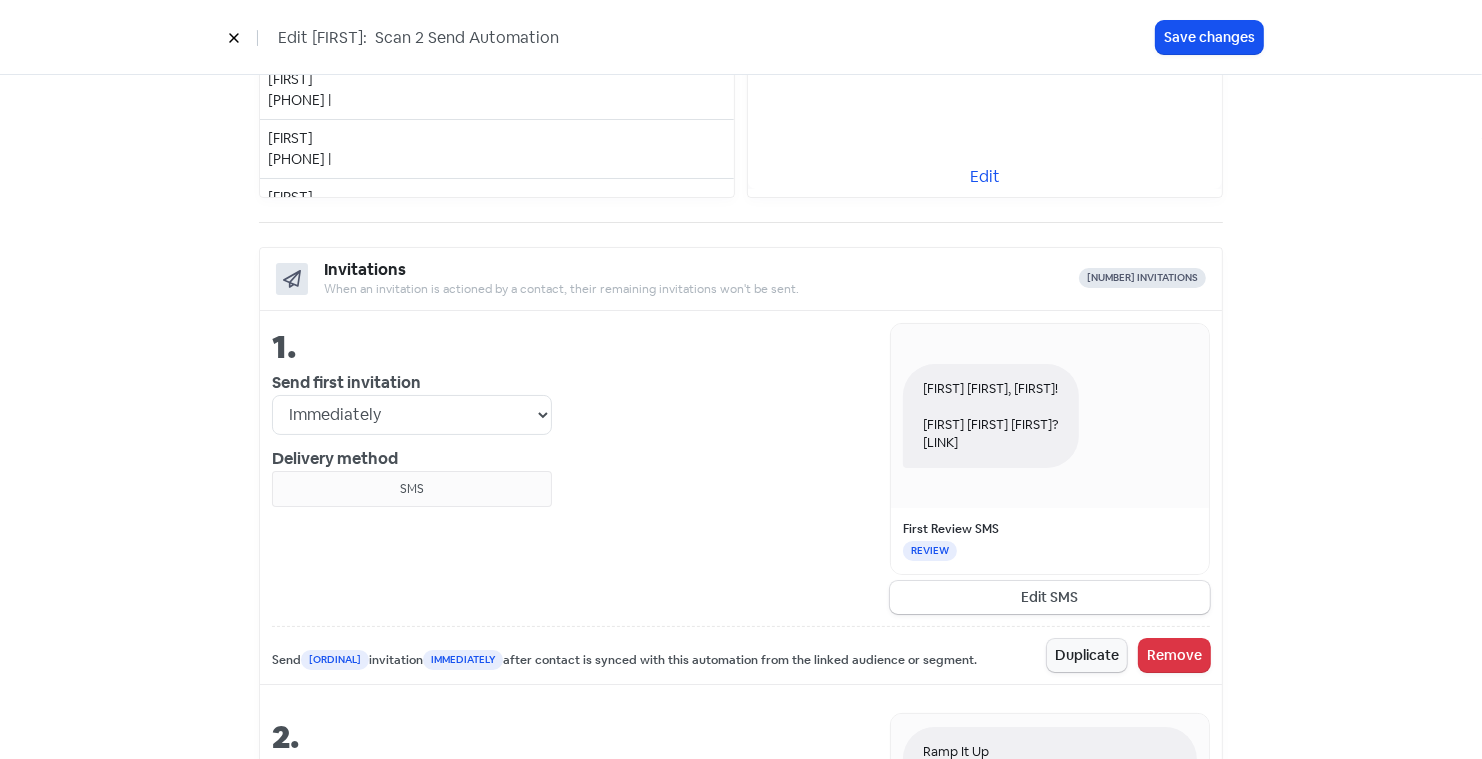 drag, startPoint x: 967, startPoint y: 450, endPoint x: 921, endPoint y: 359, distance: 101.96568 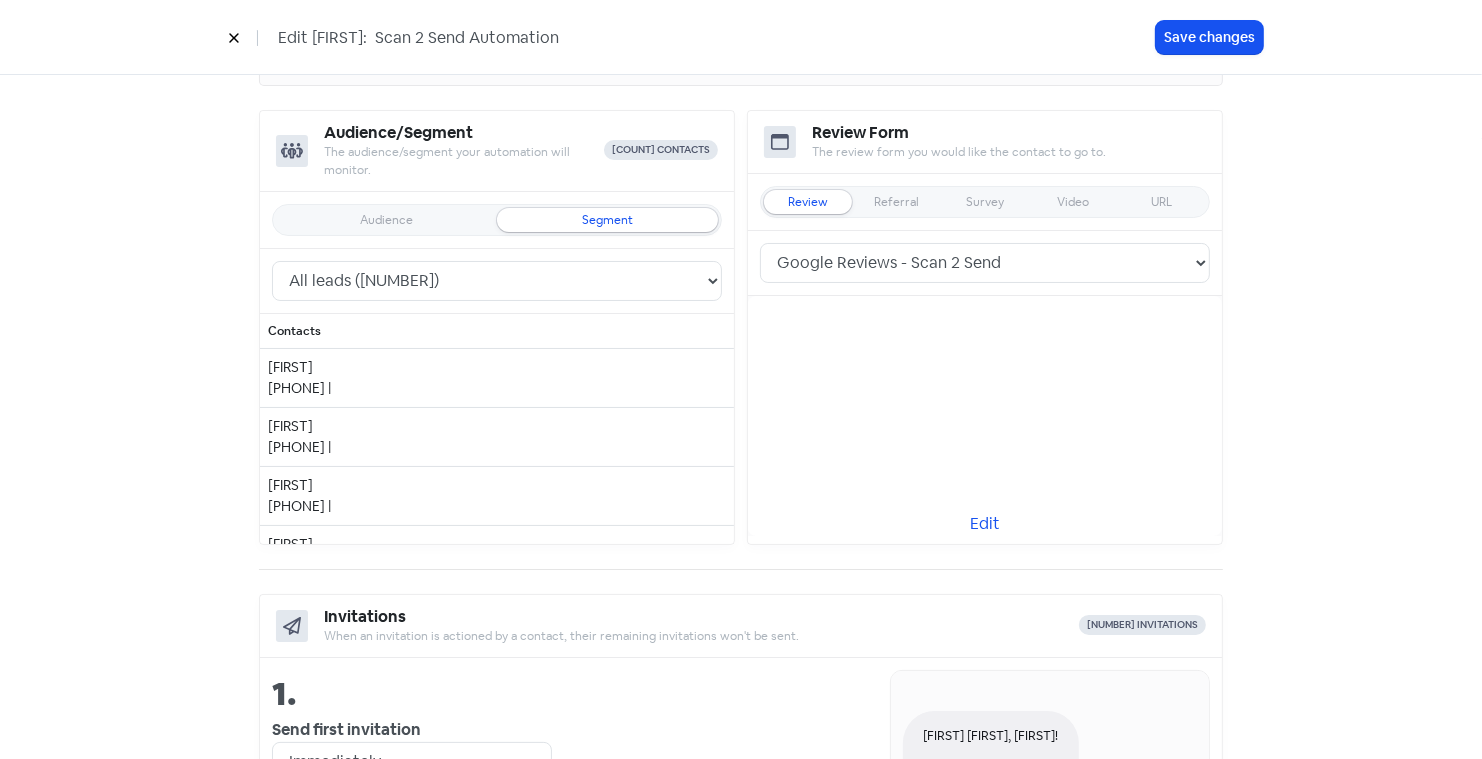 scroll, scrollTop: 216, scrollLeft: 0, axis: vertical 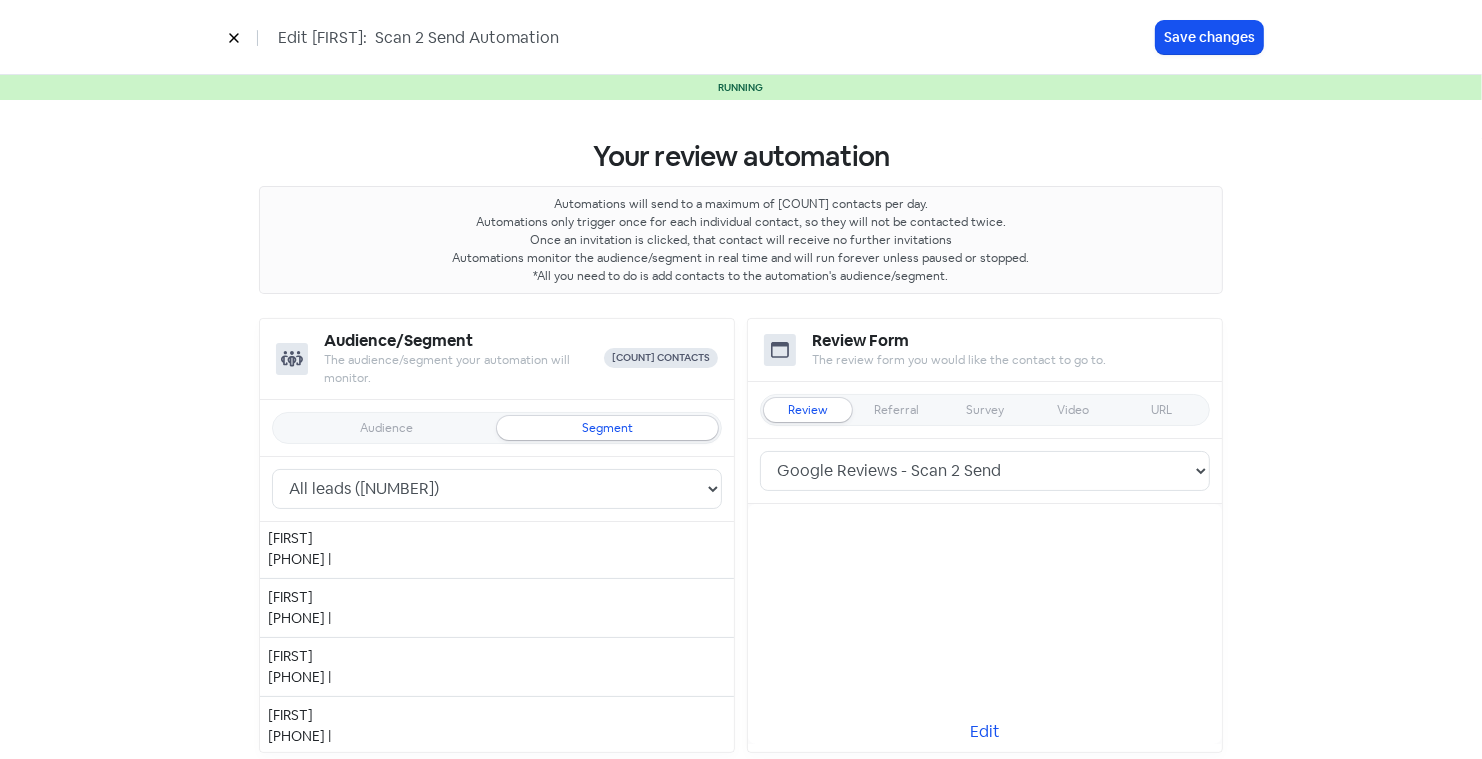 click at bounding box center (234, 37) 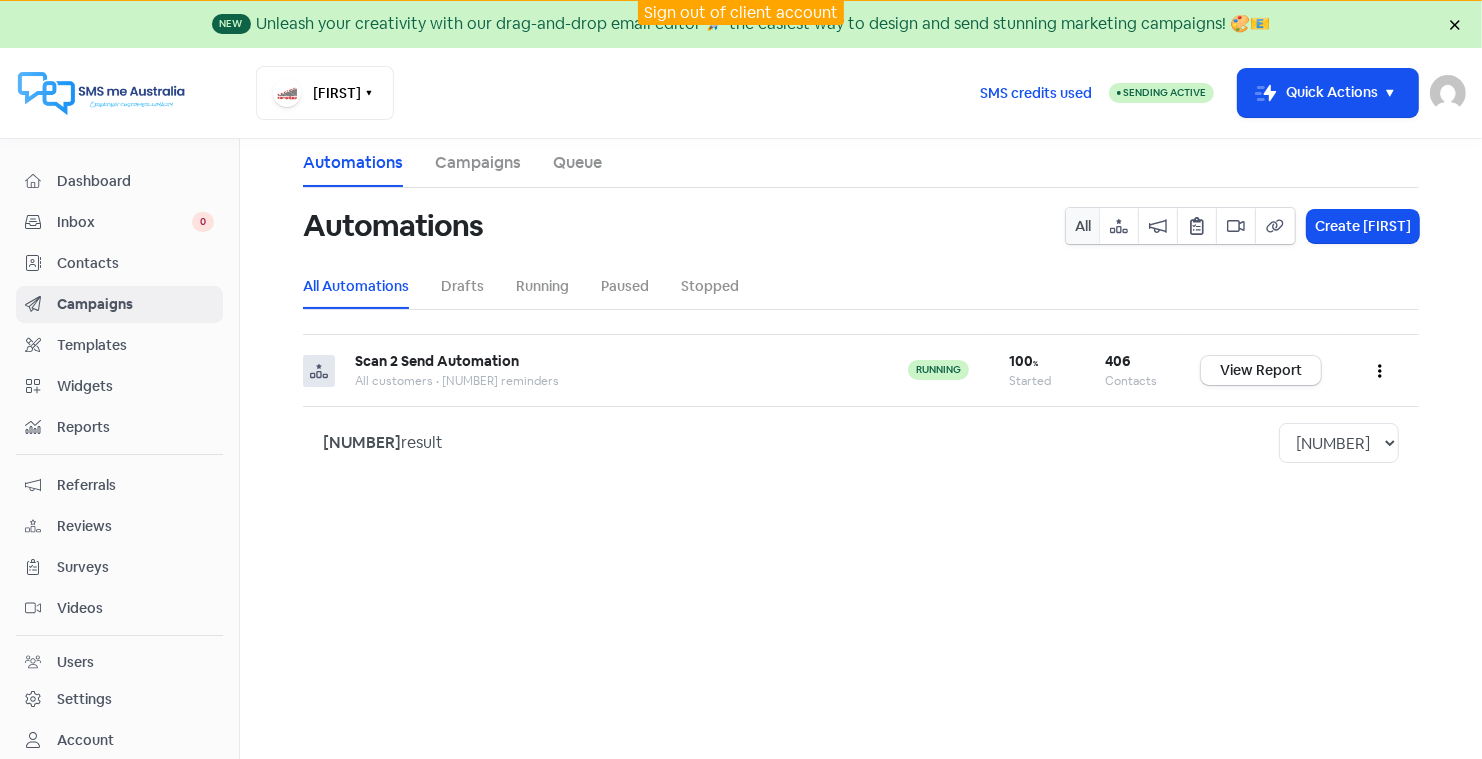 click on "Sign out of client account" at bounding box center [741, 12] 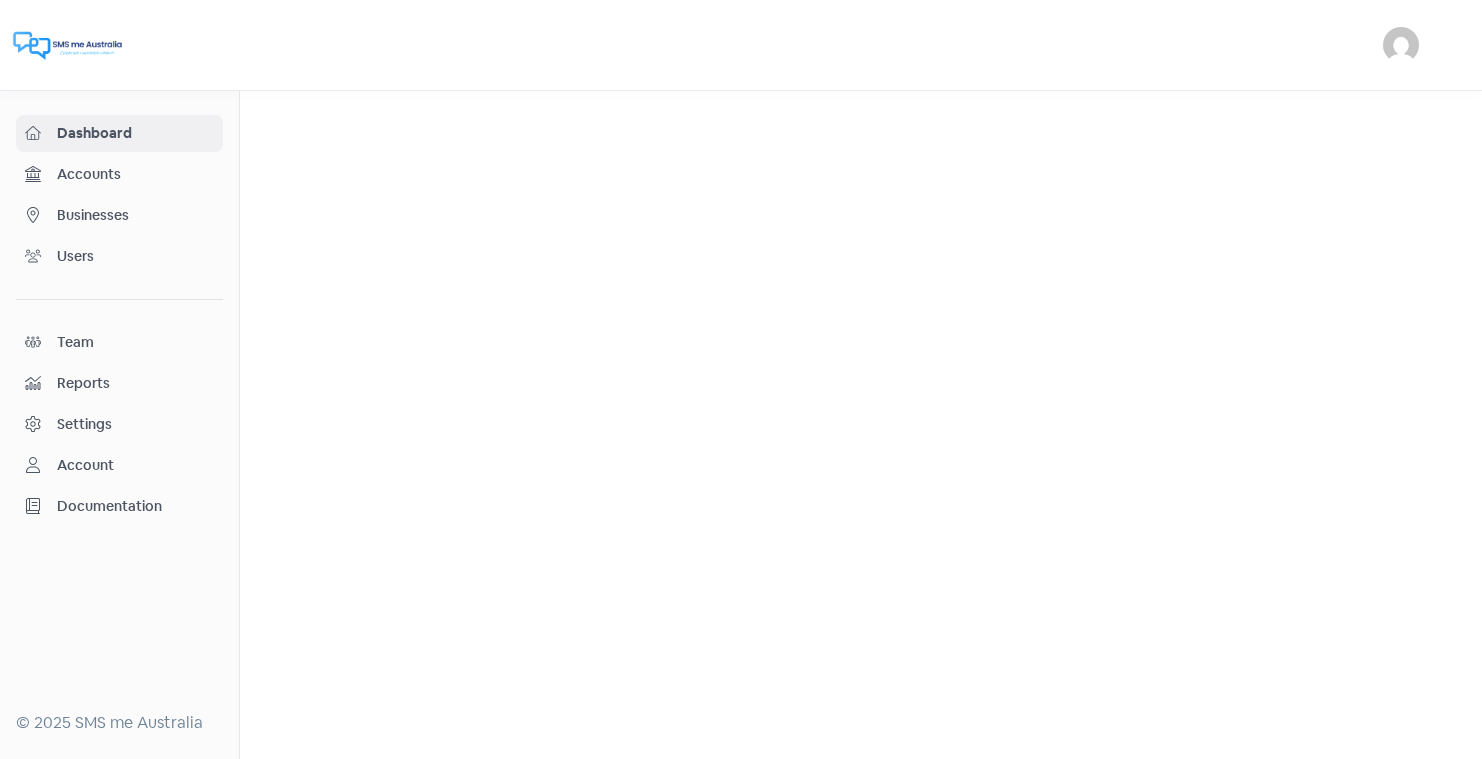 scroll, scrollTop: 0, scrollLeft: 0, axis: both 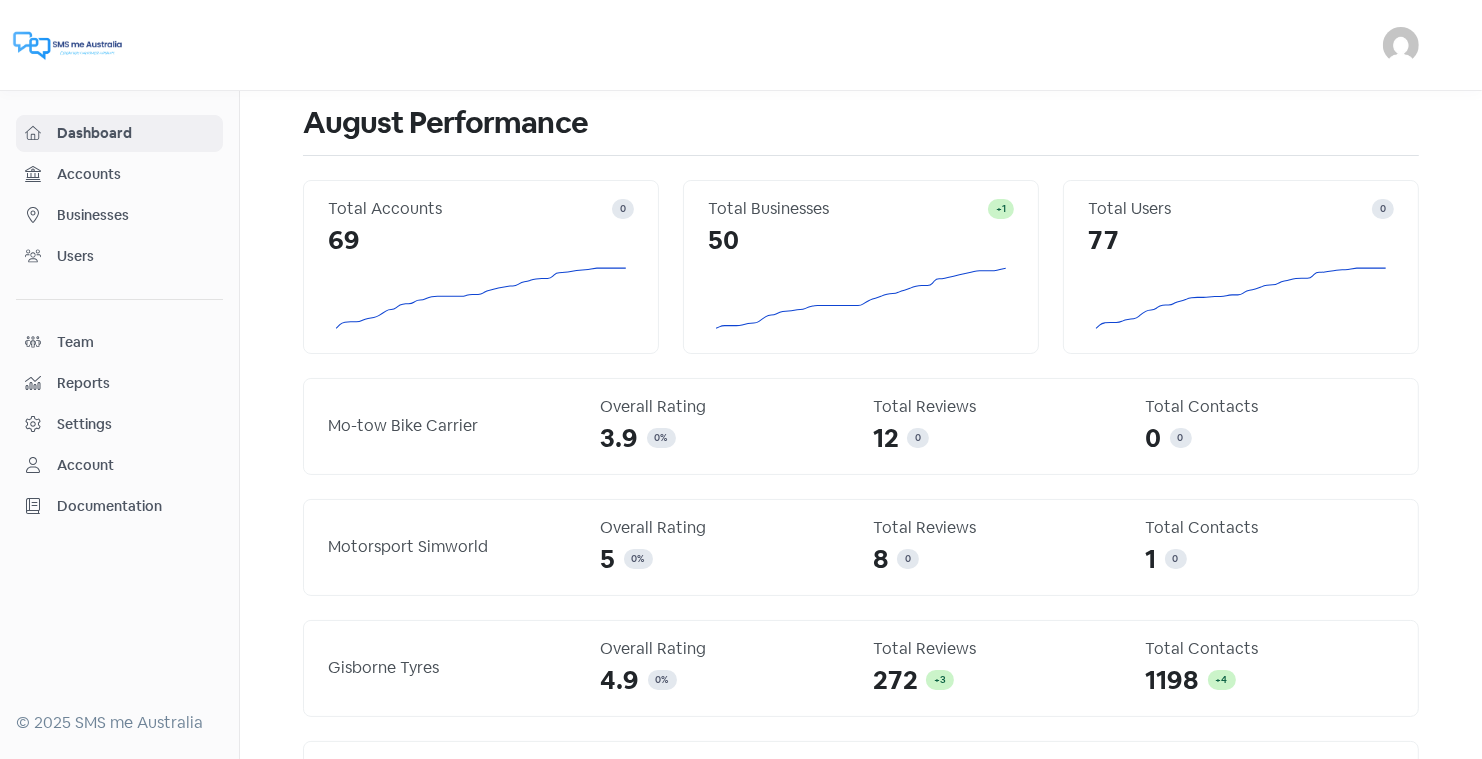 click on "Businesses" at bounding box center [135, 215] 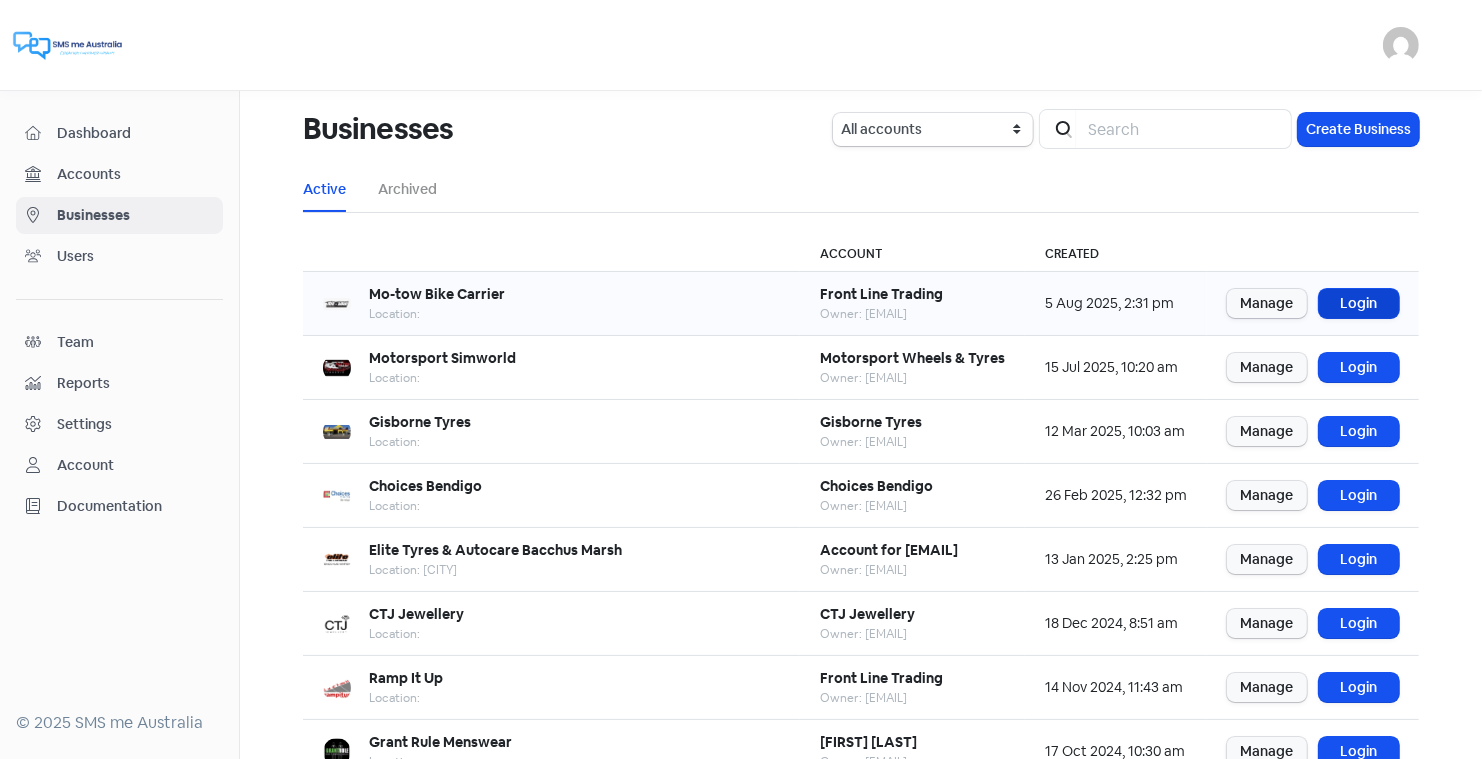 click on "Login" at bounding box center [1359, 303] 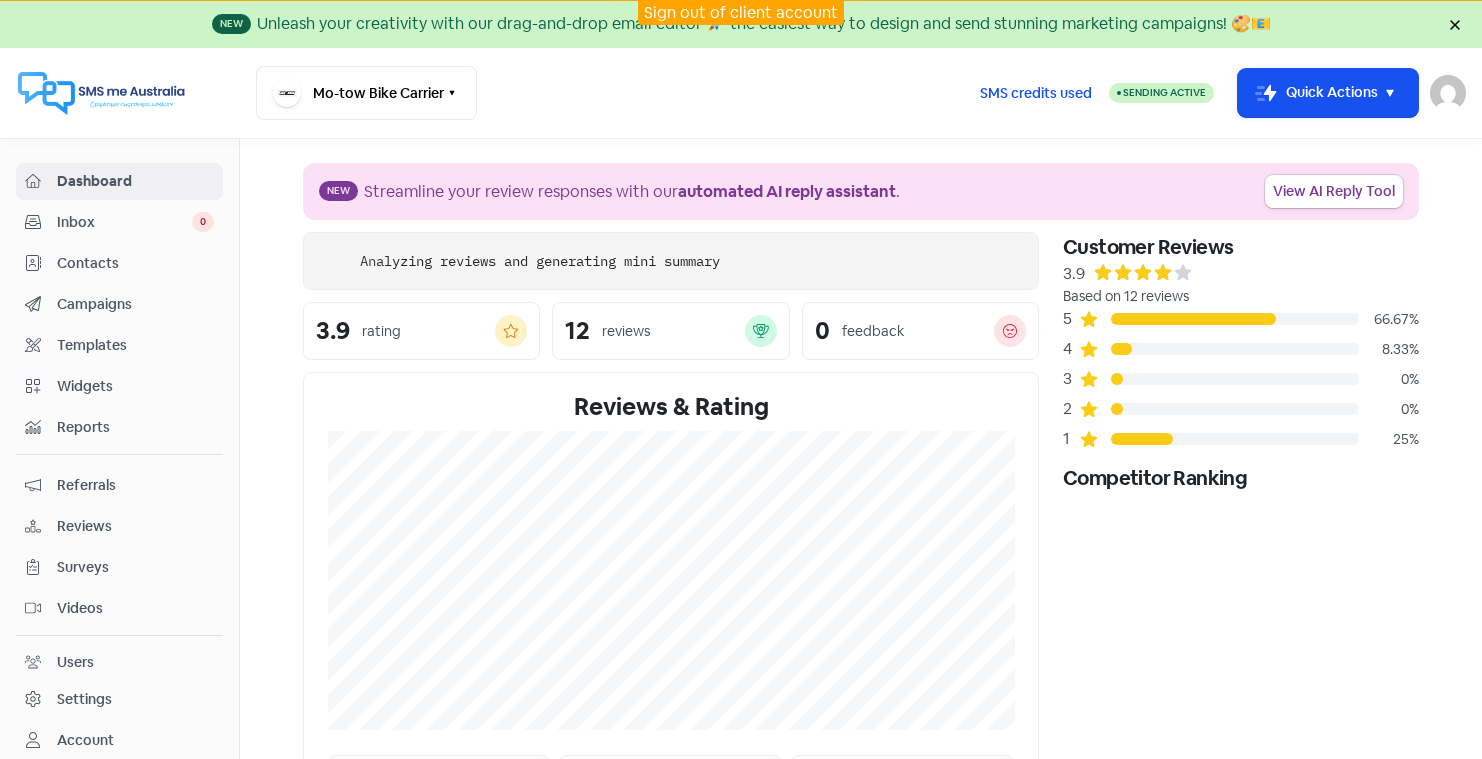 scroll, scrollTop: 0, scrollLeft: 0, axis: both 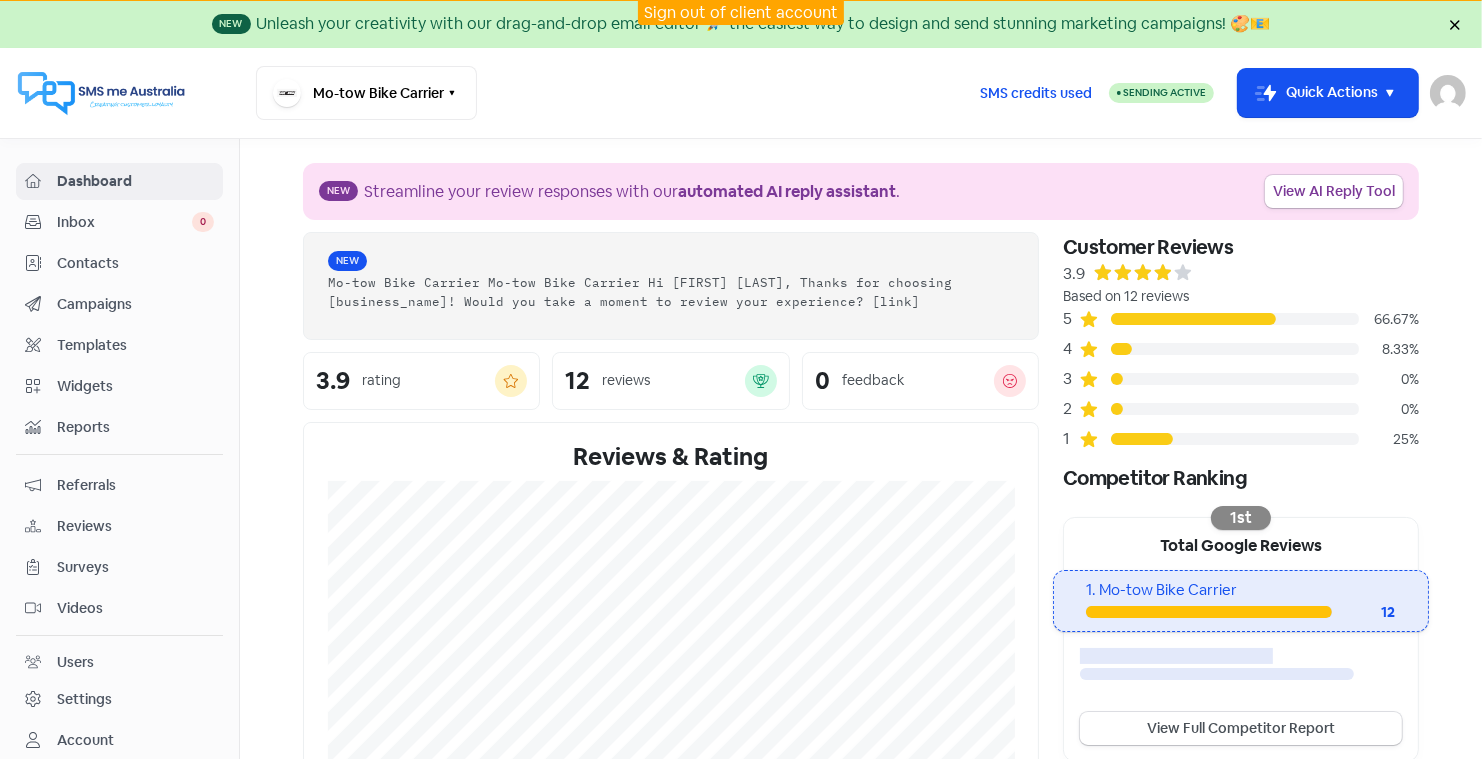 click on "Campaigns" at bounding box center (135, 304) 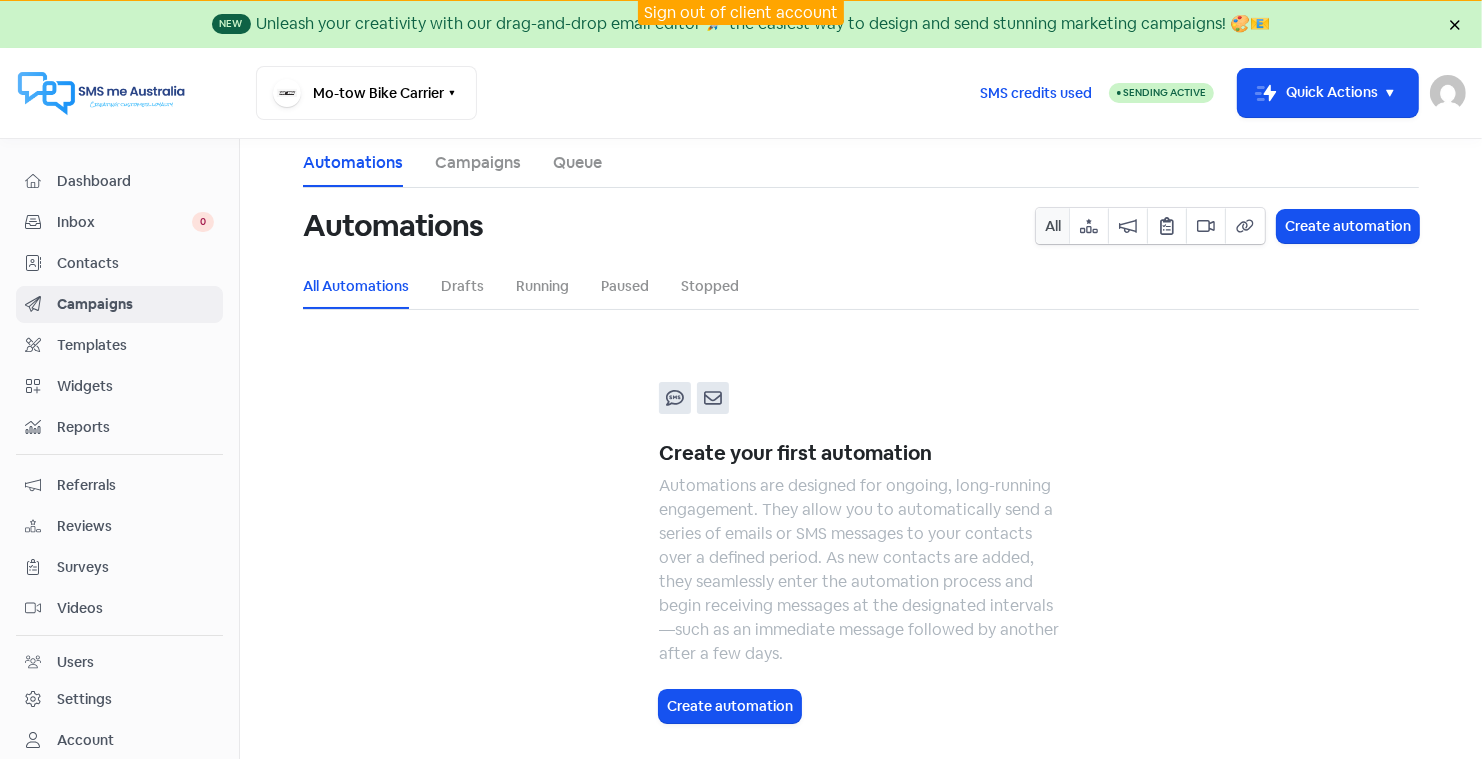 scroll, scrollTop: 11, scrollLeft: 0, axis: vertical 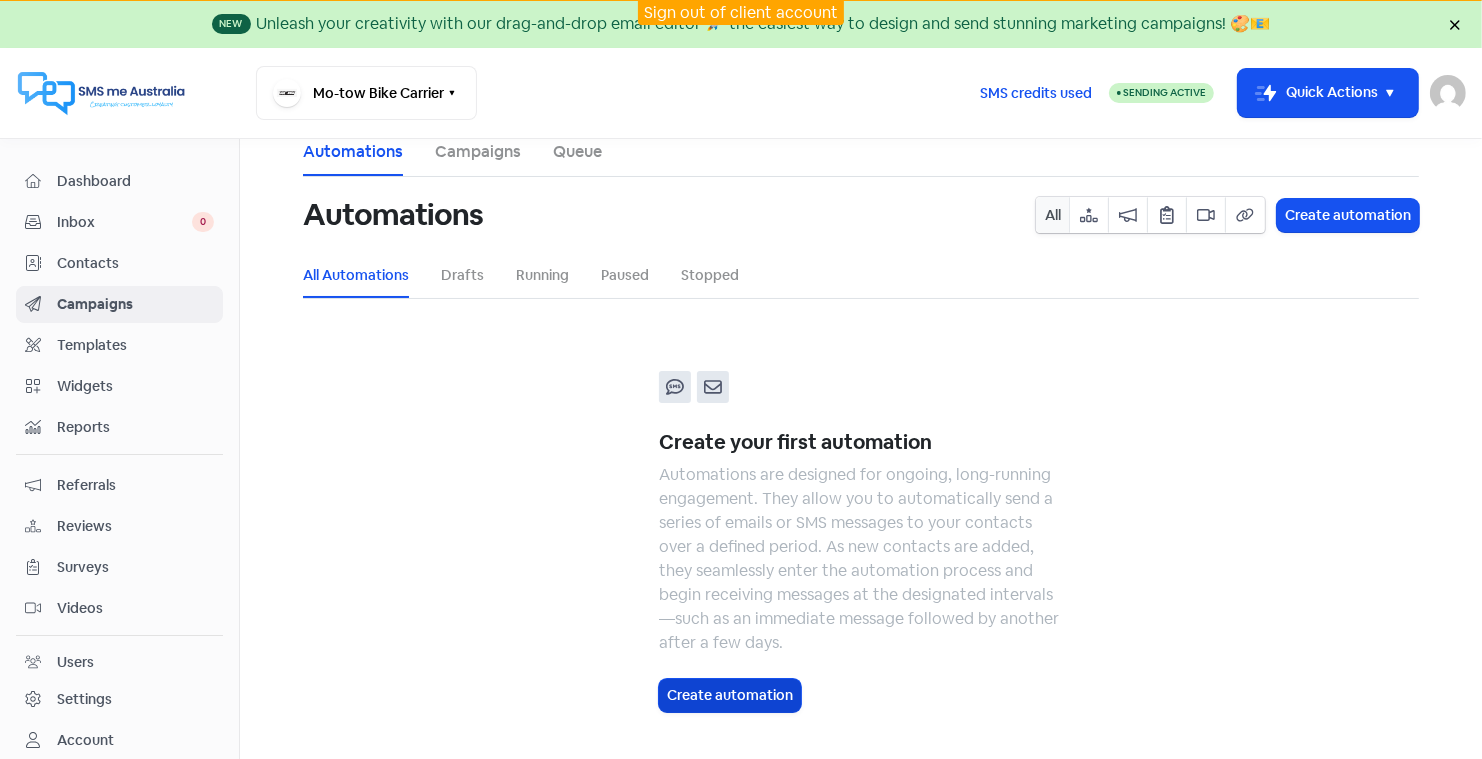 click on "Create automation" at bounding box center (730, 695) 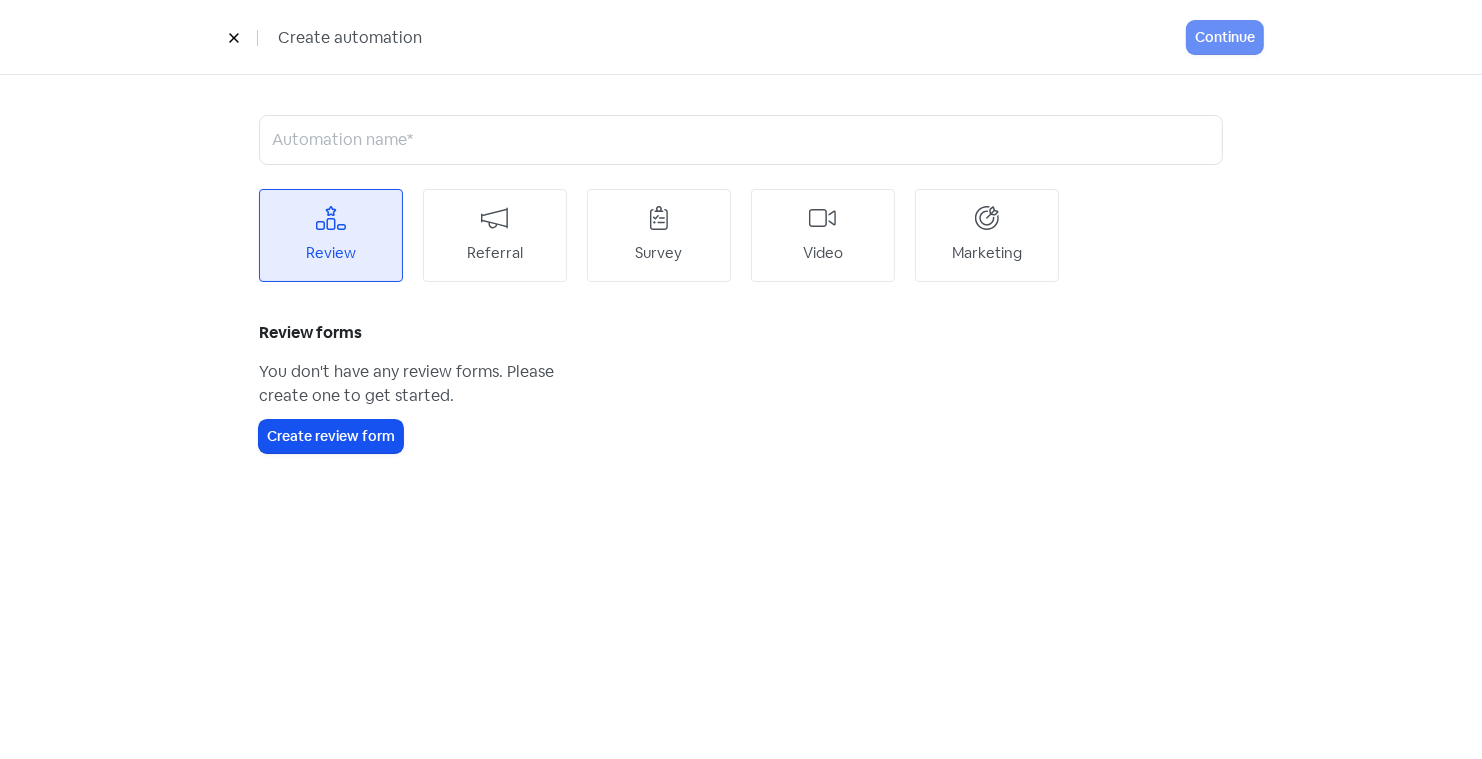 scroll, scrollTop: 0, scrollLeft: 0, axis: both 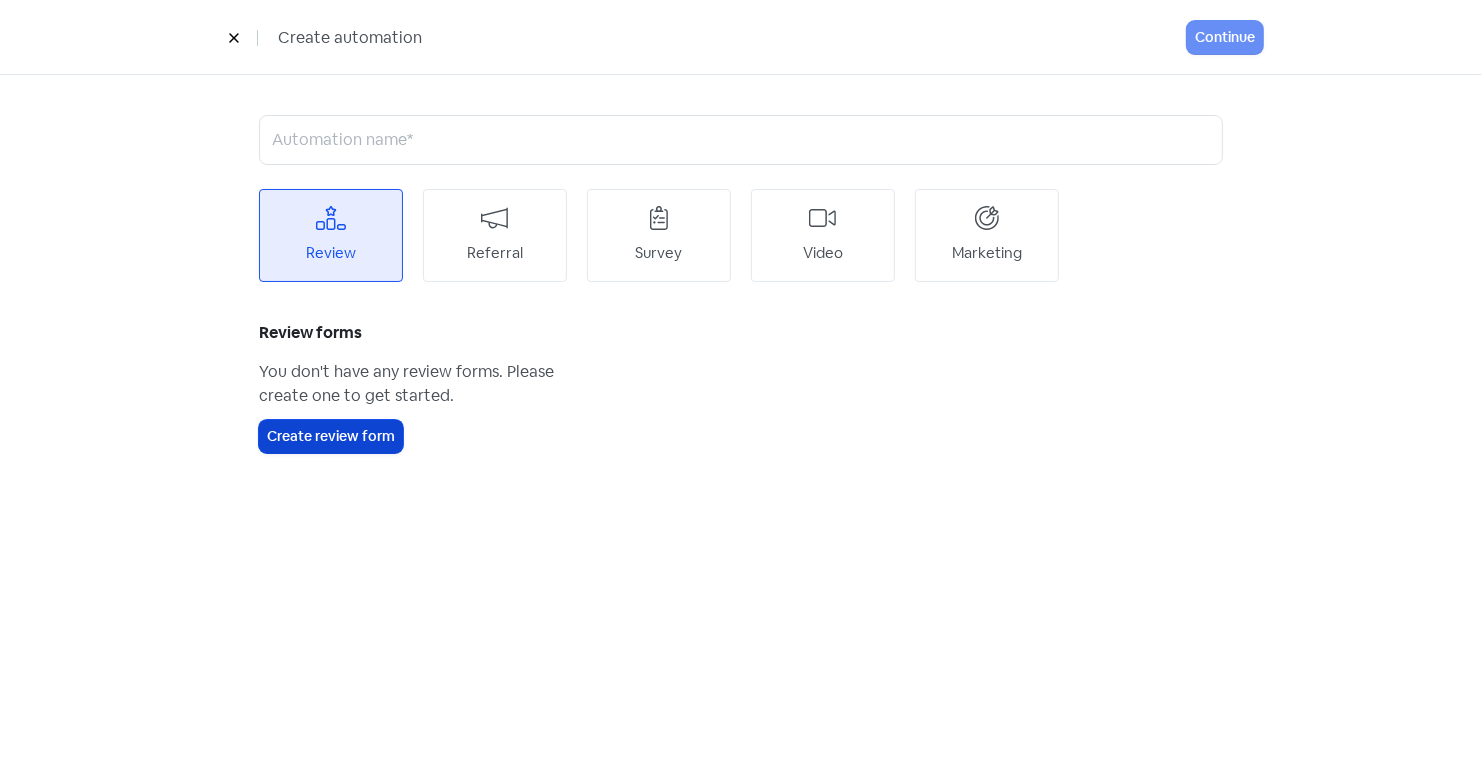 click on "Create review form" at bounding box center [331, 436] 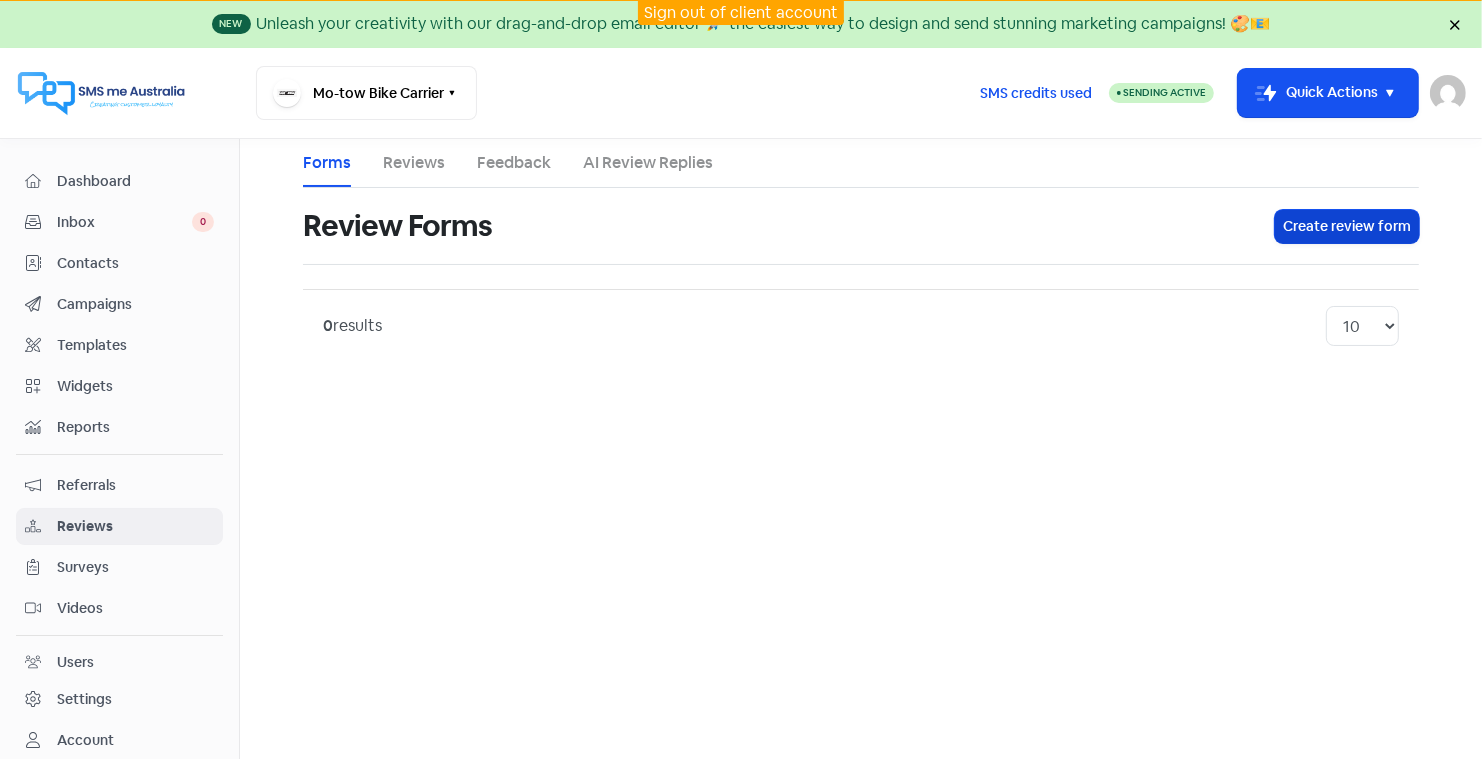 click on "Create review form" at bounding box center [1347, 226] 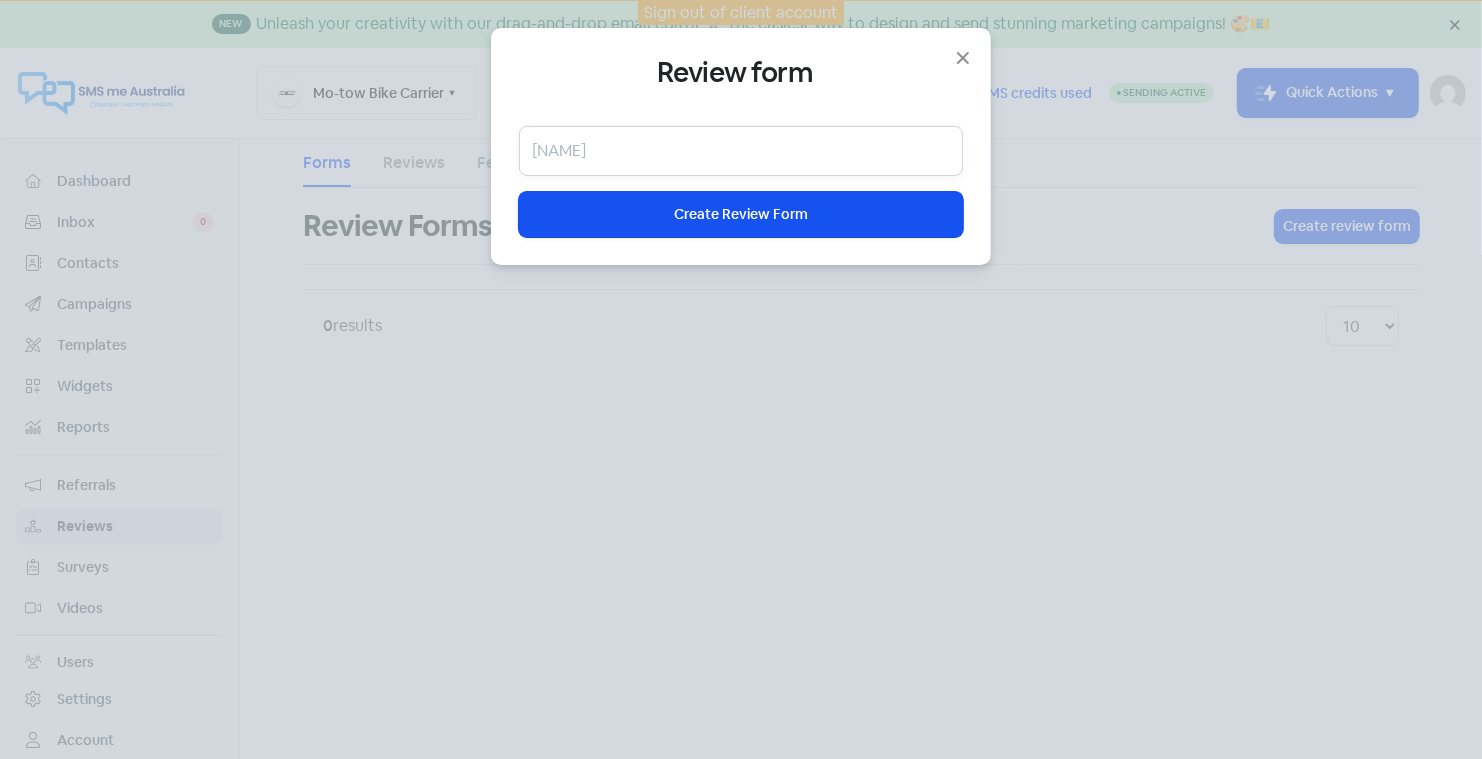 click at bounding box center [741, 151] 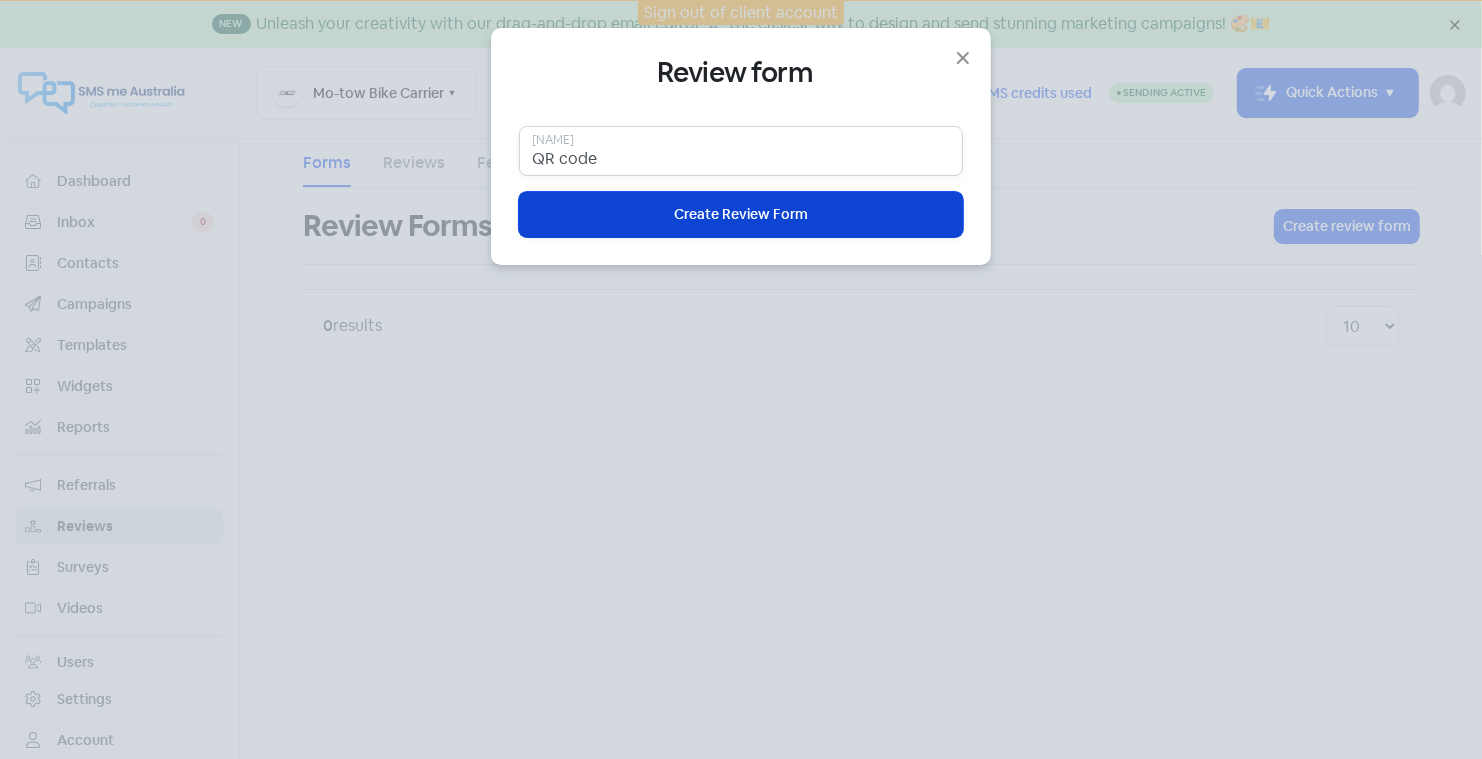 type on "QR code" 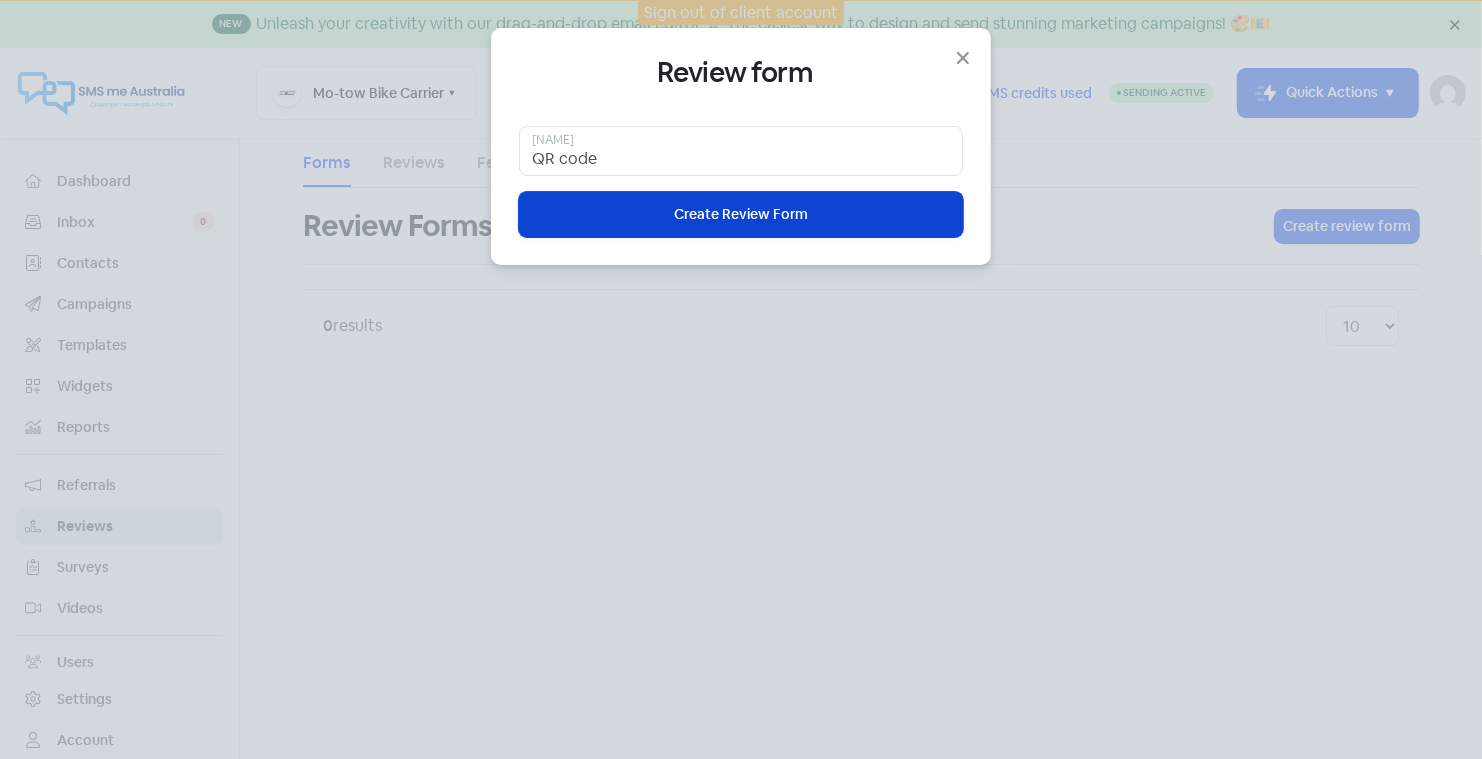 click on "Create Review Form" at bounding box center [741, 214] 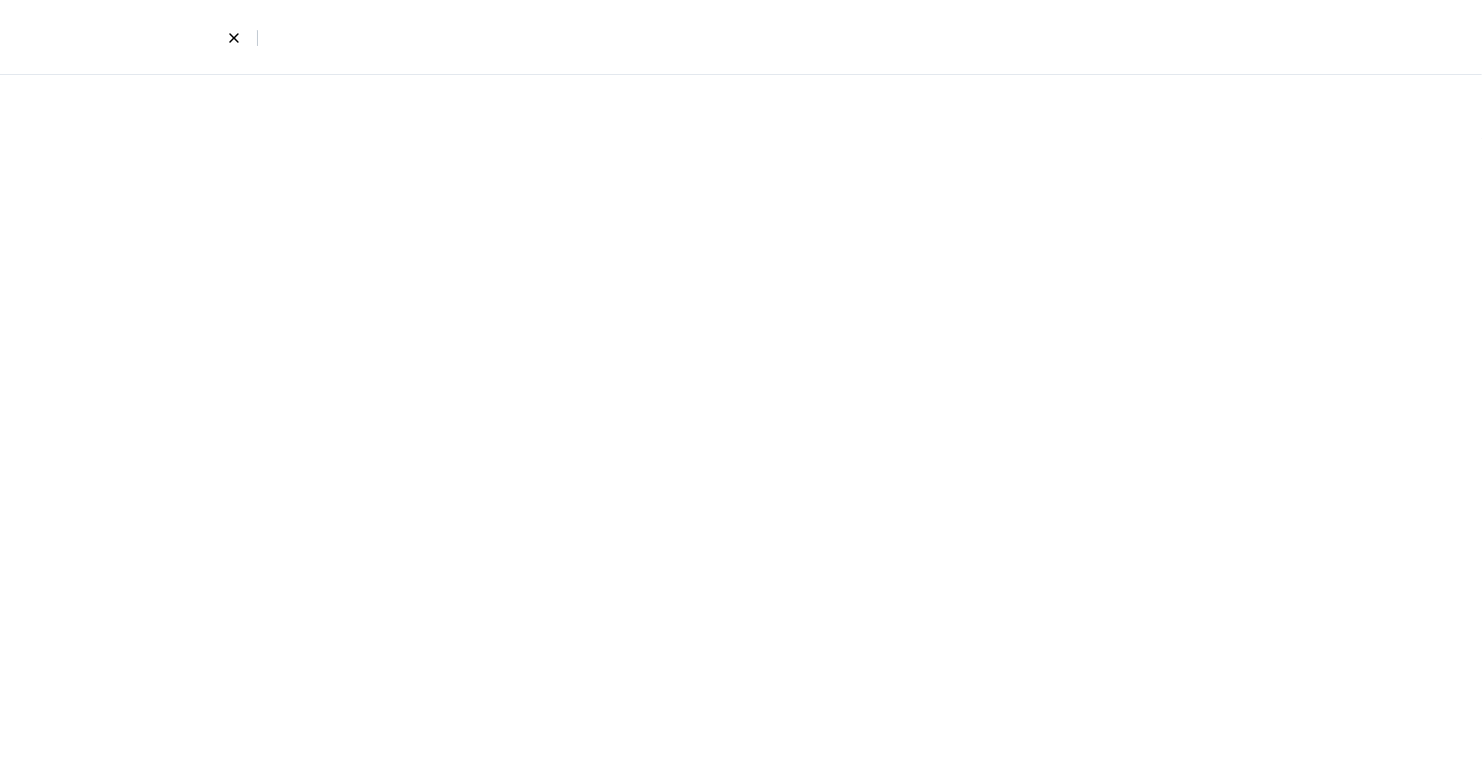 select on "4" 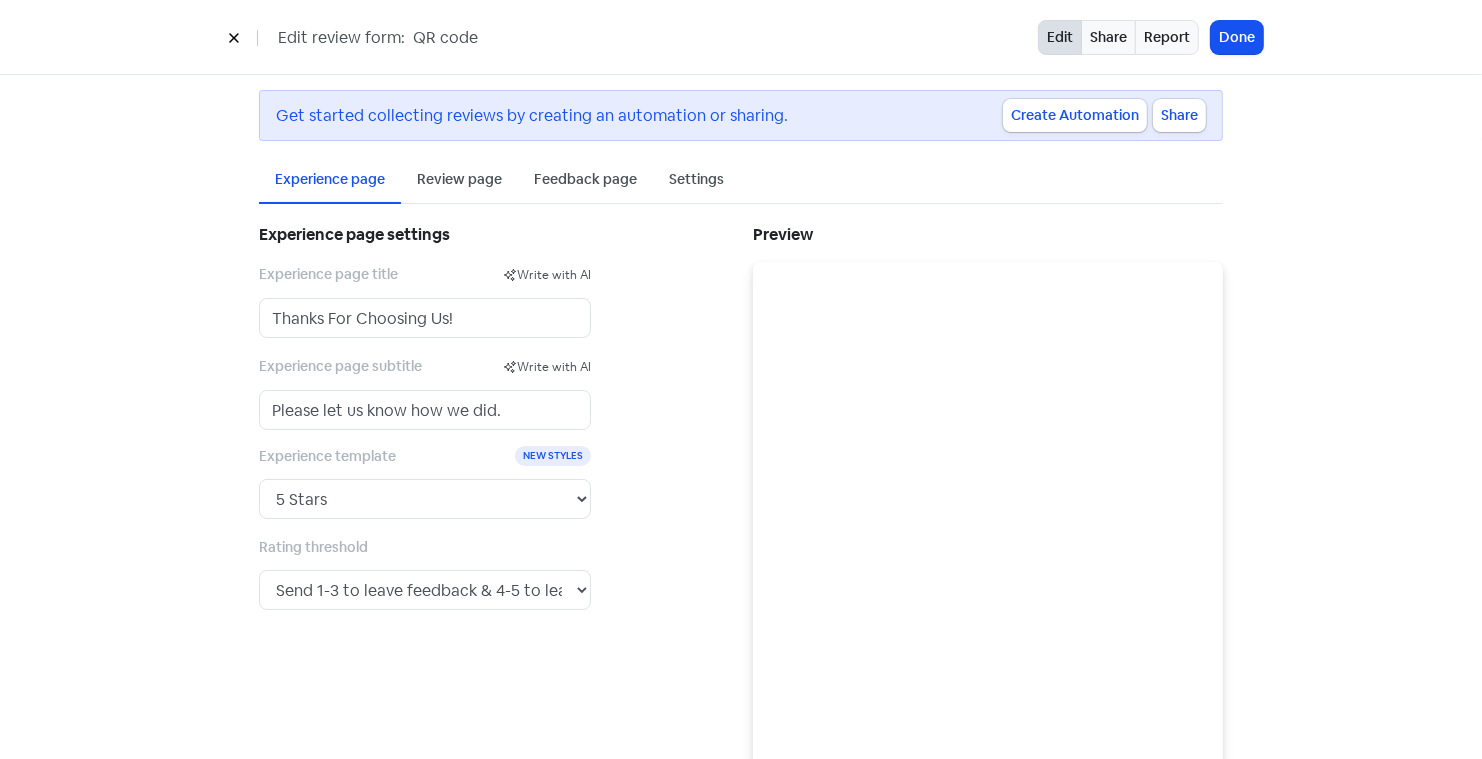 scroll, scrollTop: 53, scrollLeft: 0, axis: vertical 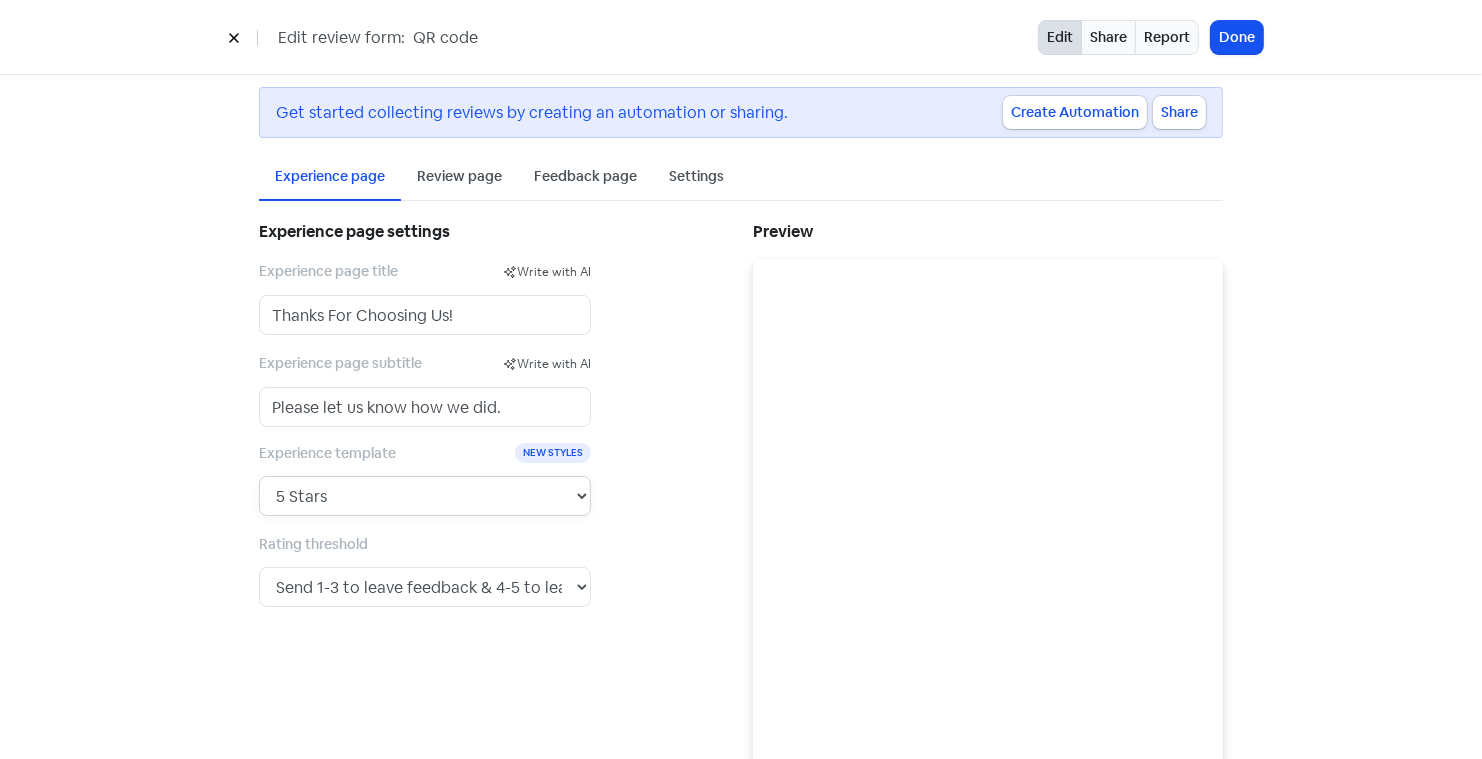 click on "5 Stars   5 Faces   Like / Dislike   5 Numbers   5 Fancy Stars   5 Fancy Faces with Bar   5 Fancy Faces with Stars   5 Stars v2   Happy / Unhappy" at bounding box center (425, 496) 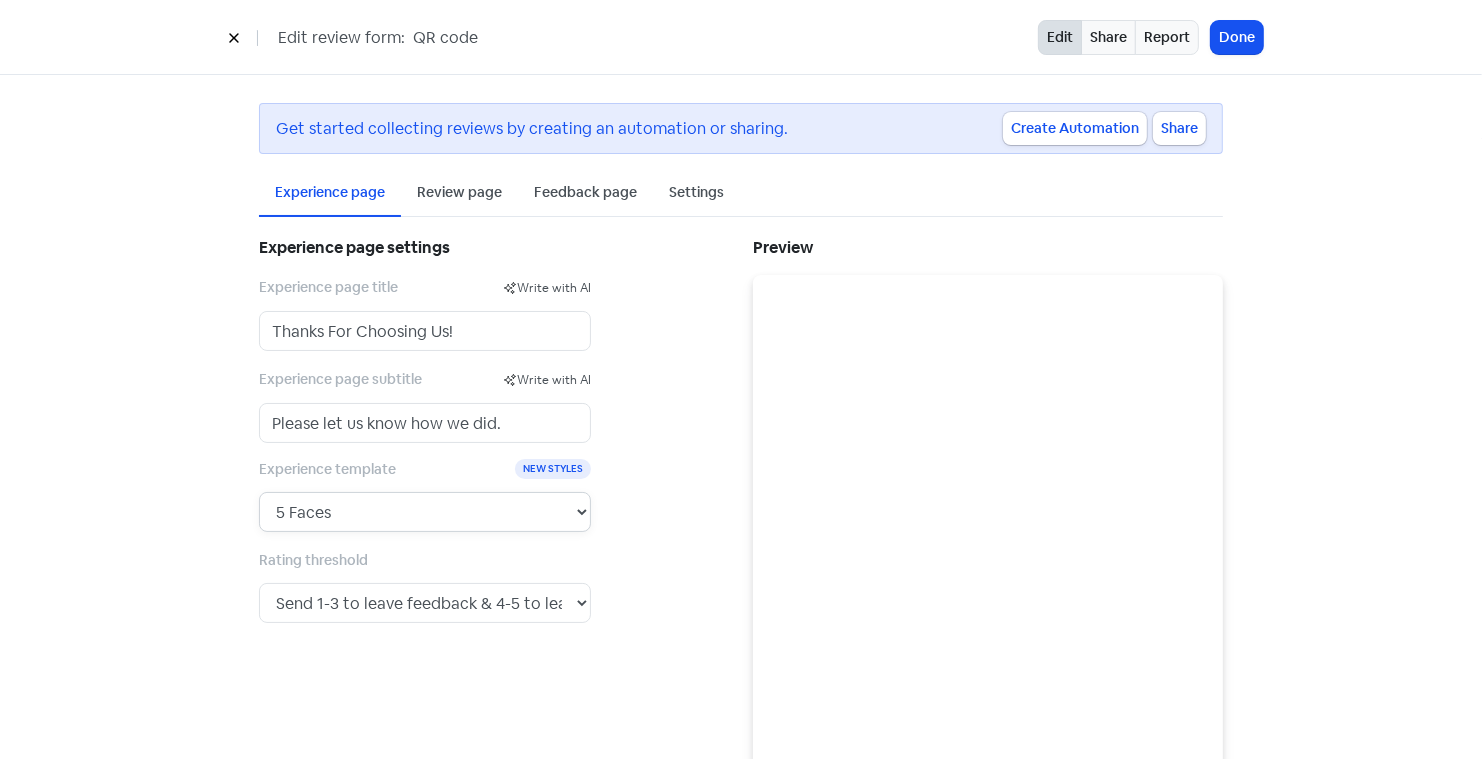scroll, scrollTop: 25, scrollLeft: 0, axis: vertical 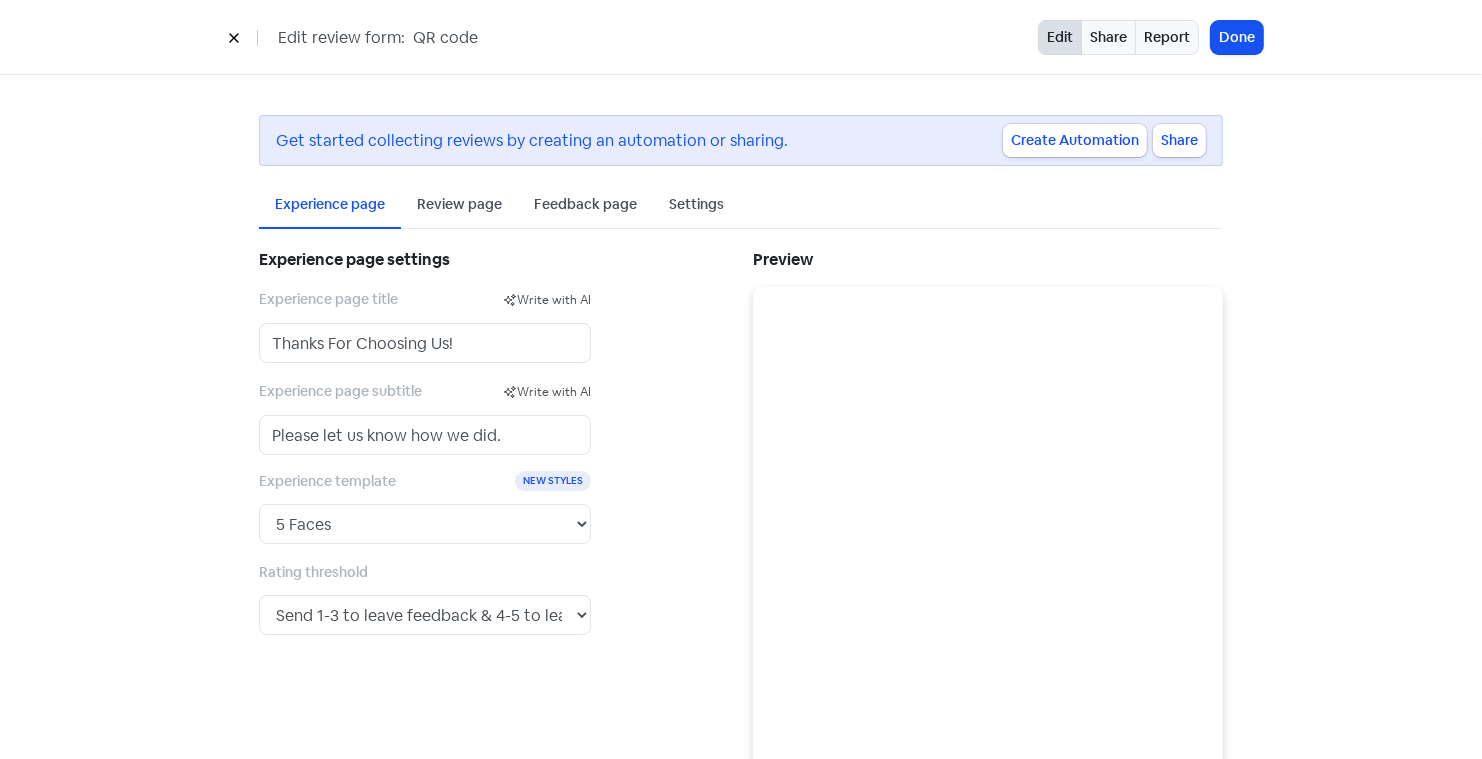 click on "Review page" at bounding box center [459, 204] 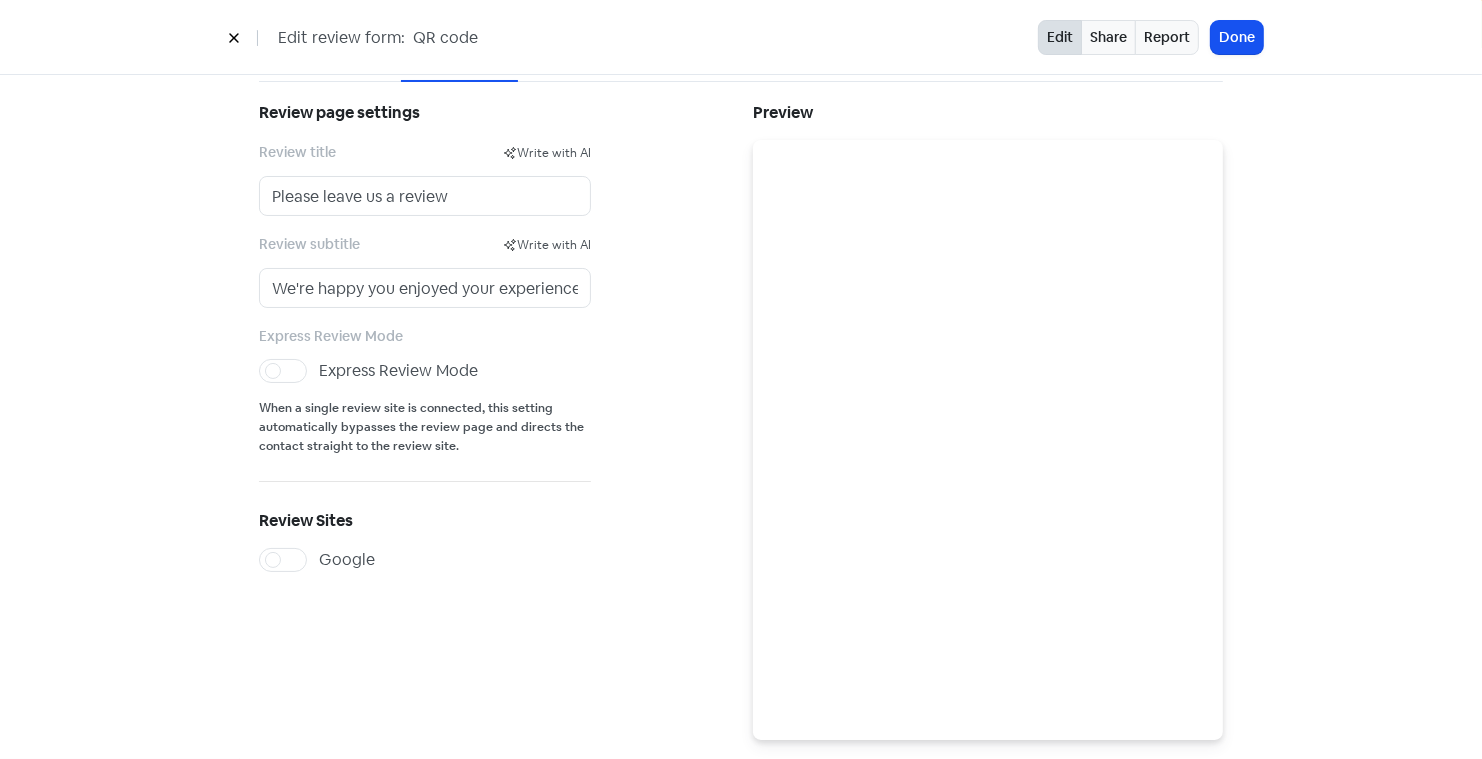 scroll, scrollTop: 191, scrollLeft: 0, axis: vertical 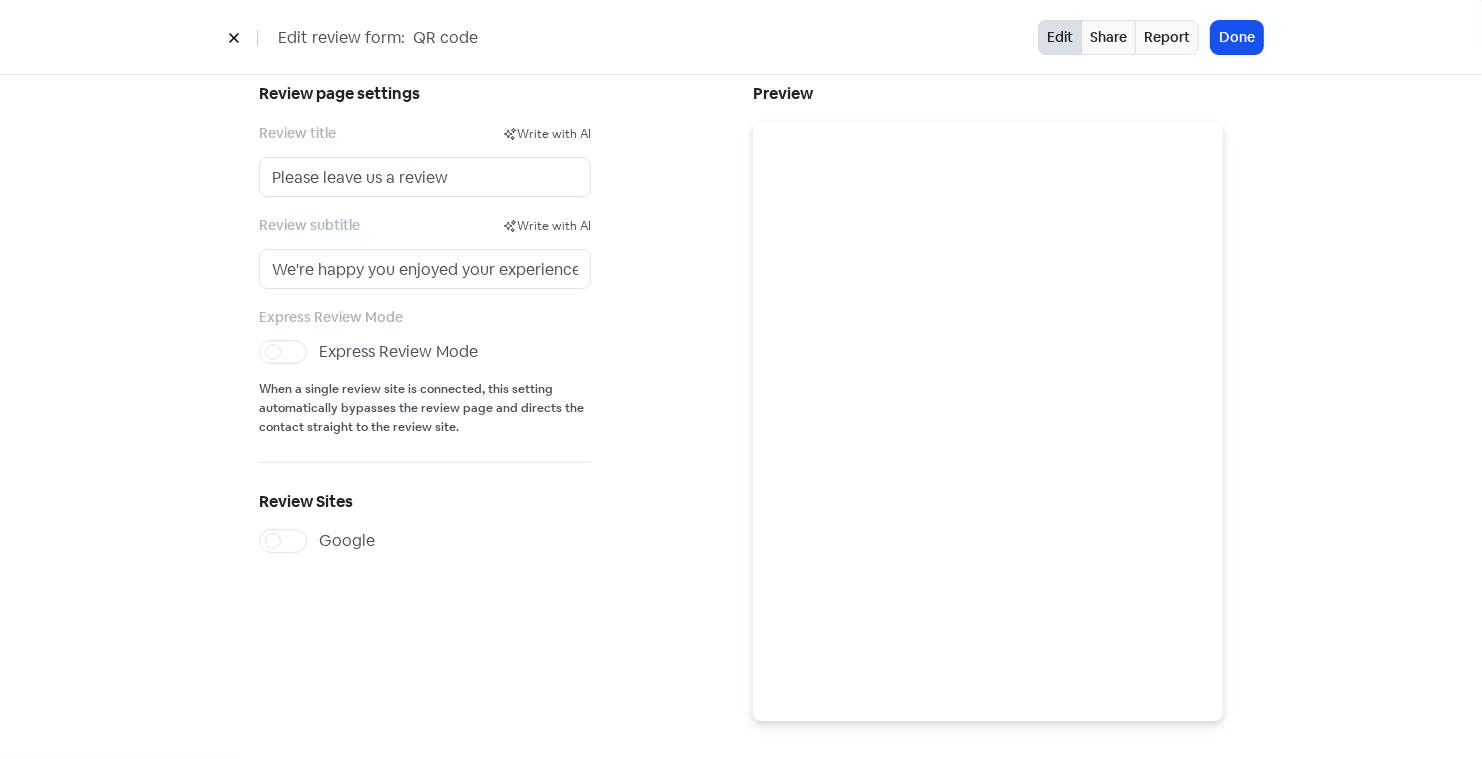 click on "Google" at bounding box center [347, 541] 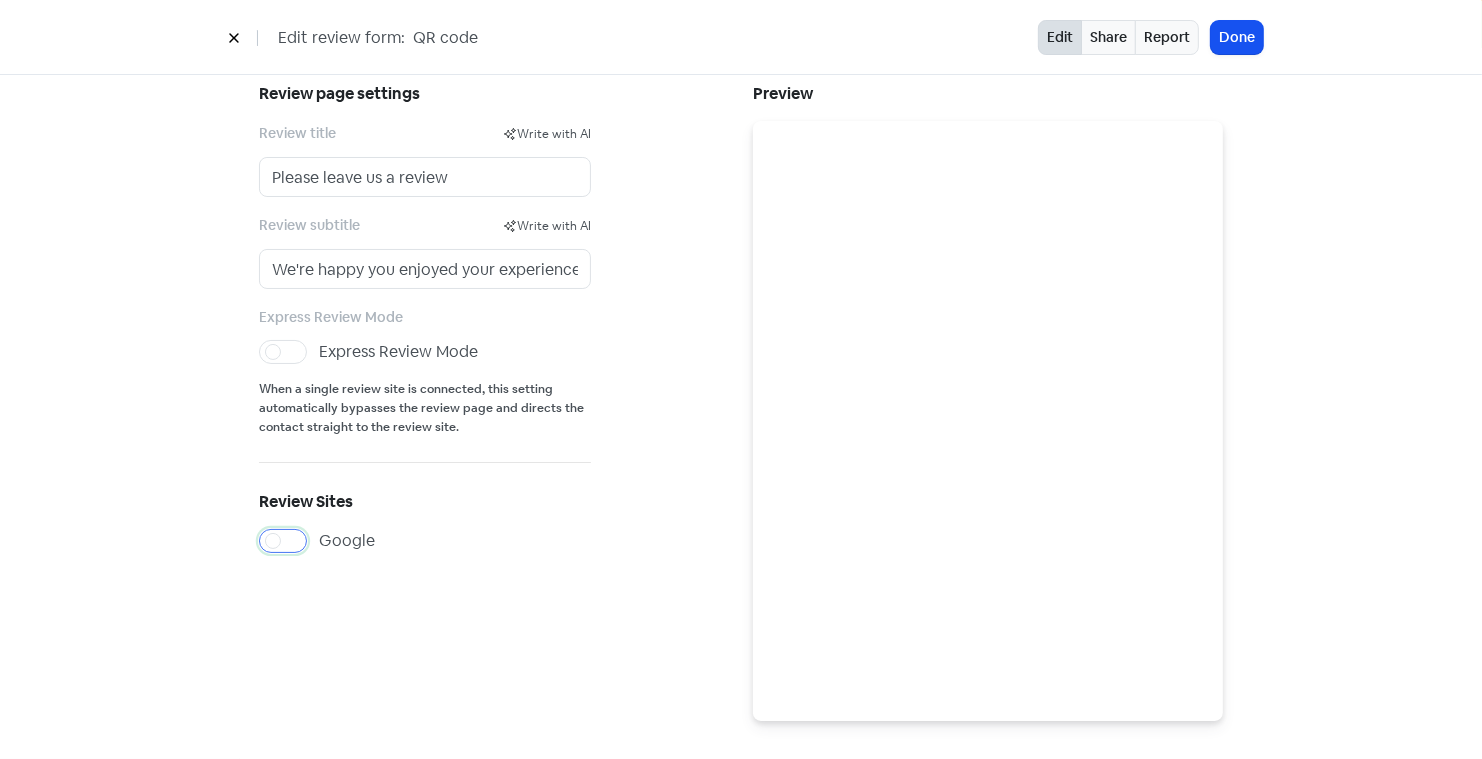click on "Google" at bounding box center (325, 535) 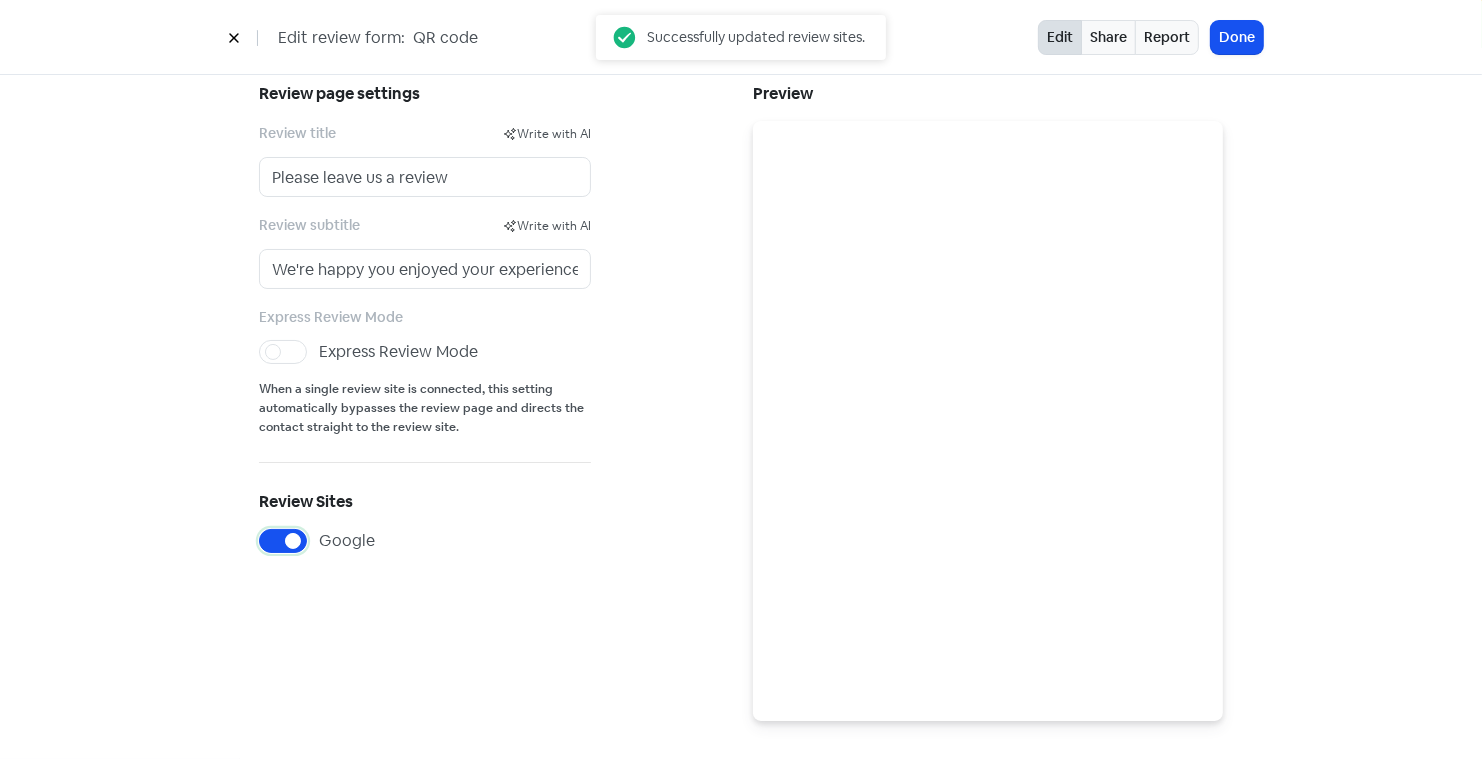 scroll, scrollTop: 166, scrollLeft: 0, axis: vertical 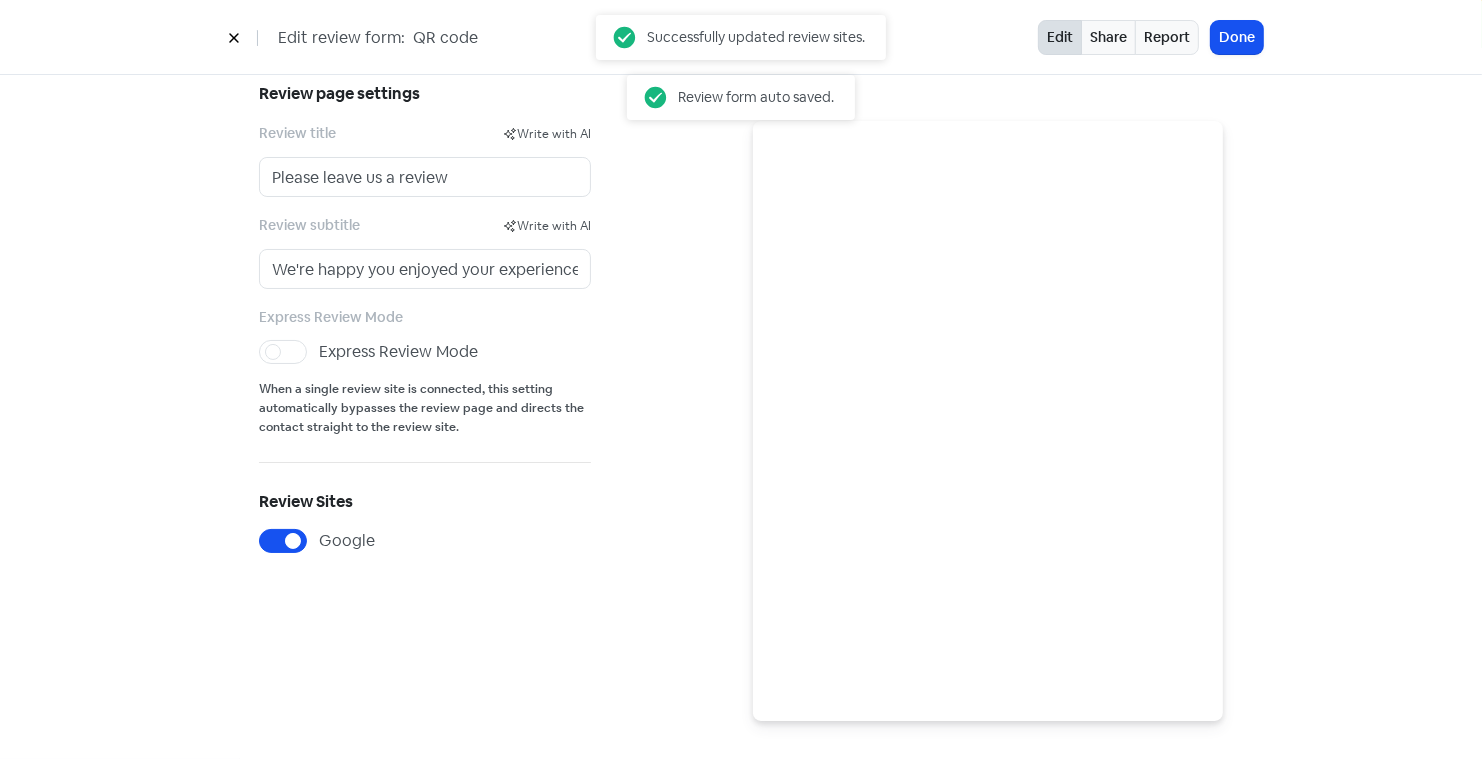 click on "Express Review Mode" at bounding box center [398, 352] 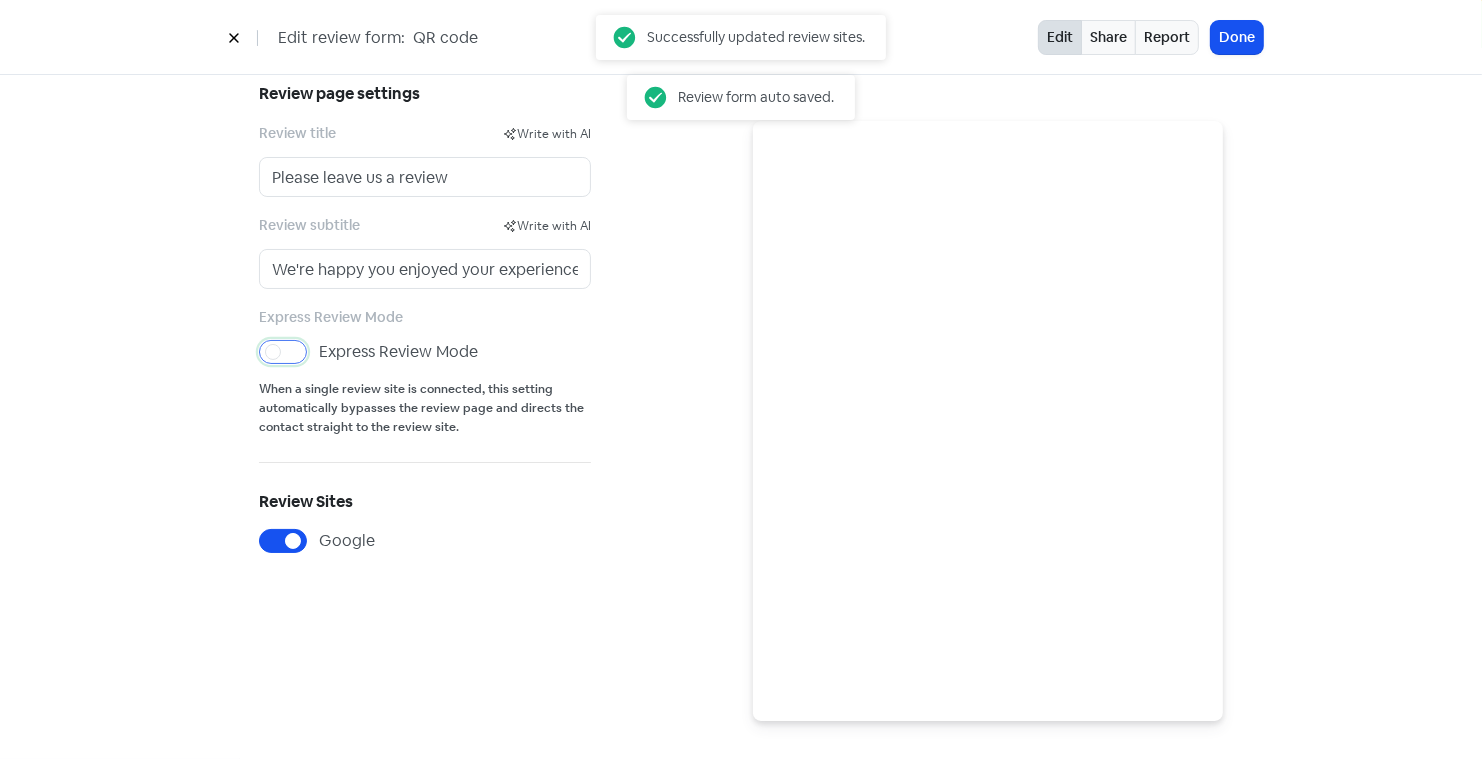 click on "Express Review Mode" at bounding box center (325, 346) 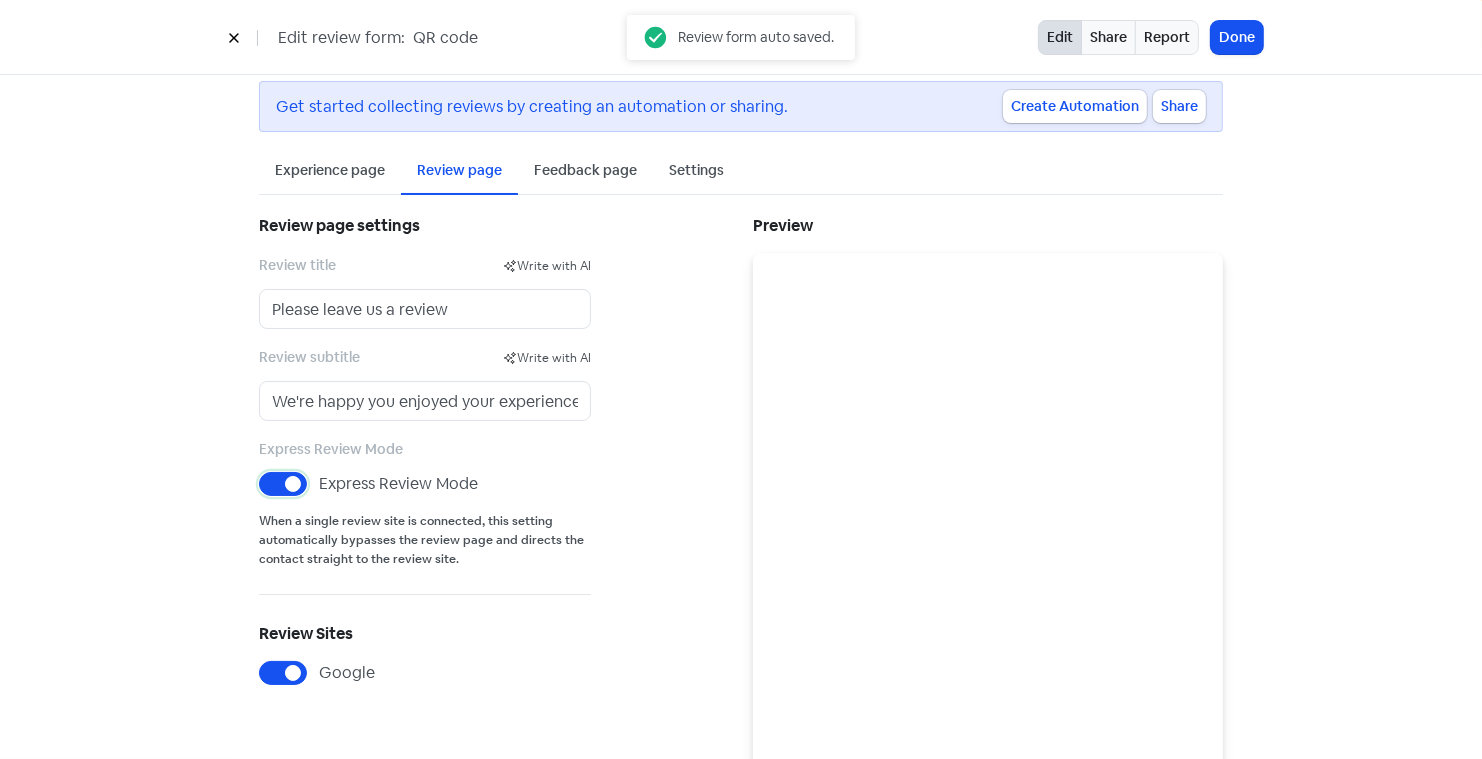 scroll, scrollTop: 32, scrollLeft: 0, axis: vertical 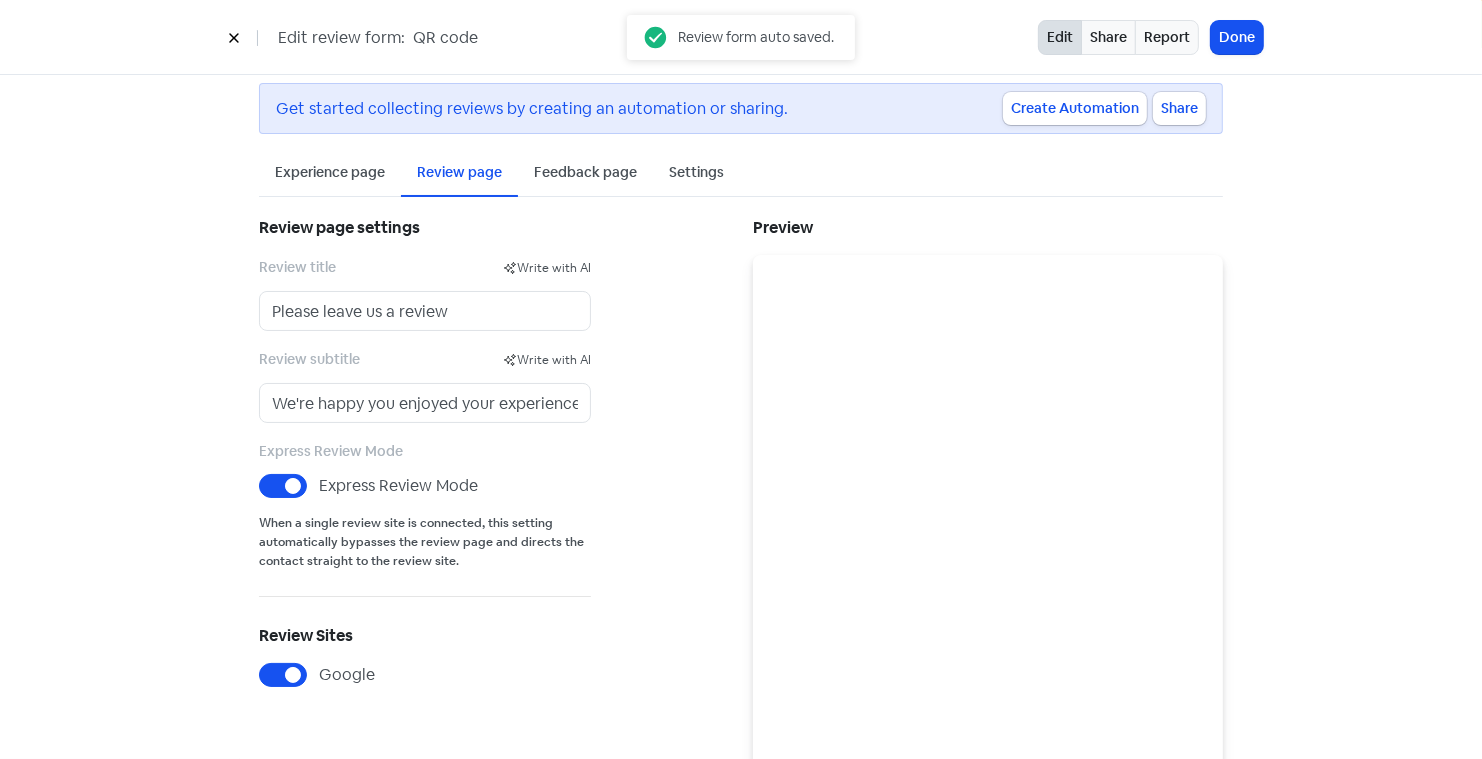 click on "Feedback page" at bounding box center (585, 172) 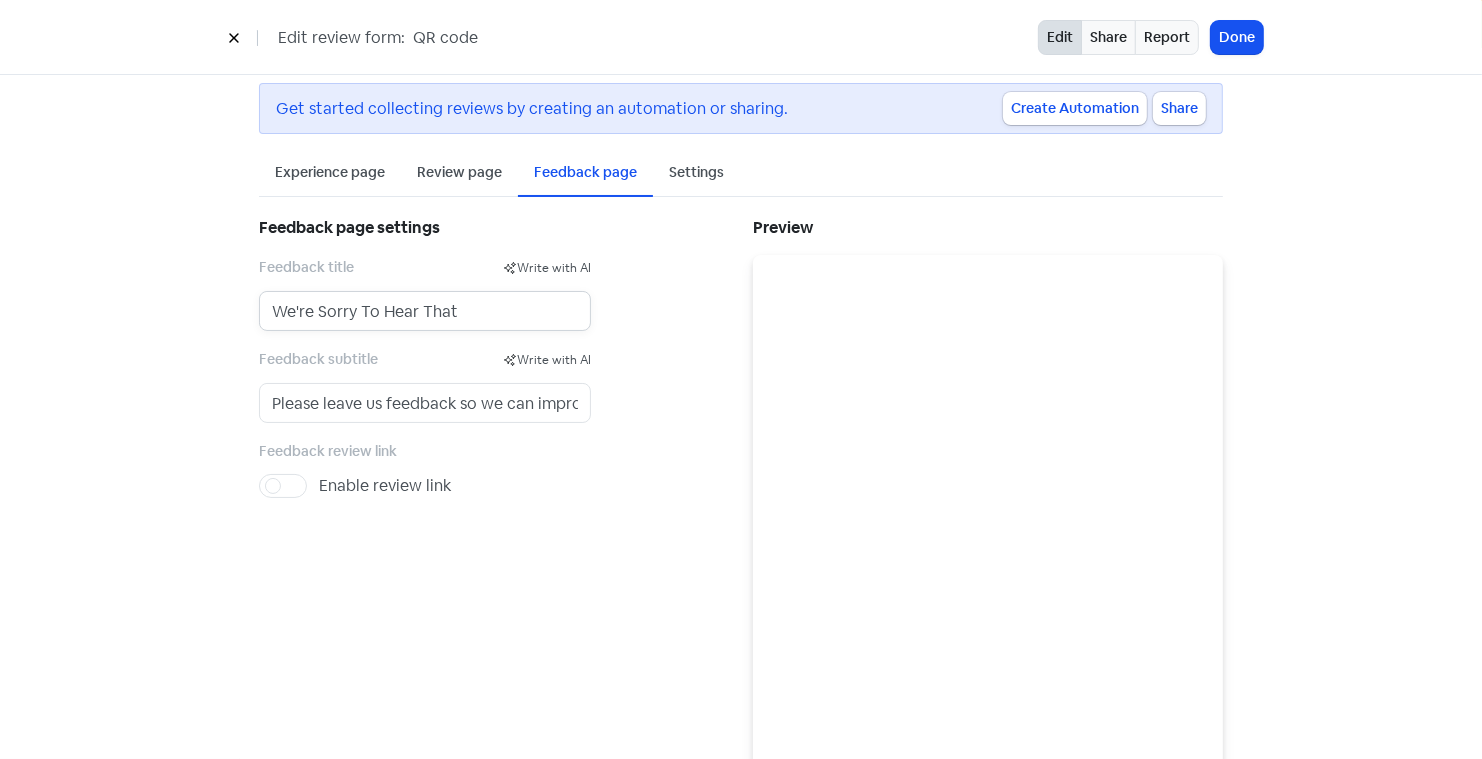 drag, startPoint x: 467, startPoint y: 315, endPoint x: 270, endPoint y: 310, distance: 197.06345 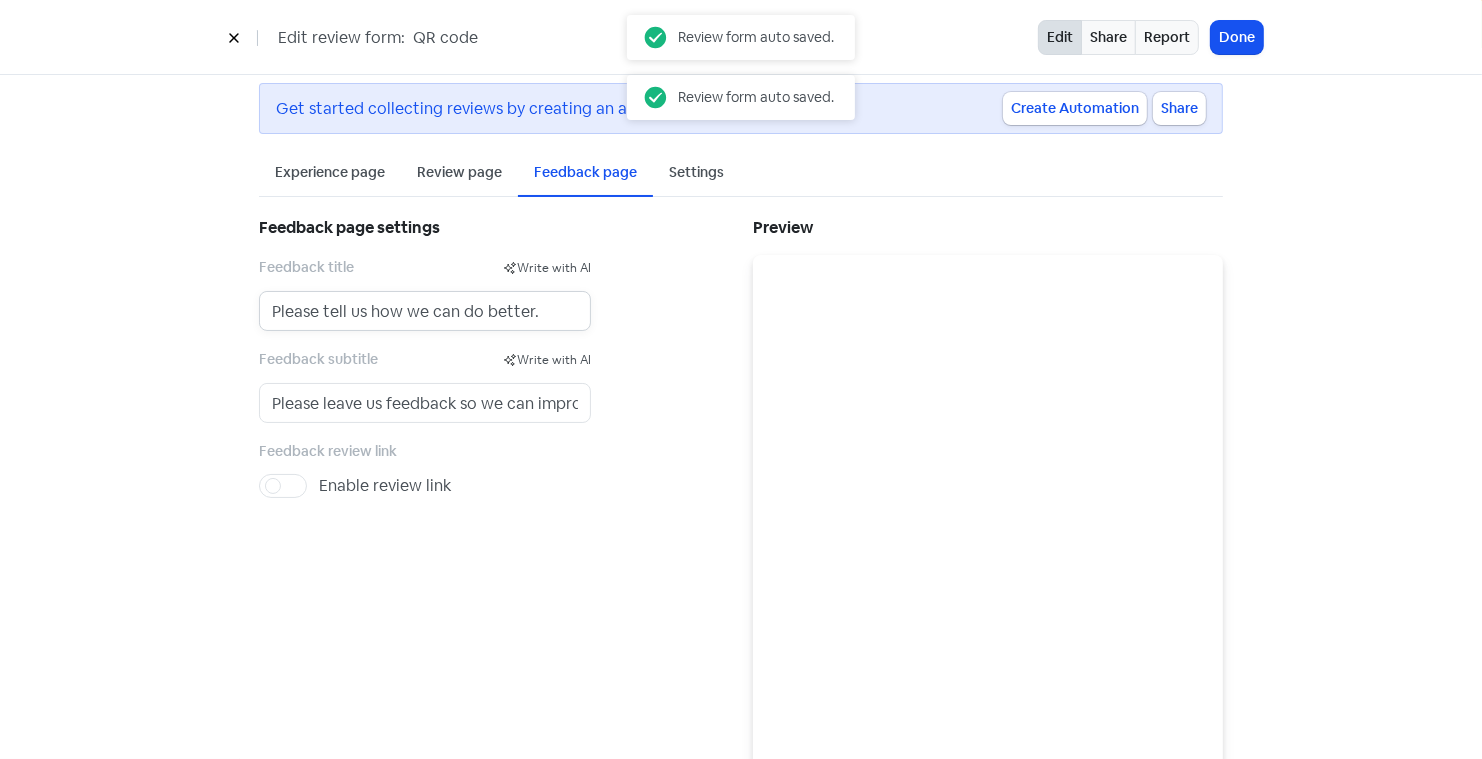 type on "Please tell us how we can do better." 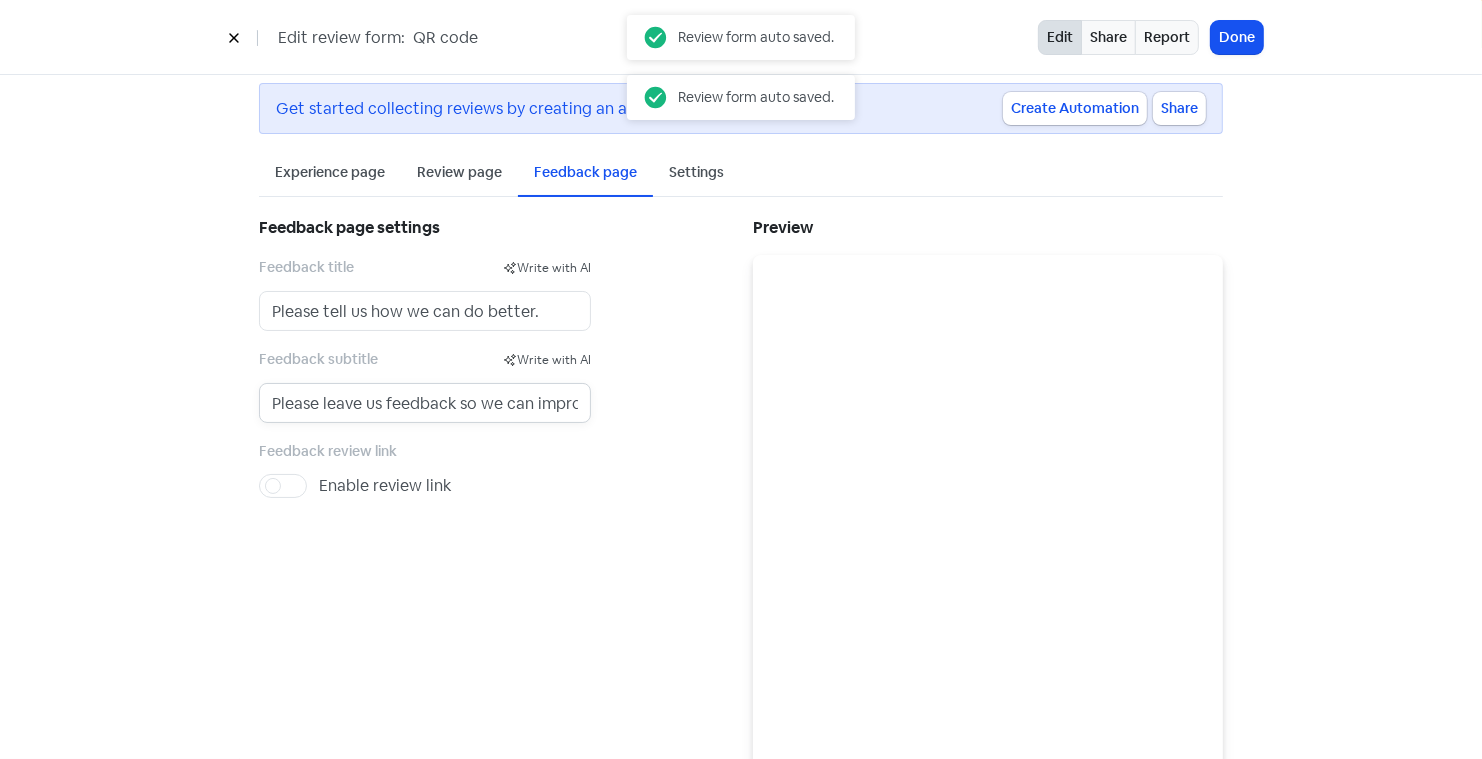 click on "Please leave us feedback so we can improve our service." at bounding box center (425, 403) 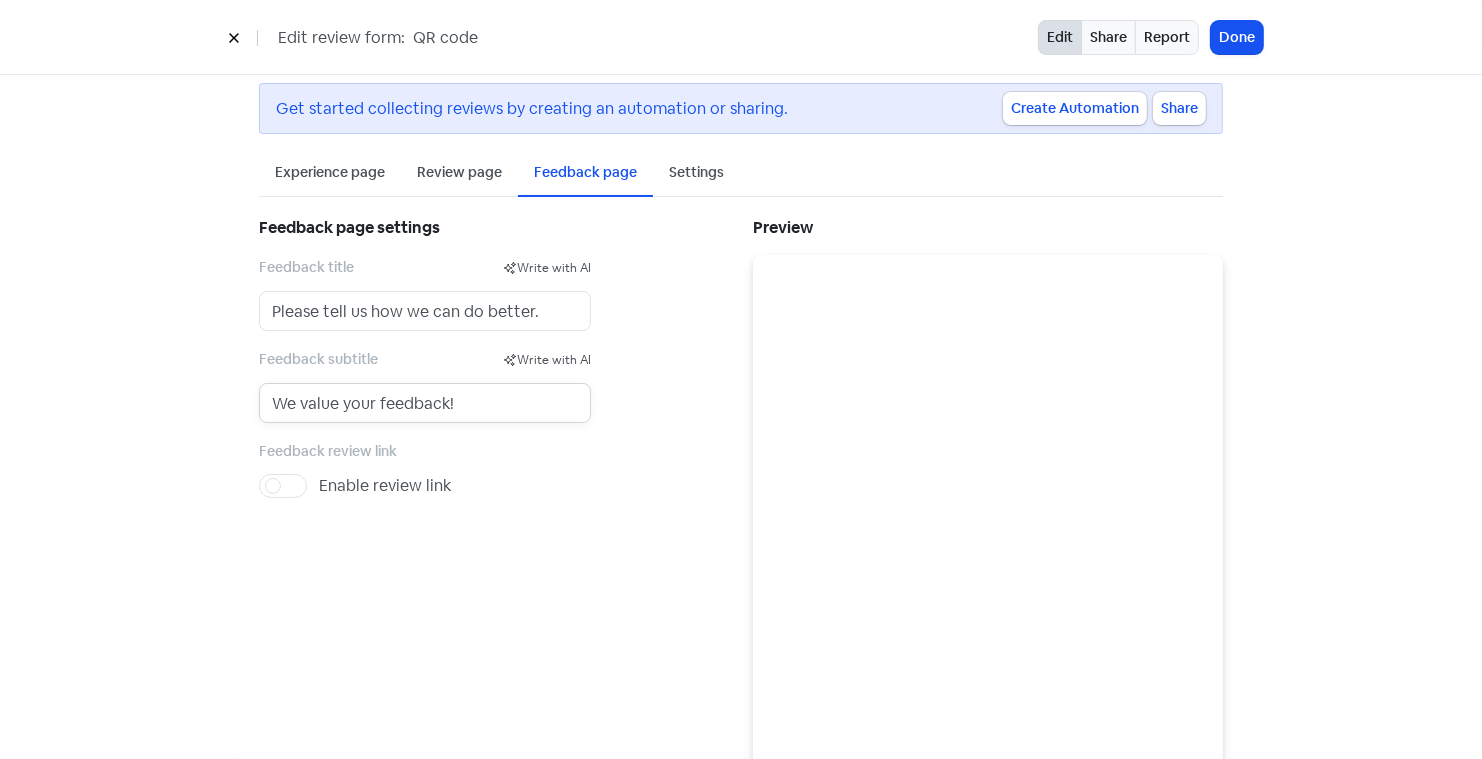 type on "We value your feedback!" 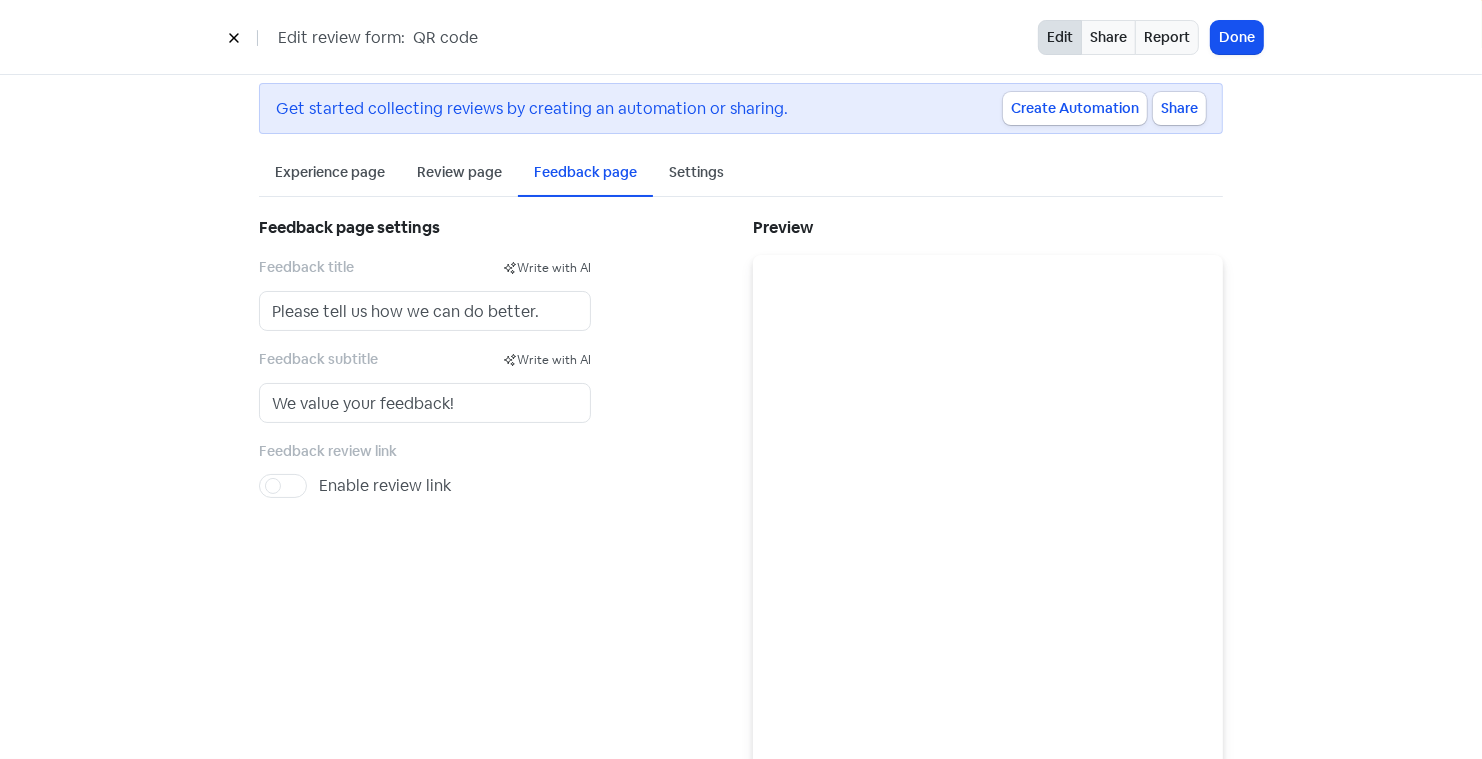 click on "Review page" at bounding box center (459, 172) 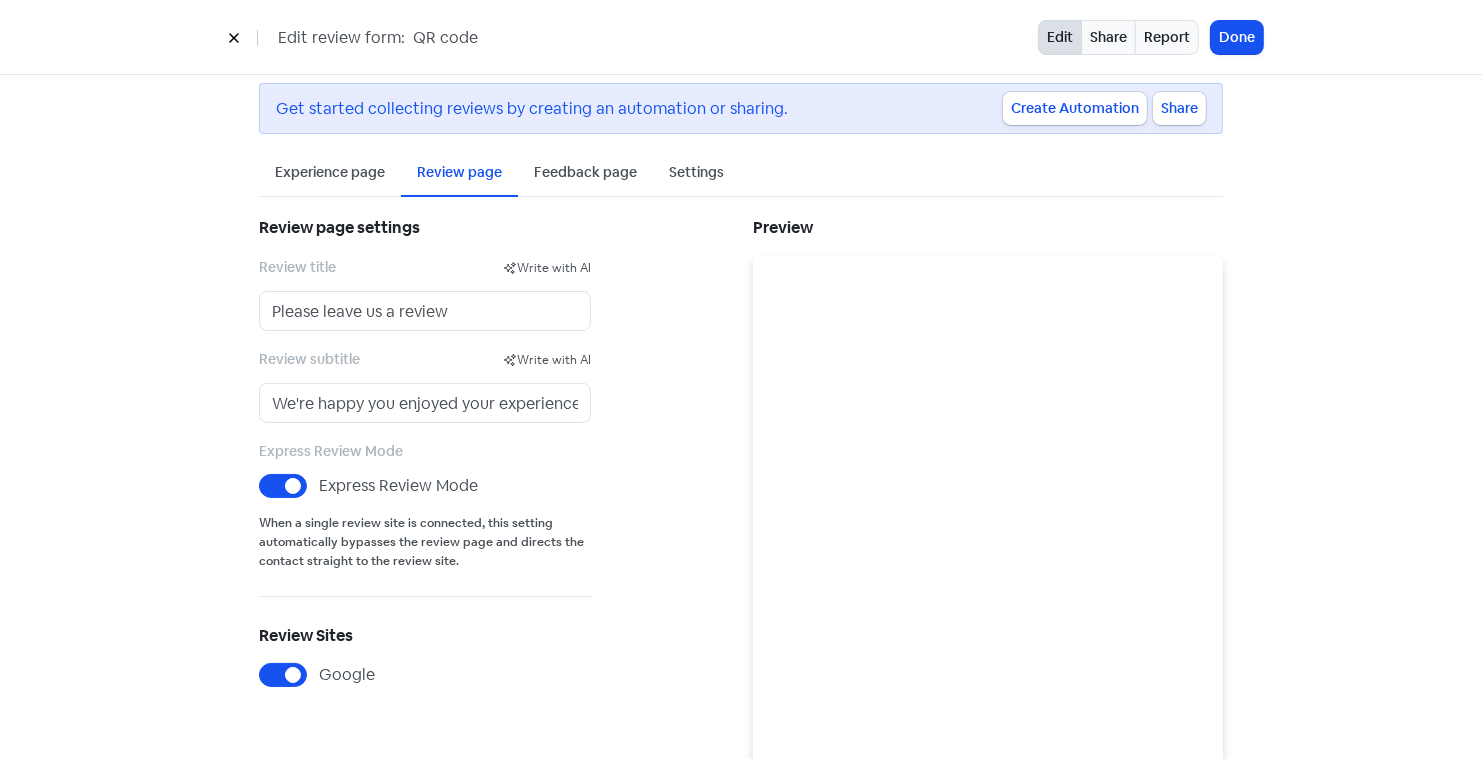 click on "Experience page" at bounding box center (330, 172) 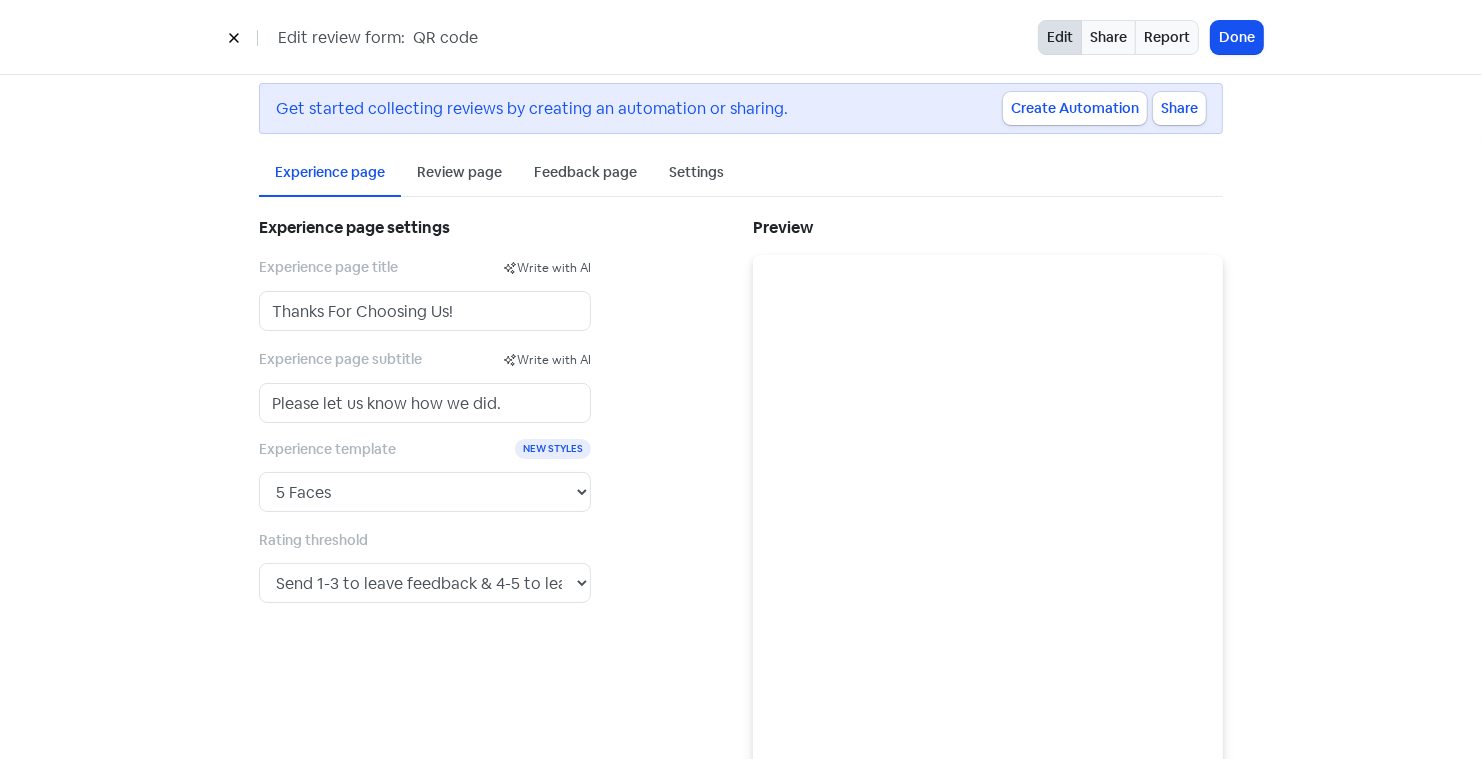 click on "Review page" at bounding box center [459, 172] 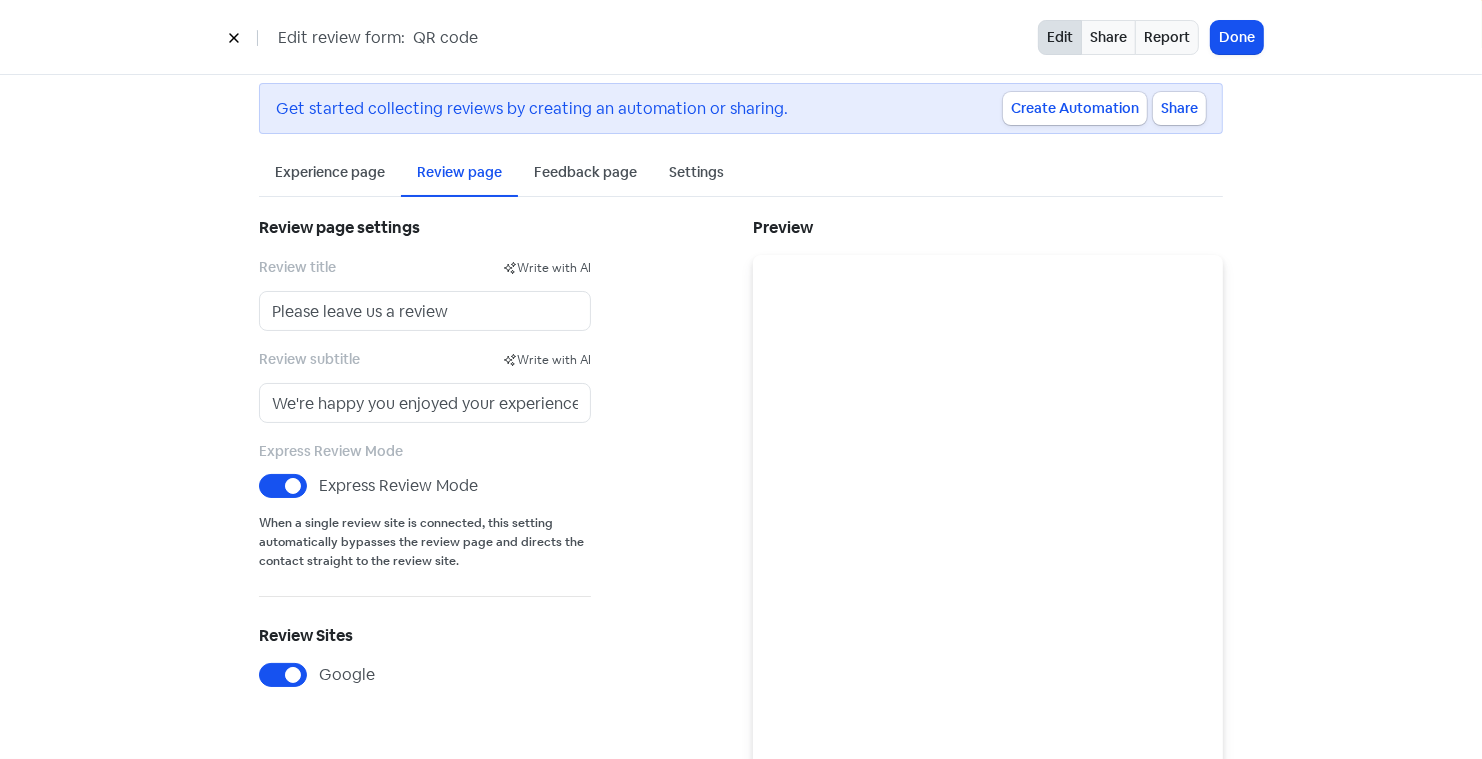 click on "Experience page" at bounding box center (330, 172) 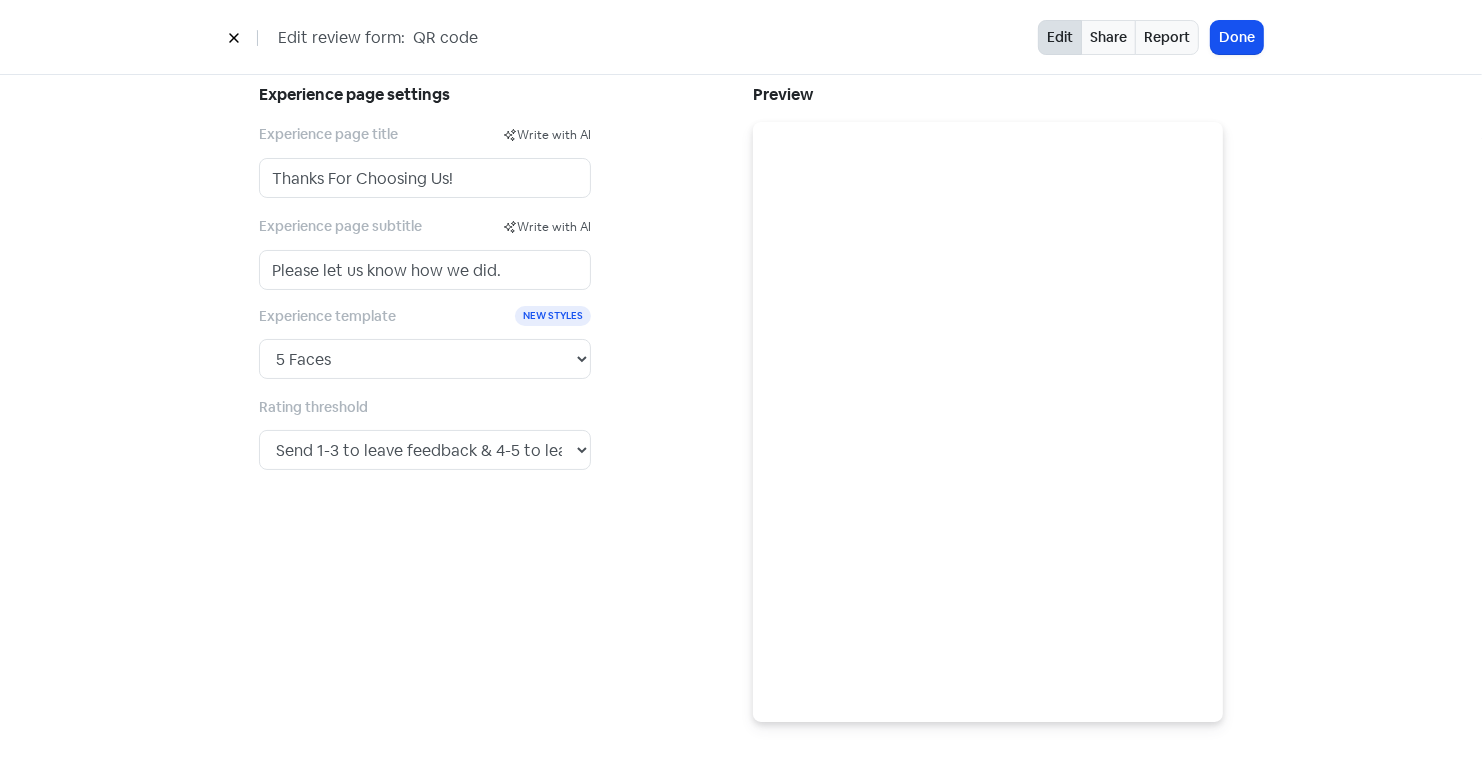 scroll, scrollTop: 166, scrollLeft: 0, axis: vertical 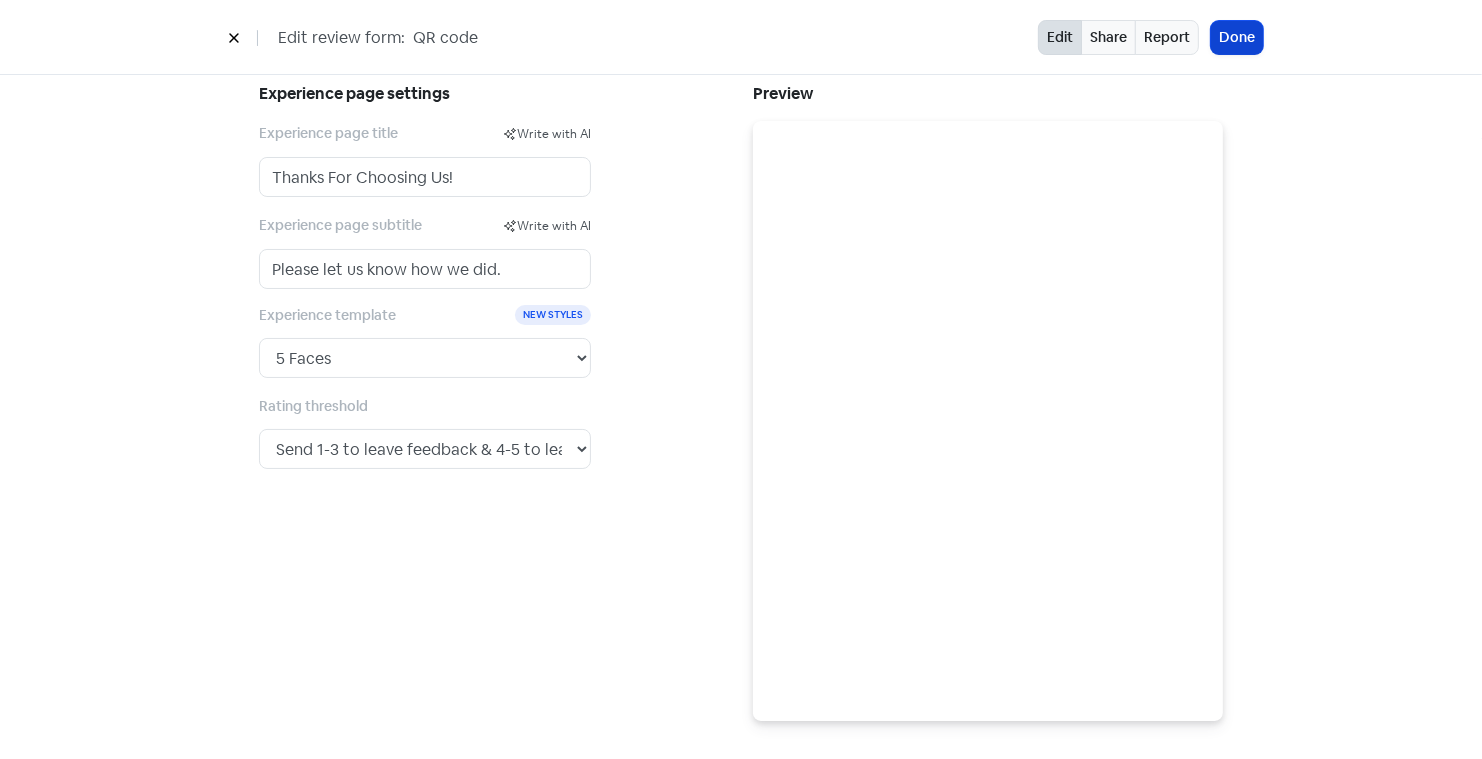 click on "Done" at bounding box center (1237, 37) 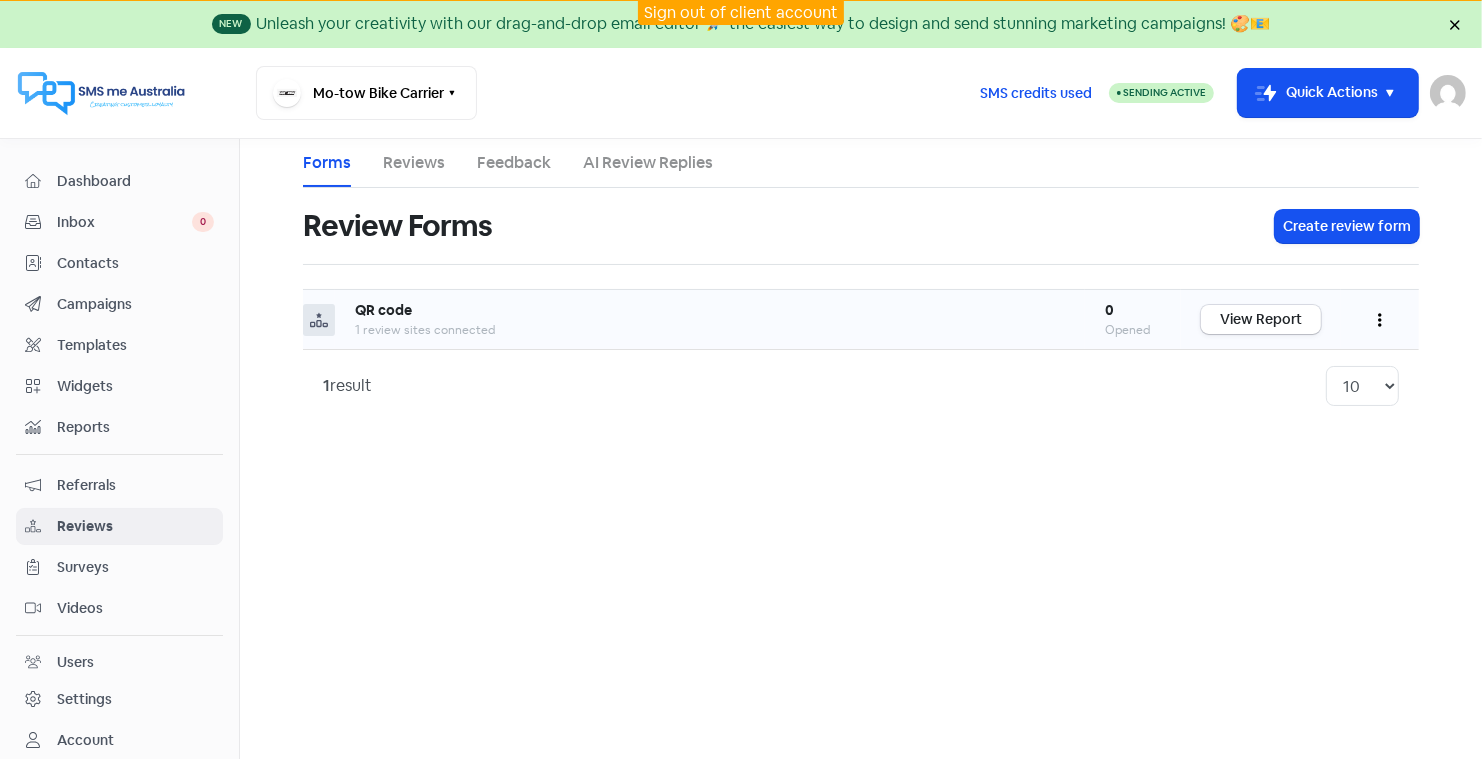 click at bounding box center (1380, 319) 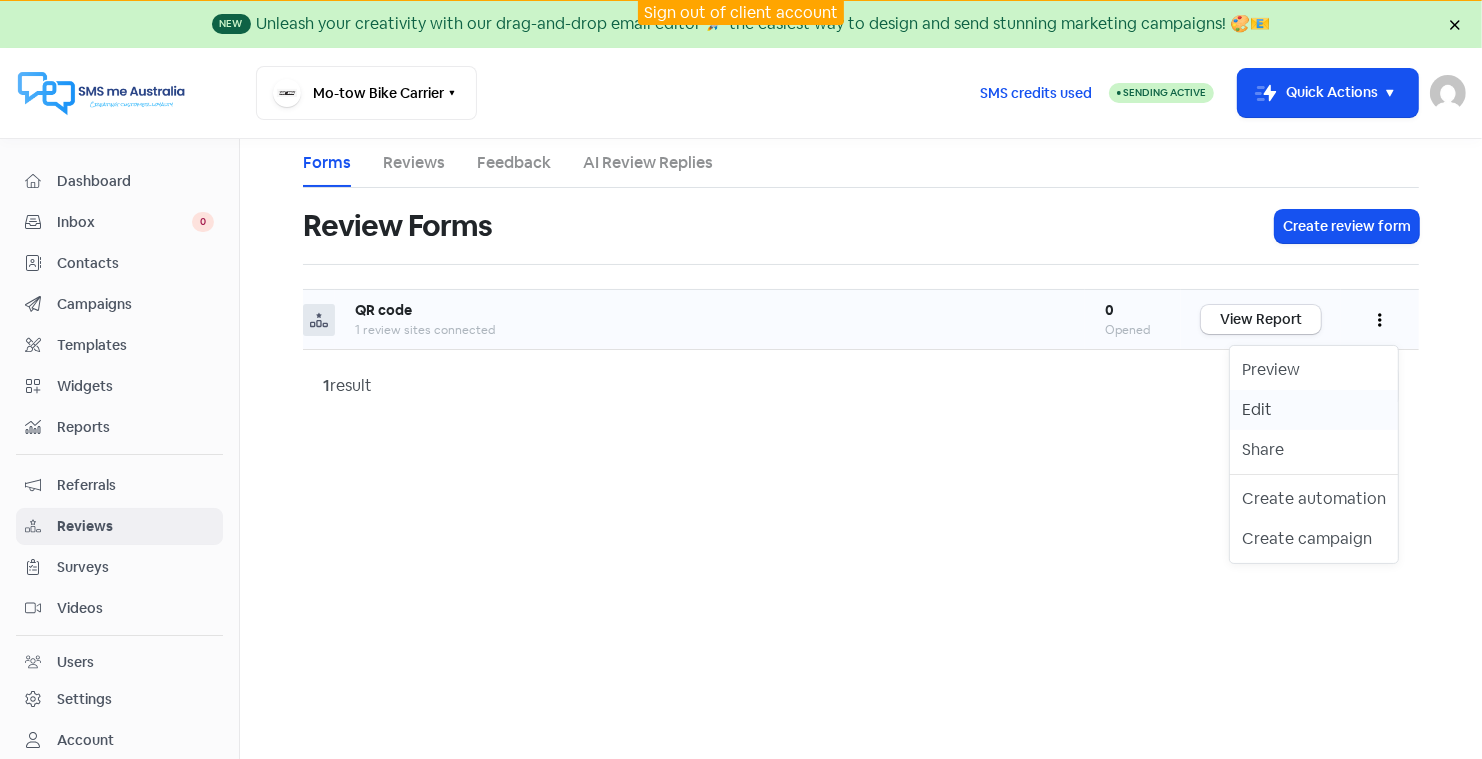 click on "Edit" at bounding box center [1314, 410] 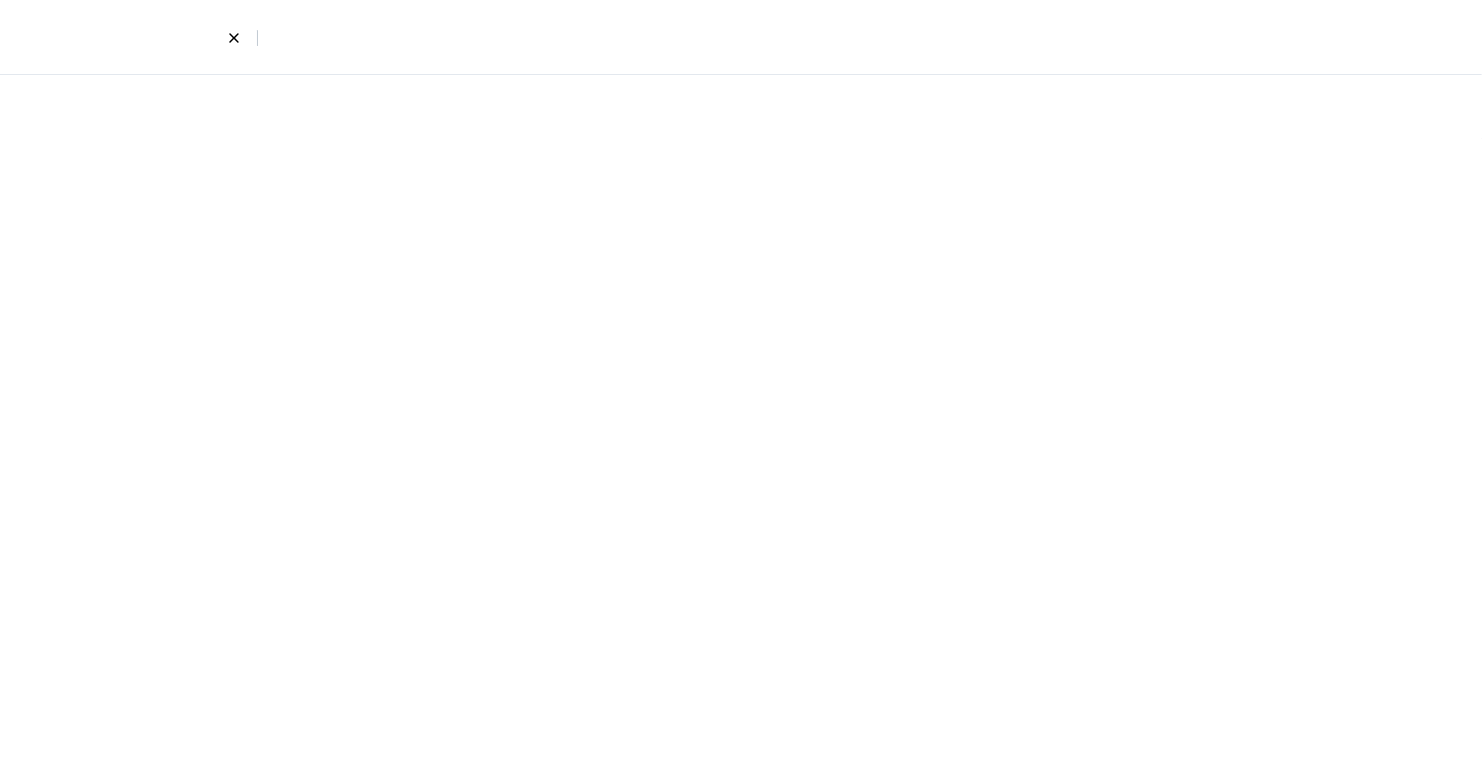 select on "2" 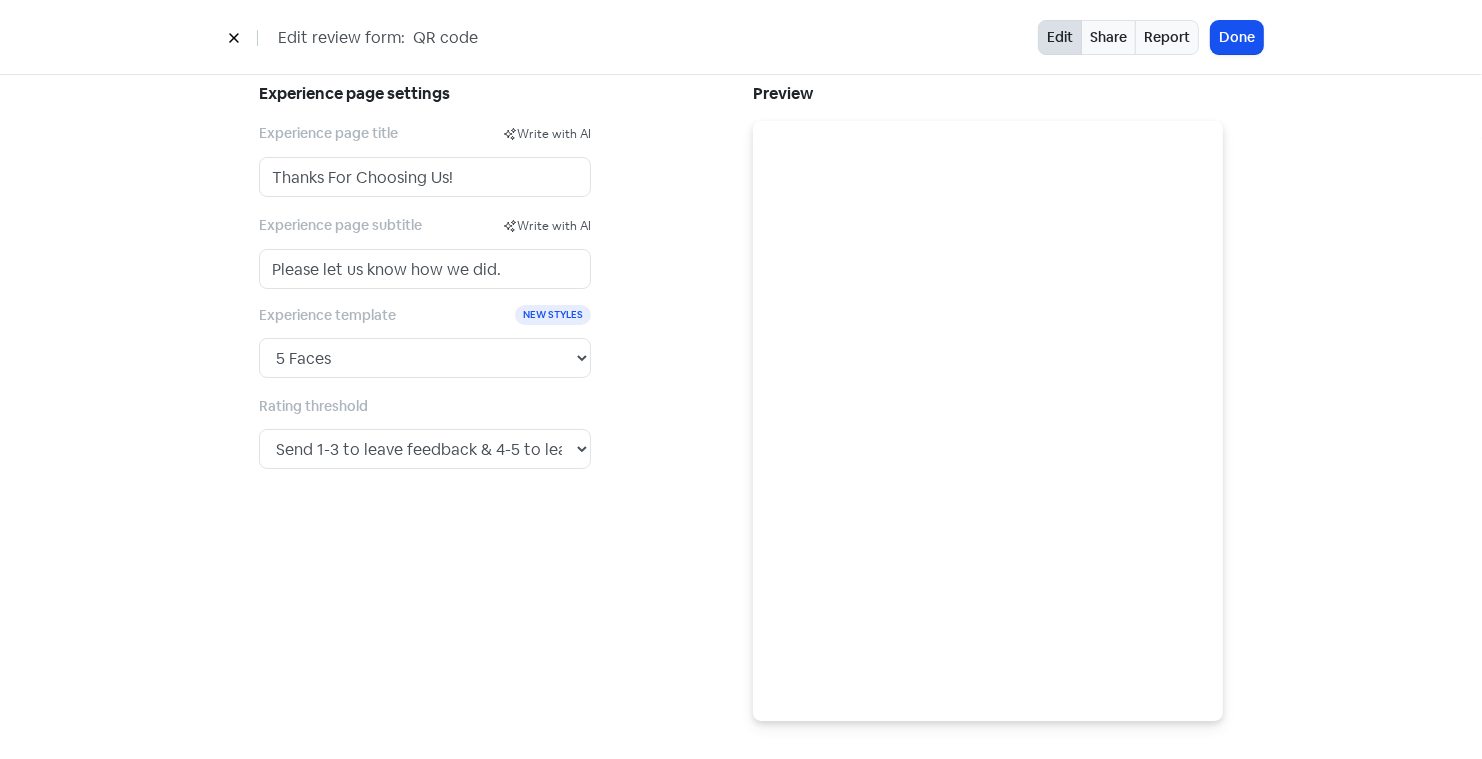 scroll, scrollTop: 0, scrollLeft: 0, axis: both 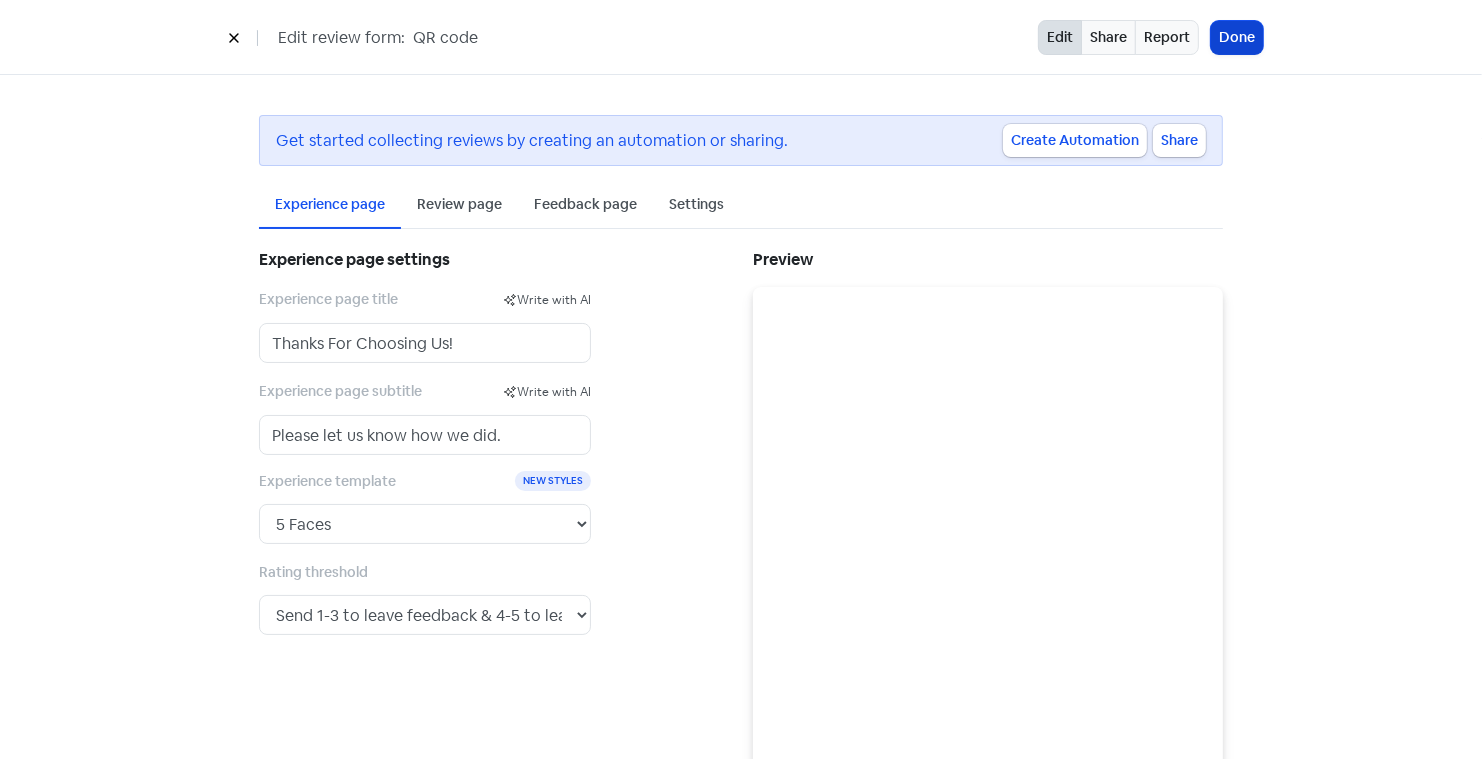 click on "Done" at bounding box center [1237, 37] 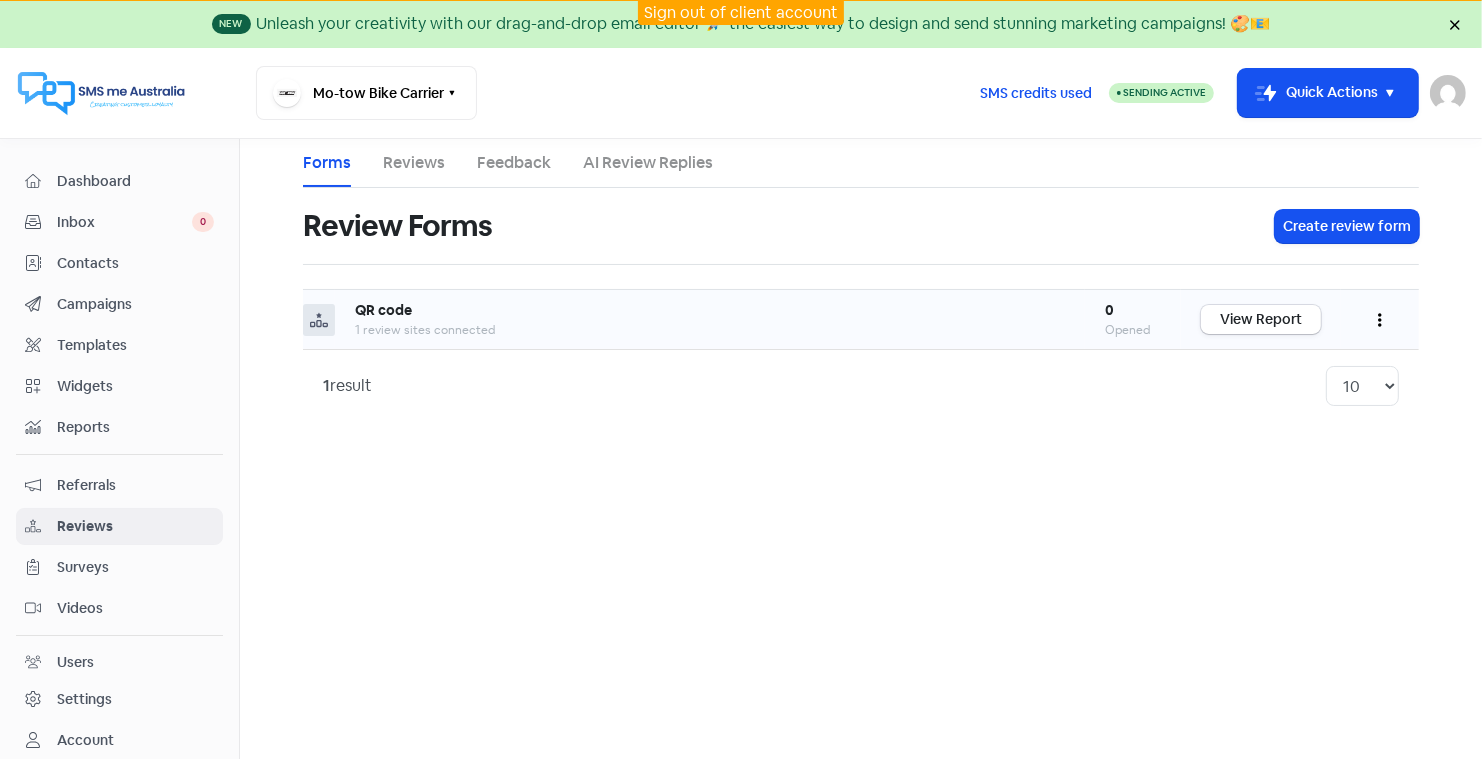 click at bounding box center (1380, 319) 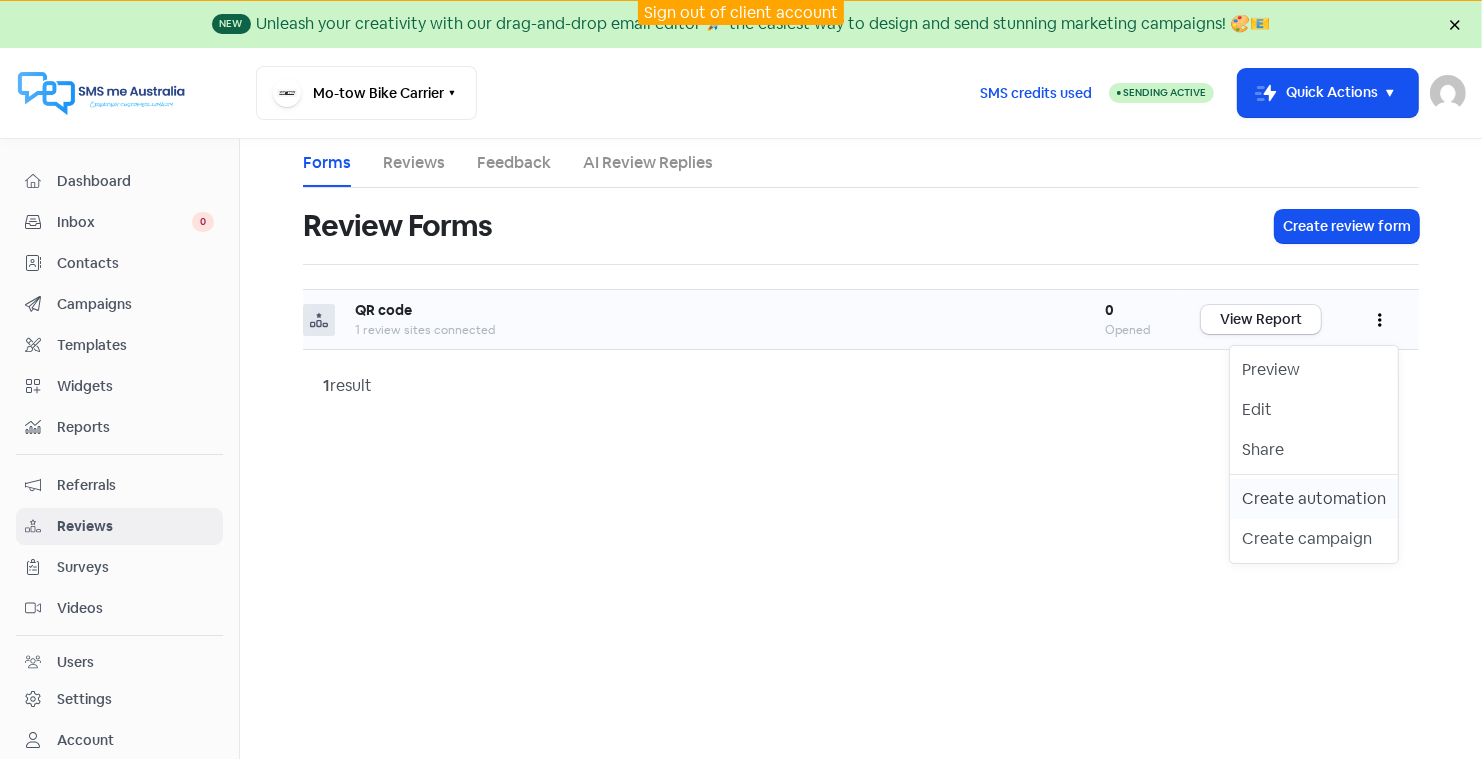 click on "Create automation" at bounding box center [1314, 499] 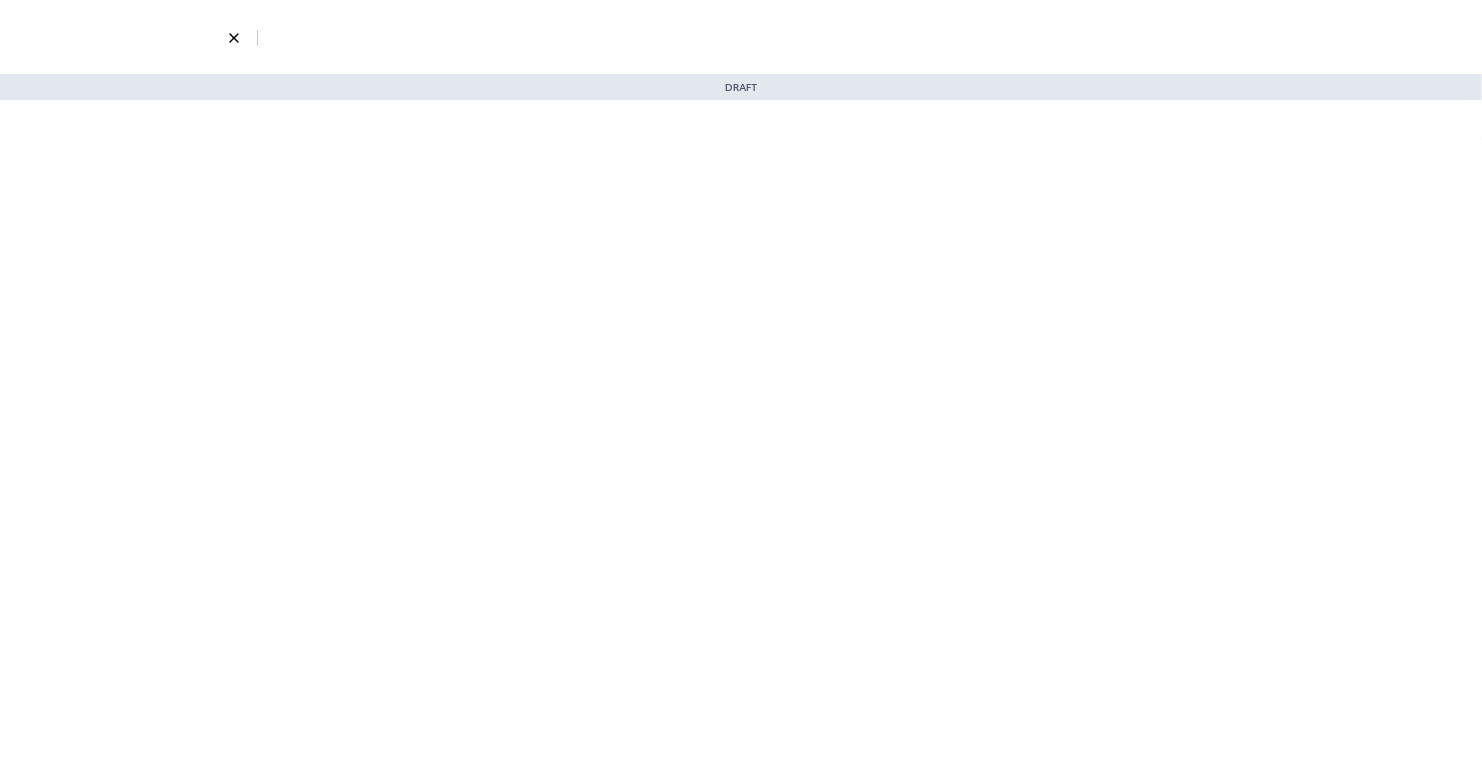select on "3715" 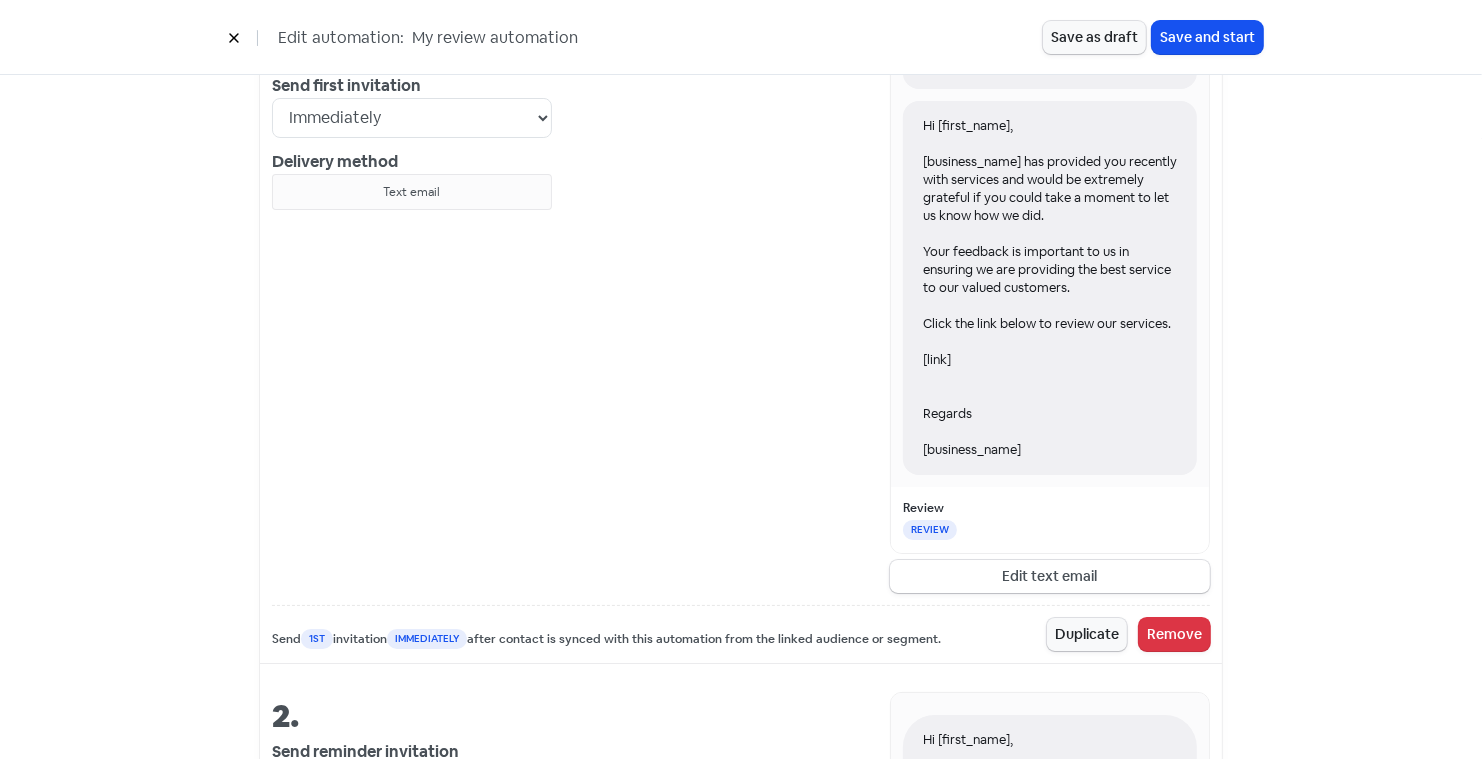 scroll, scrollTop: 850, scrollLeft: 0, axis: vertical 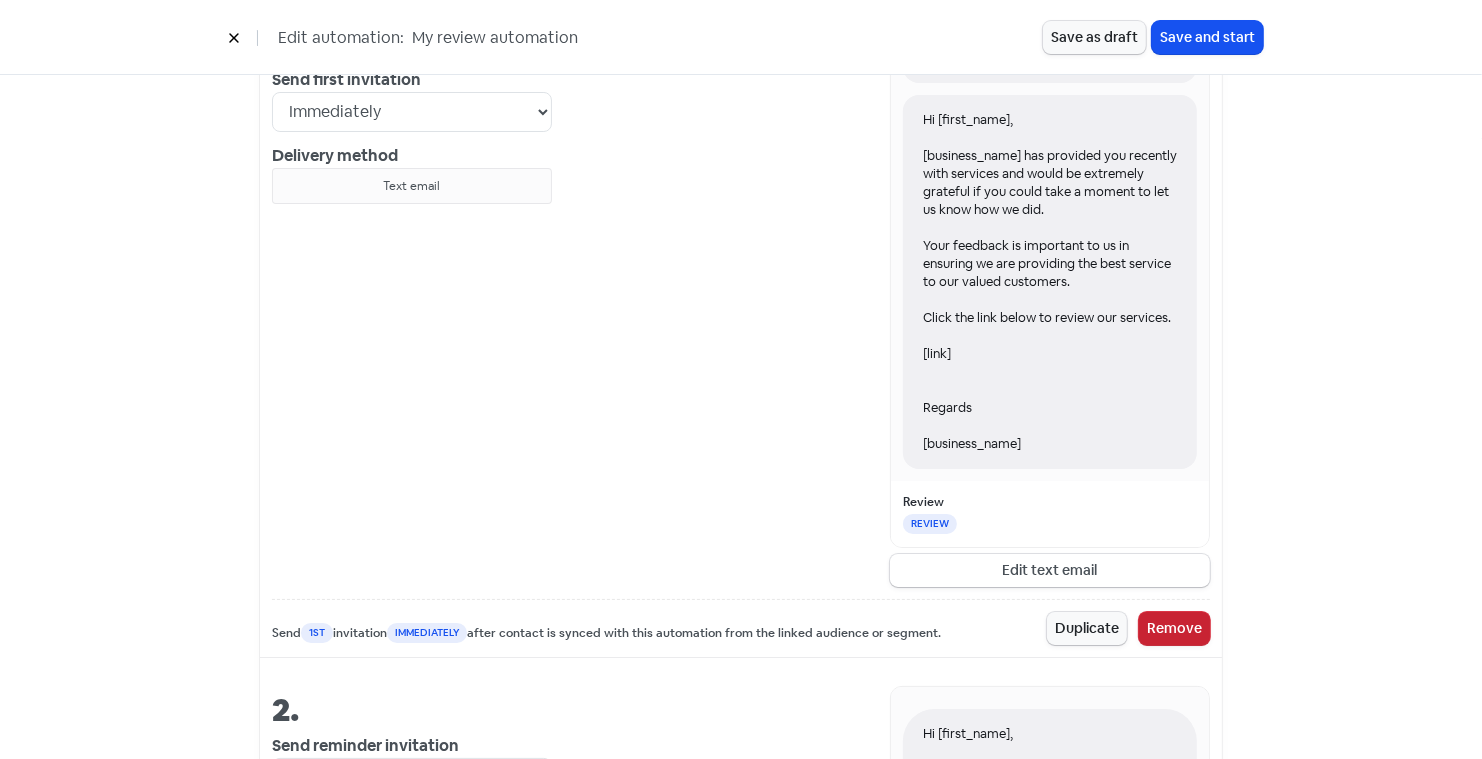 click on "Remove" at bounding box center (1174, 628) 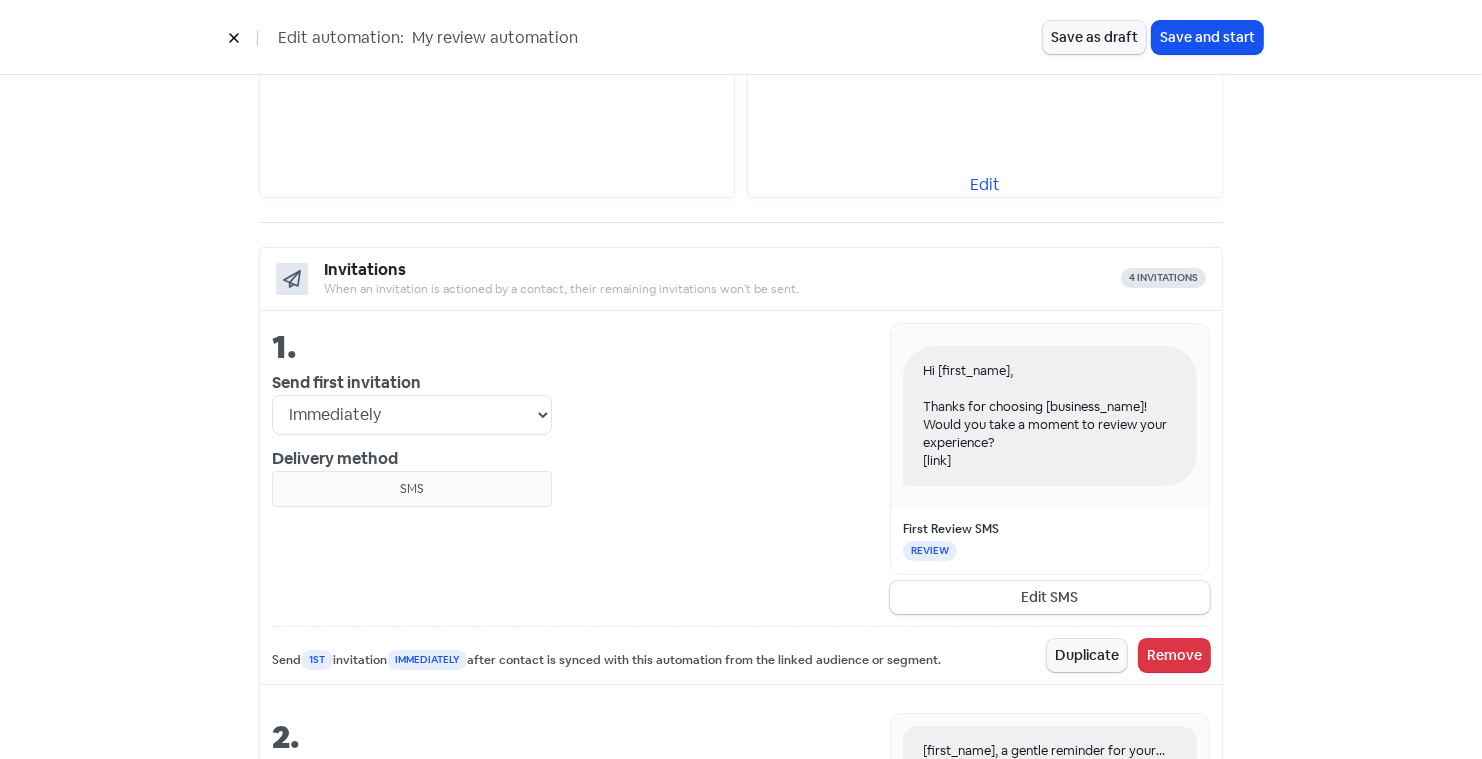 scroll, scrollTop: 571, scrollLeft: 0, axis: vertical 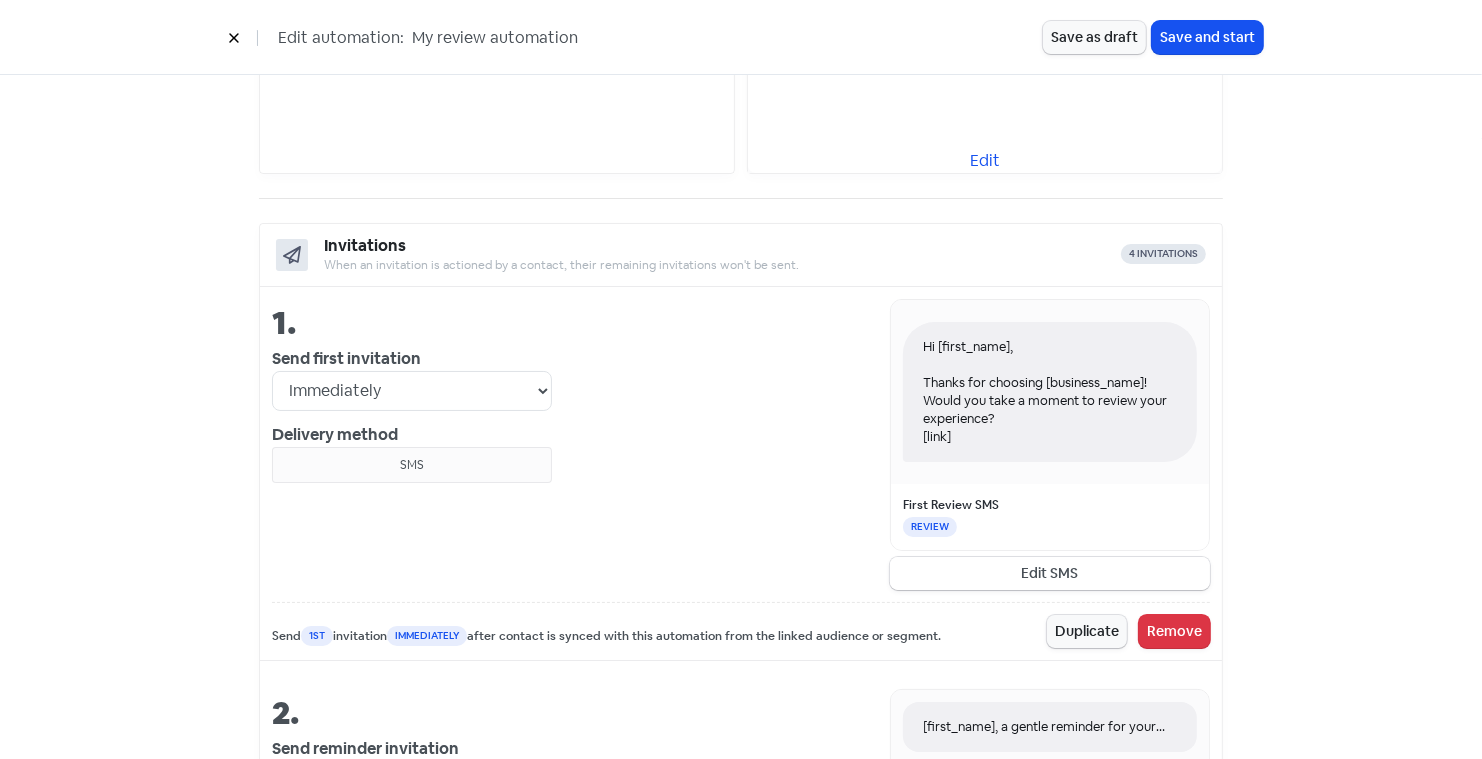 click on "Edit SMS" at bounding box center [1050, 573] 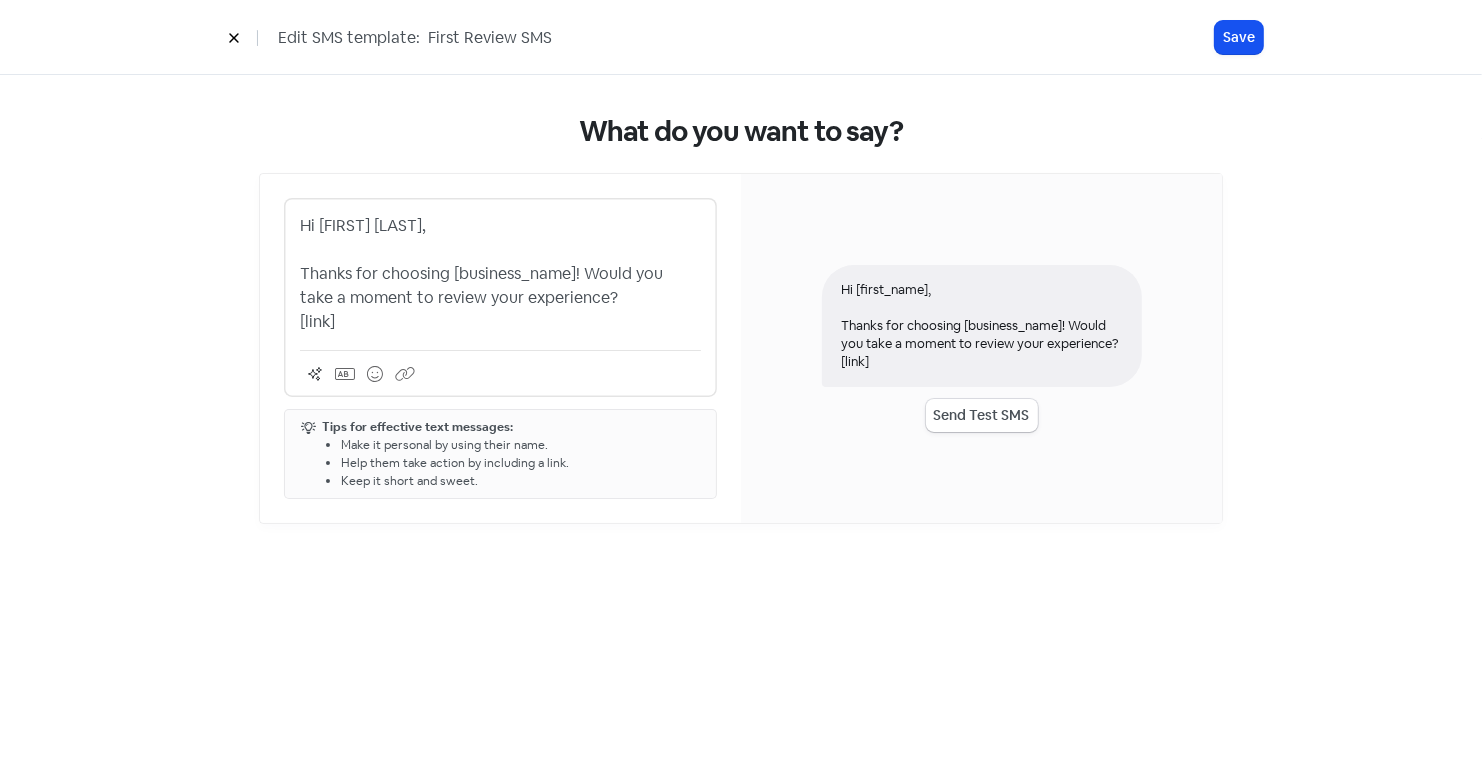click on "Hi [FIRST] [LAST], Thanks for choosing [business_name]! Would you take a moment to review your experience? [link]" at bounding box center [500, 274] 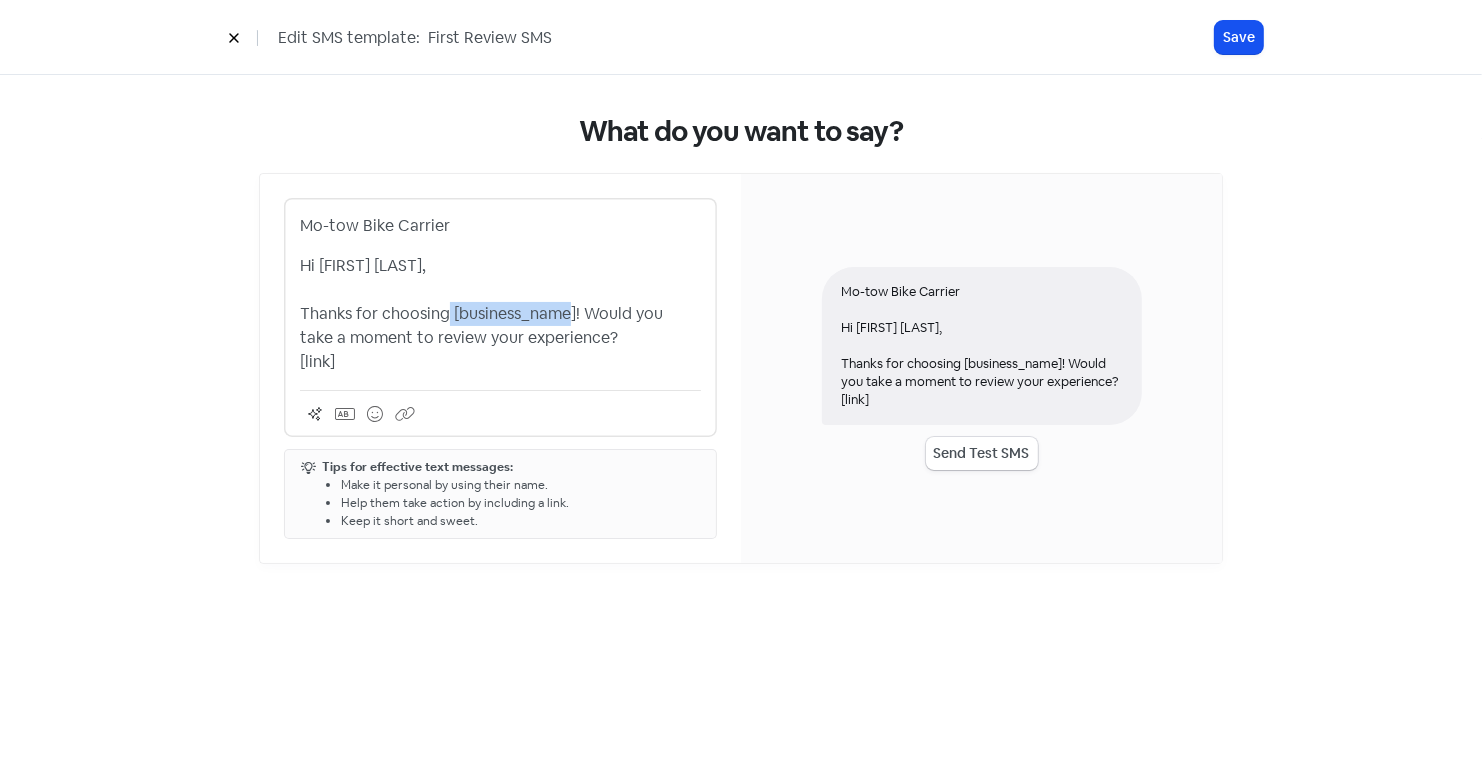 drag, startPoint x: 572, startPoint y: 314, endPoint x: 449, endPoint y: 316, distance: 123.01626 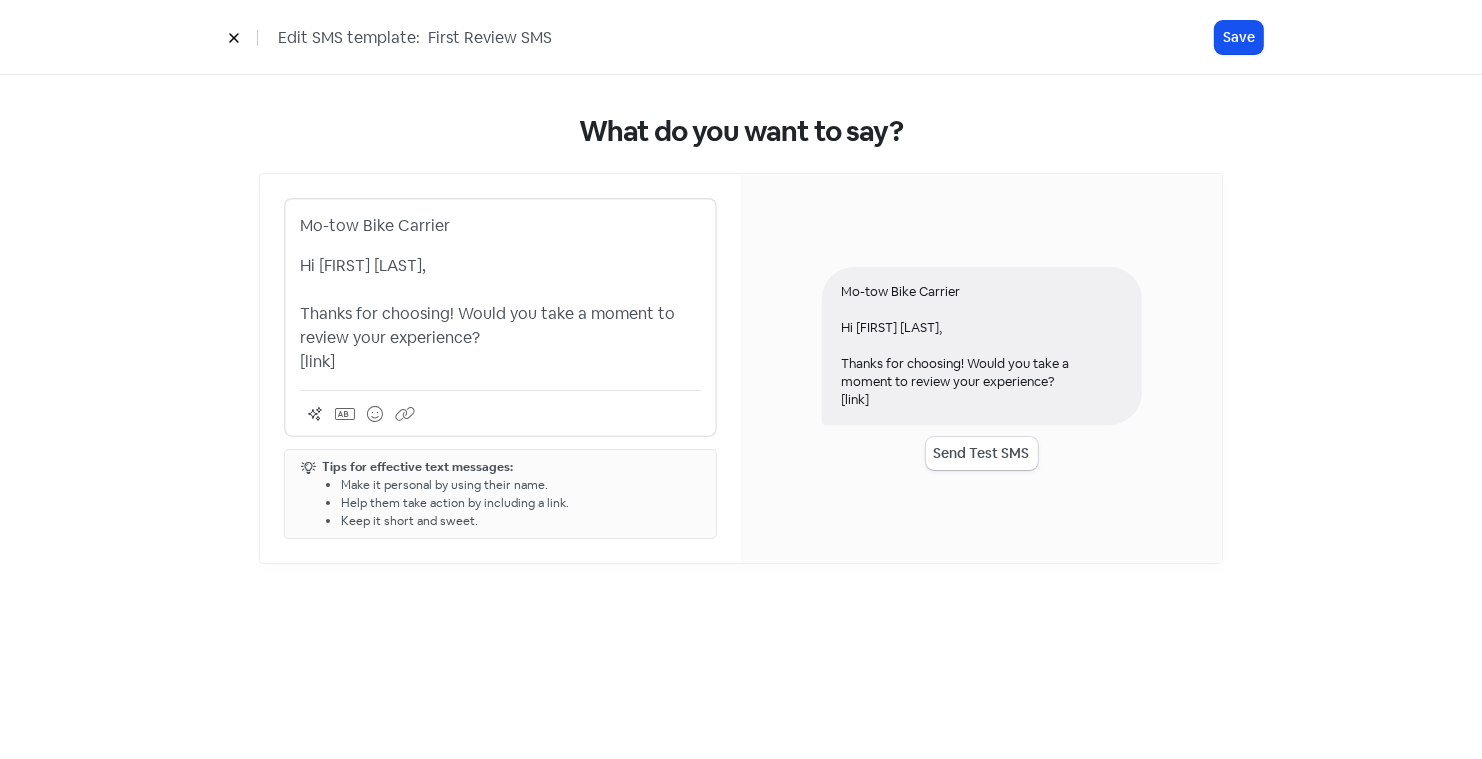 click on "Hi [FIRST] [LAST], Thanks for choosing! Would you take a moment to review your experience? [link]" at bounding box center [500, 314] 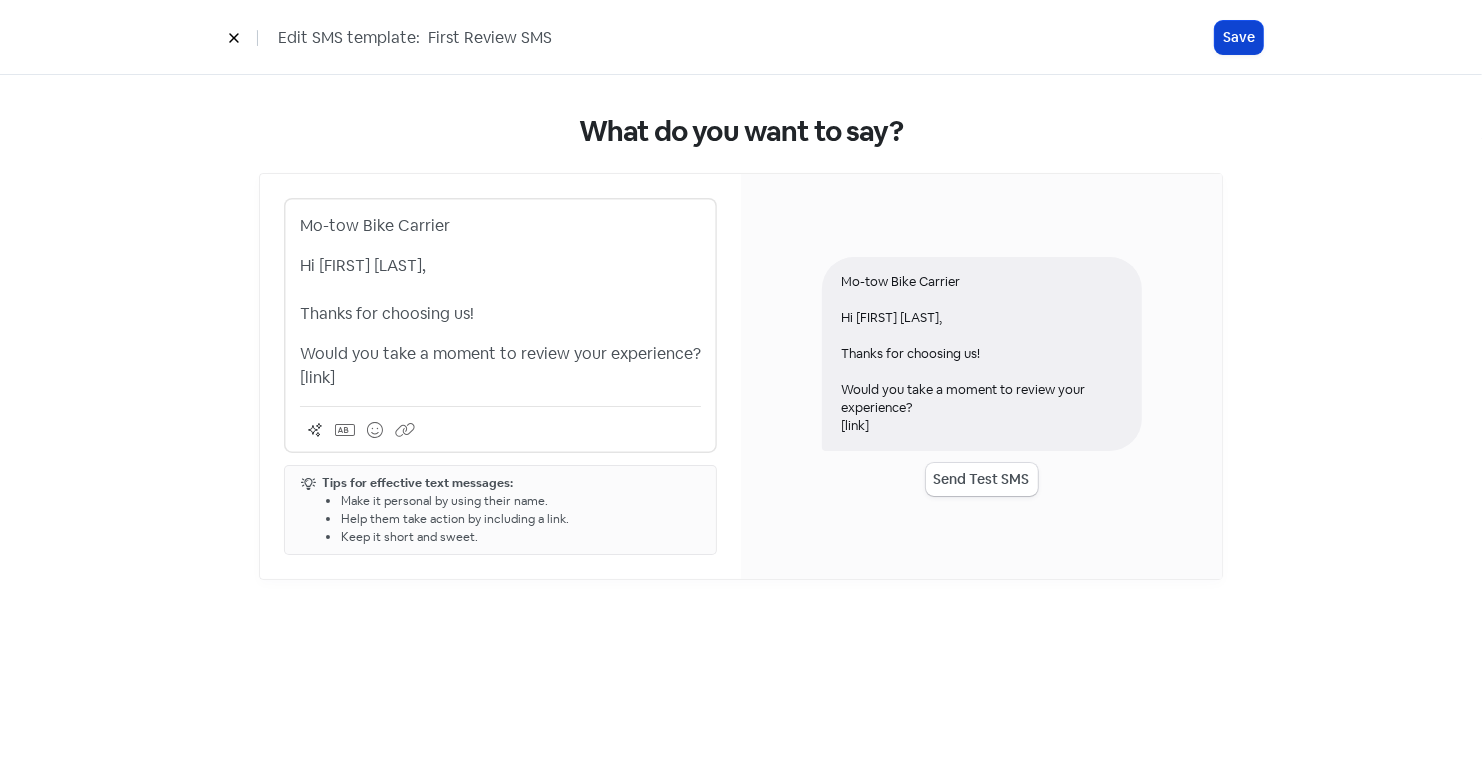 click on "Save" at bounding box center (1239, 37) 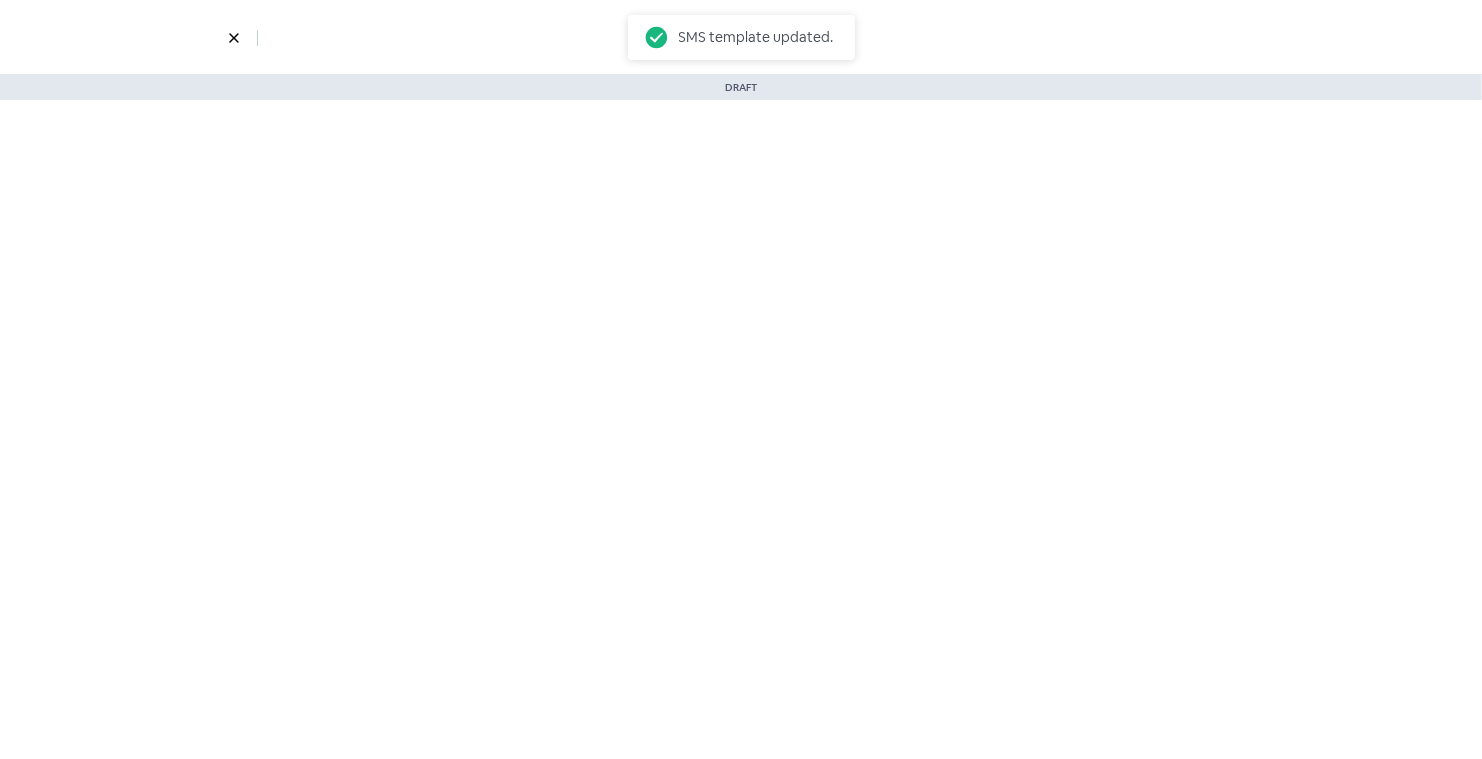 select on "3715" 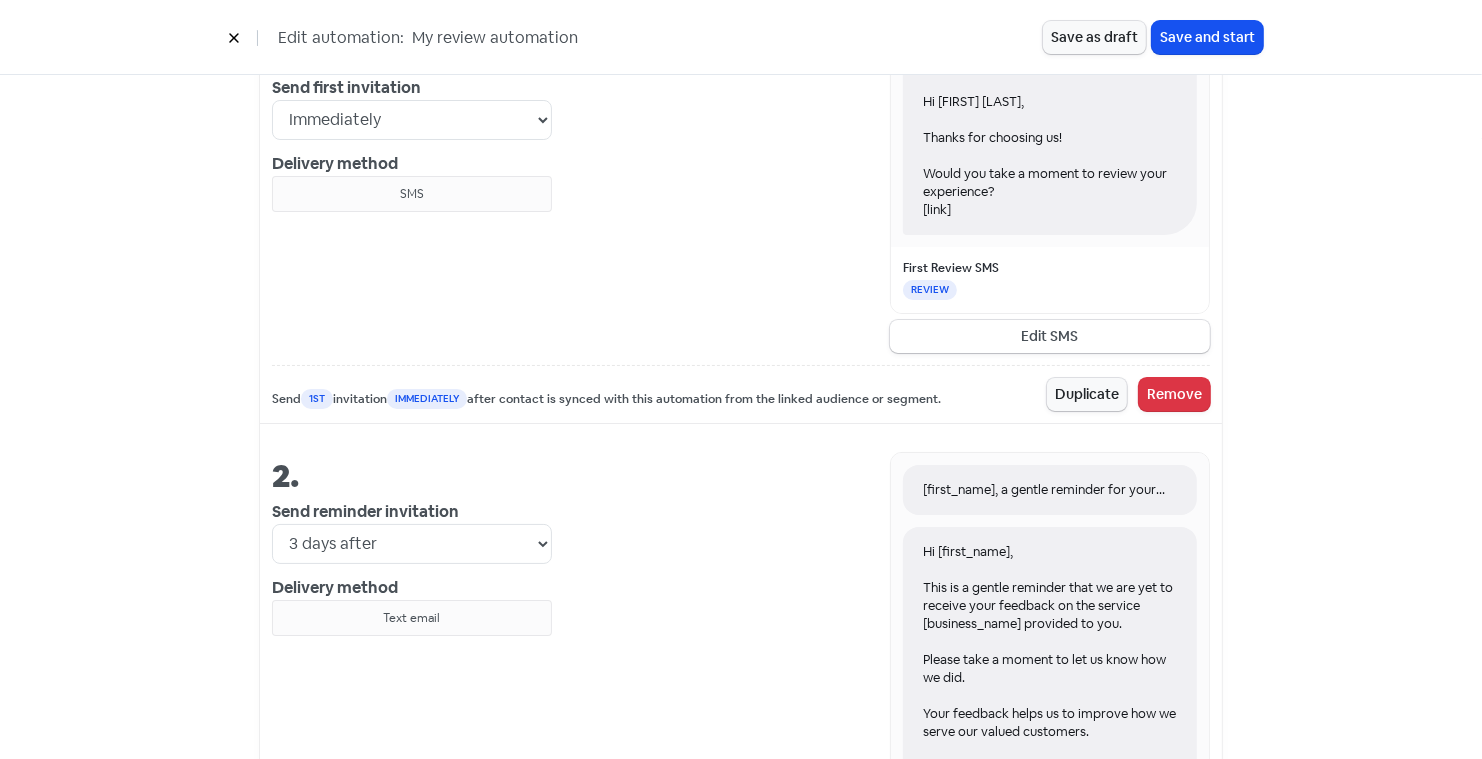 scroll, scrollTop: 801, scrollLeft: 0, axis: vertical 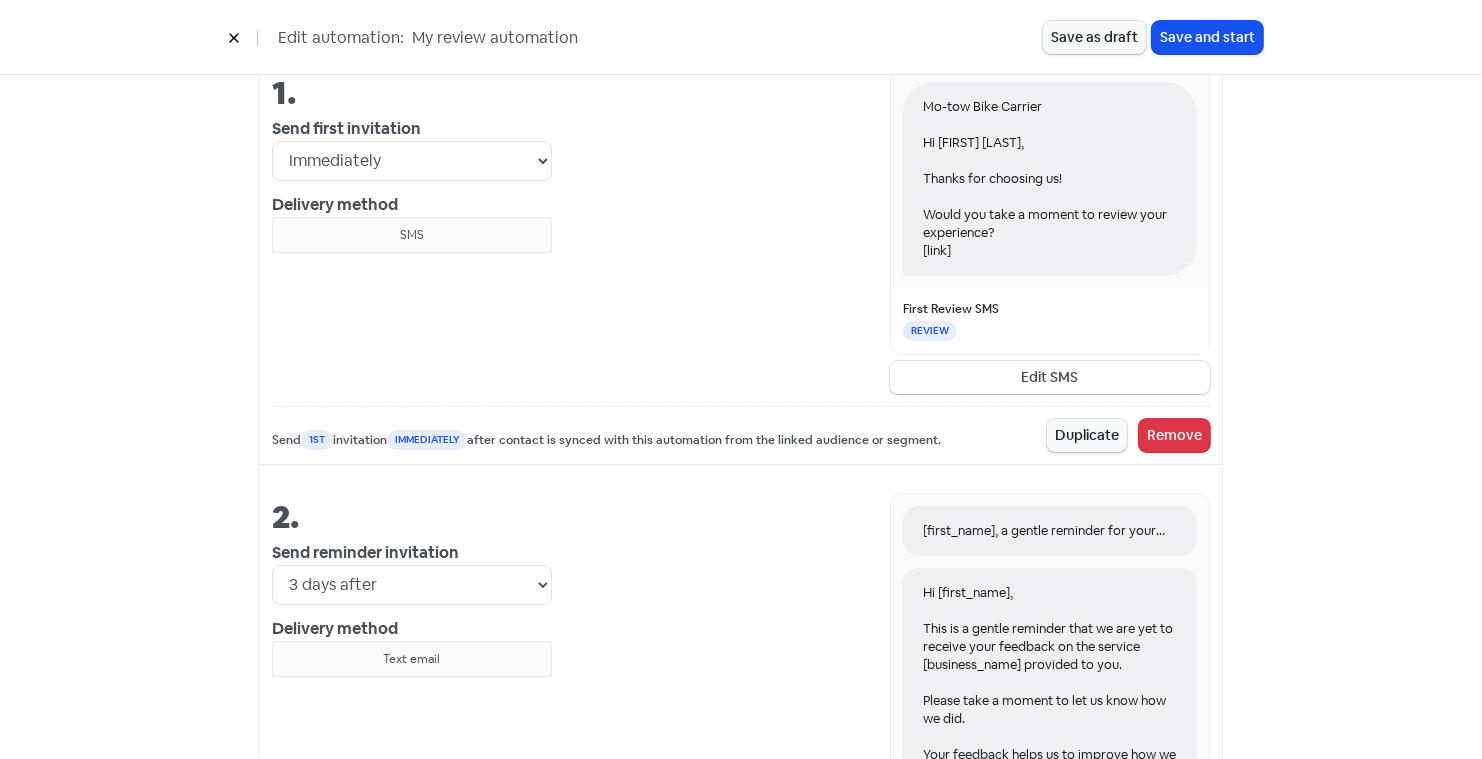click on "Edit SMS" at bounding box center [1050, 377] 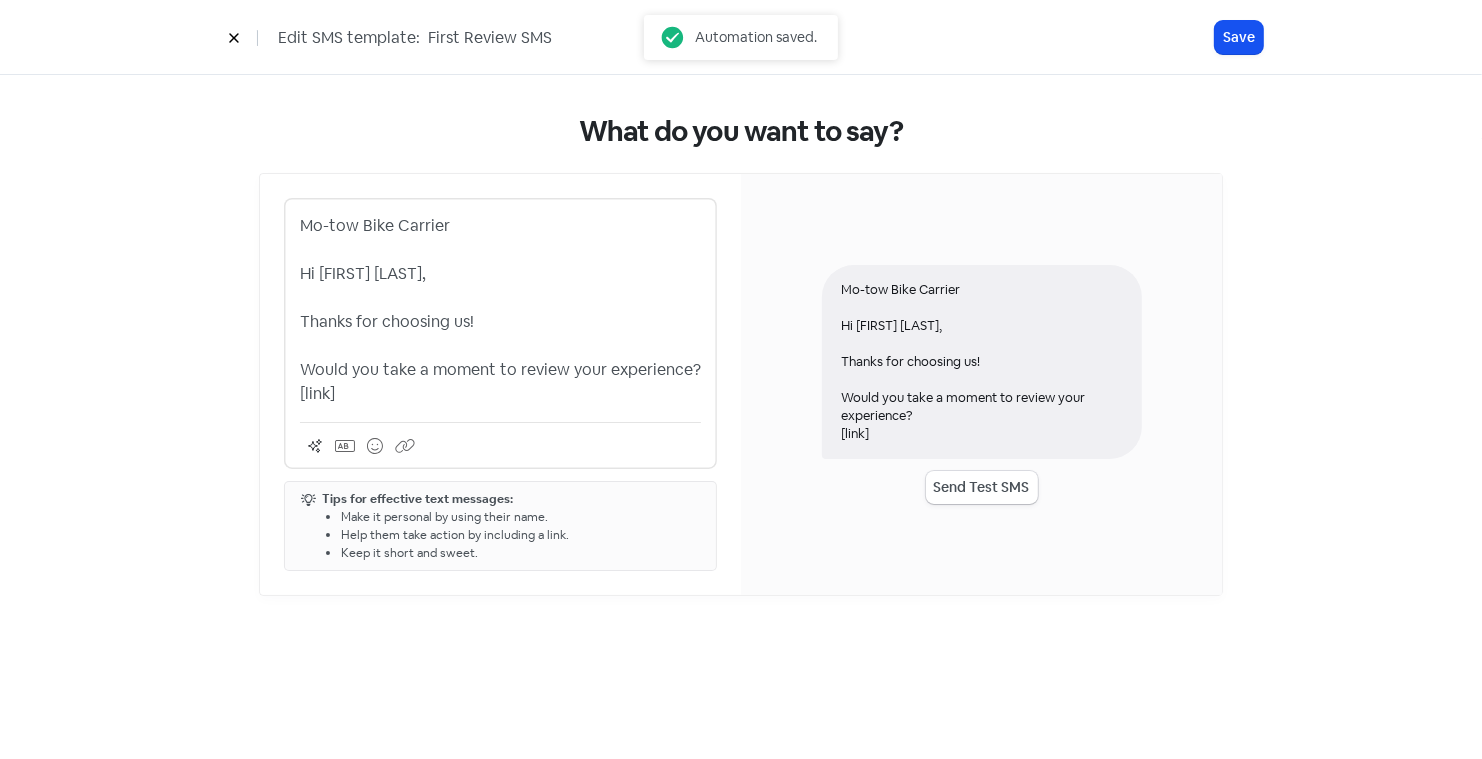 click on "Mo-tow Bike Carrier Hi [FIRST] [LAST], Thanks for choosing us! Would you take a moment to review your experience? [link]" at bounding box center (500, 310) 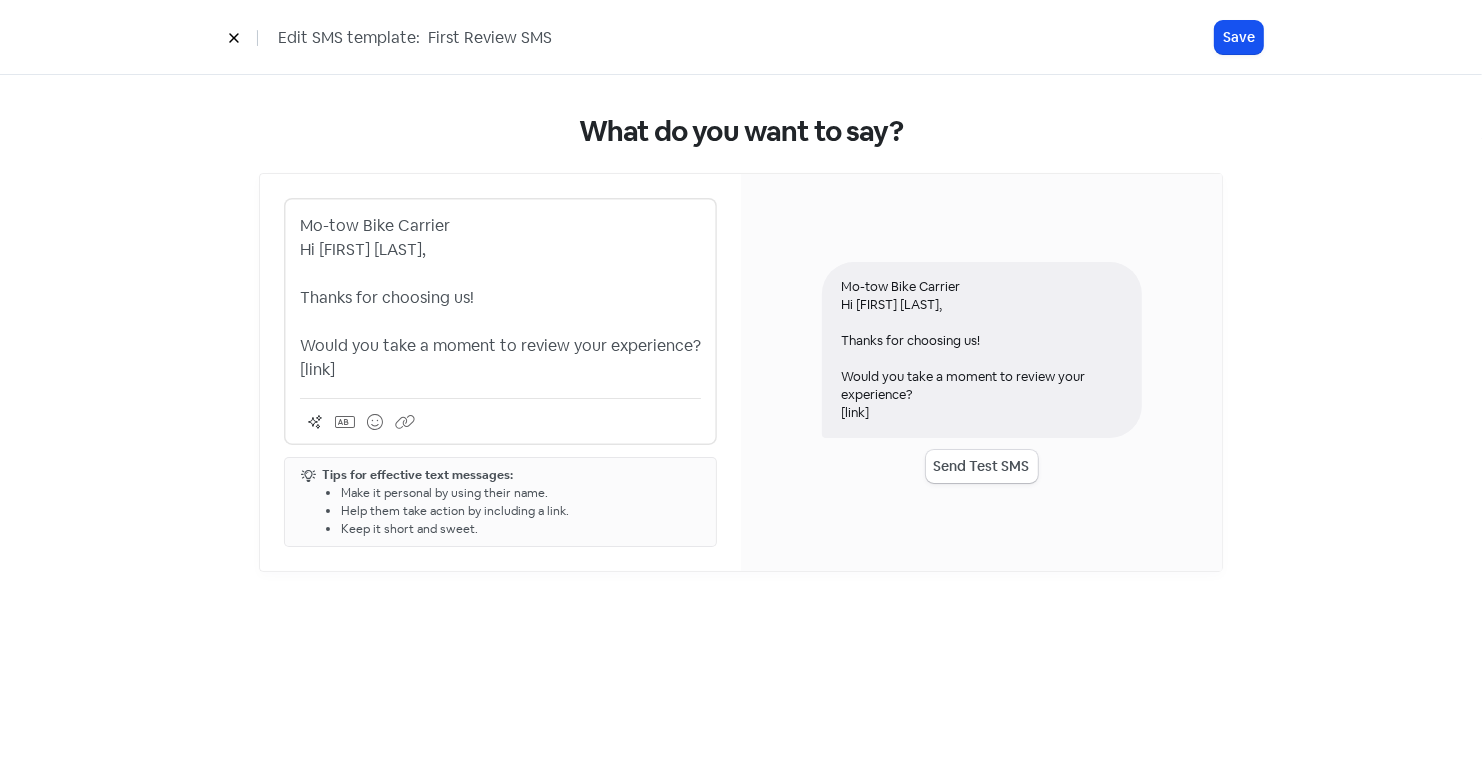click on "Mo-tow Bike Carrier Hi [FIRST] [LAST], Thanks for choosing us! Would you take a moment to review your experience? [link]" at bounding box center (500, 298) 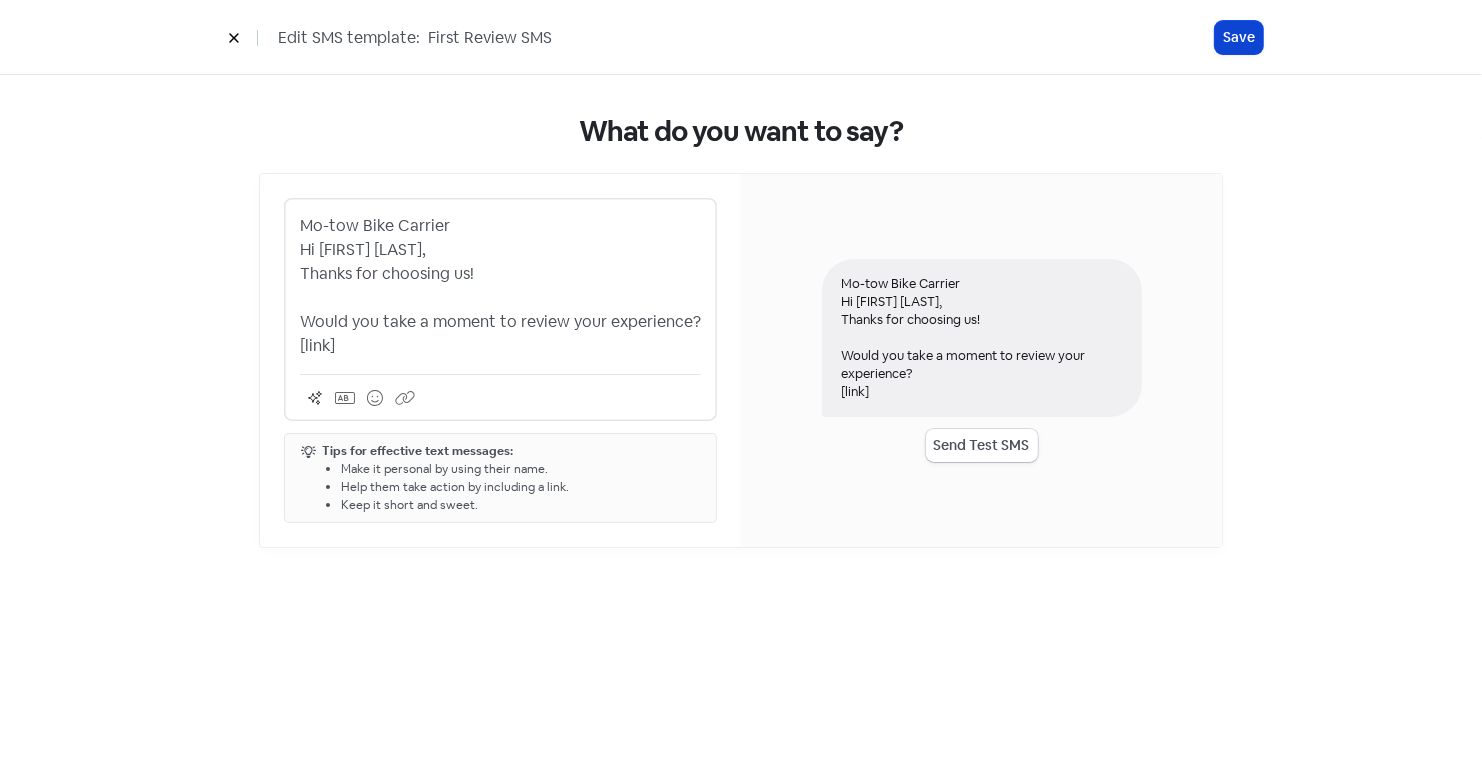 click on "Save" at bounding box center (1239, 37) 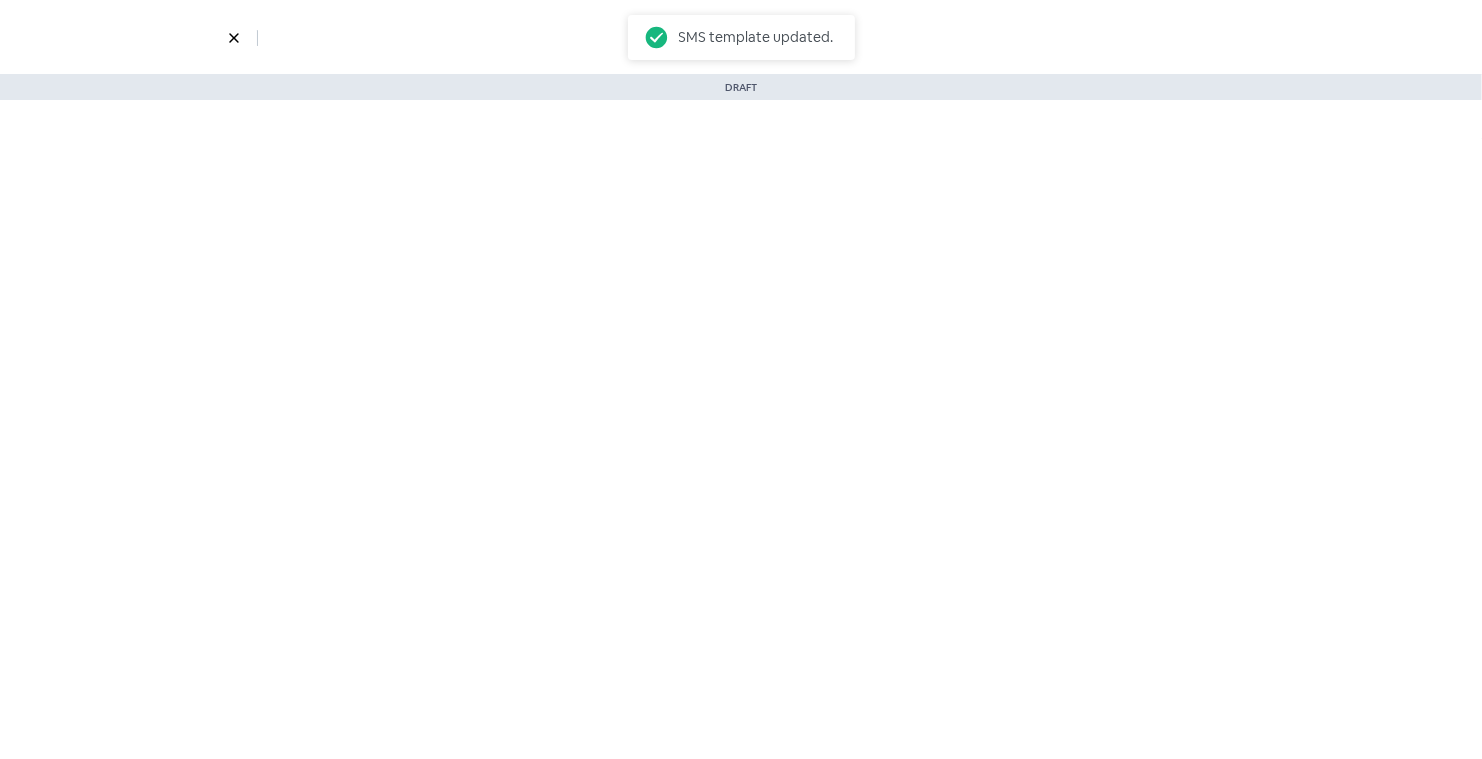 select on "3715" 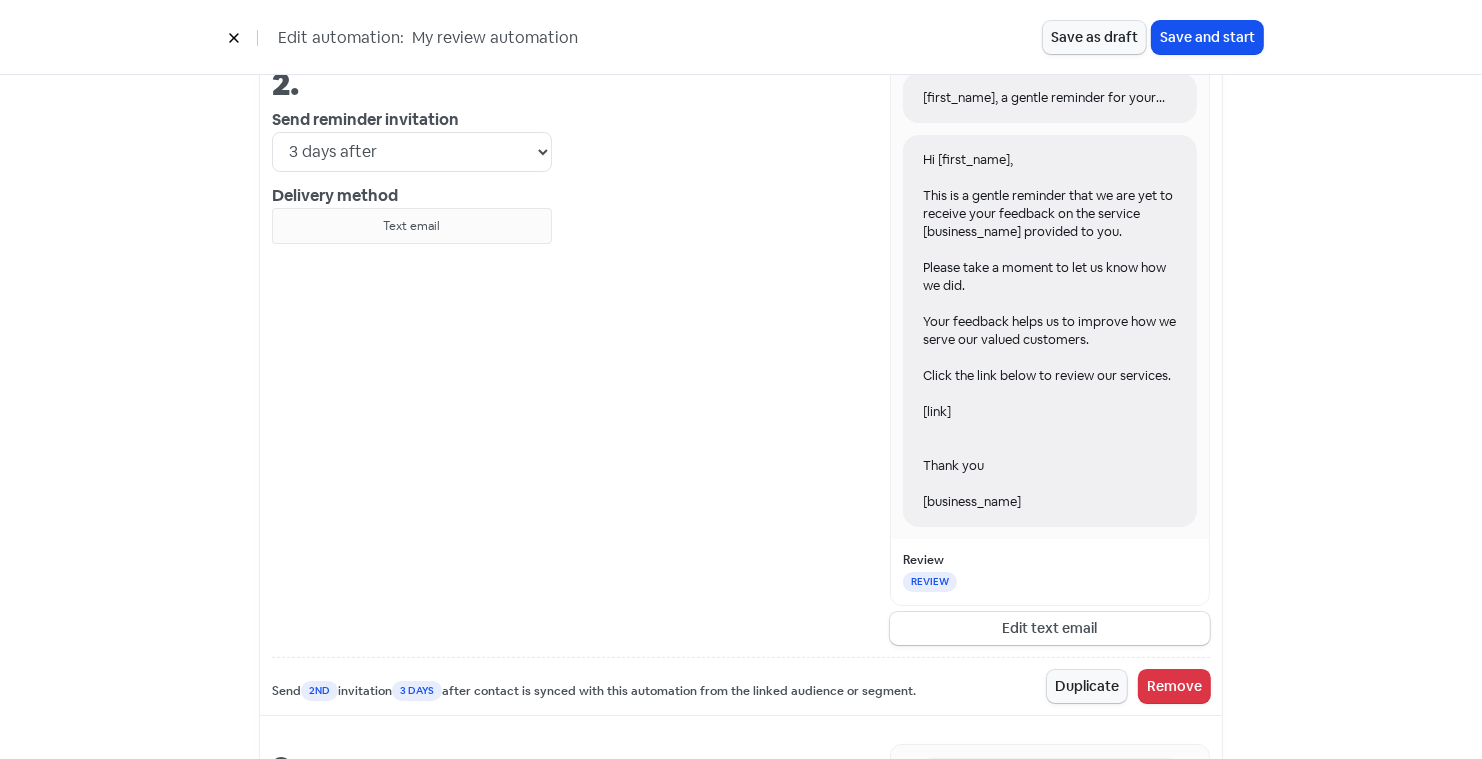 scroll, scrollTop: 1206, scrollLeft: 0, axis: vertical 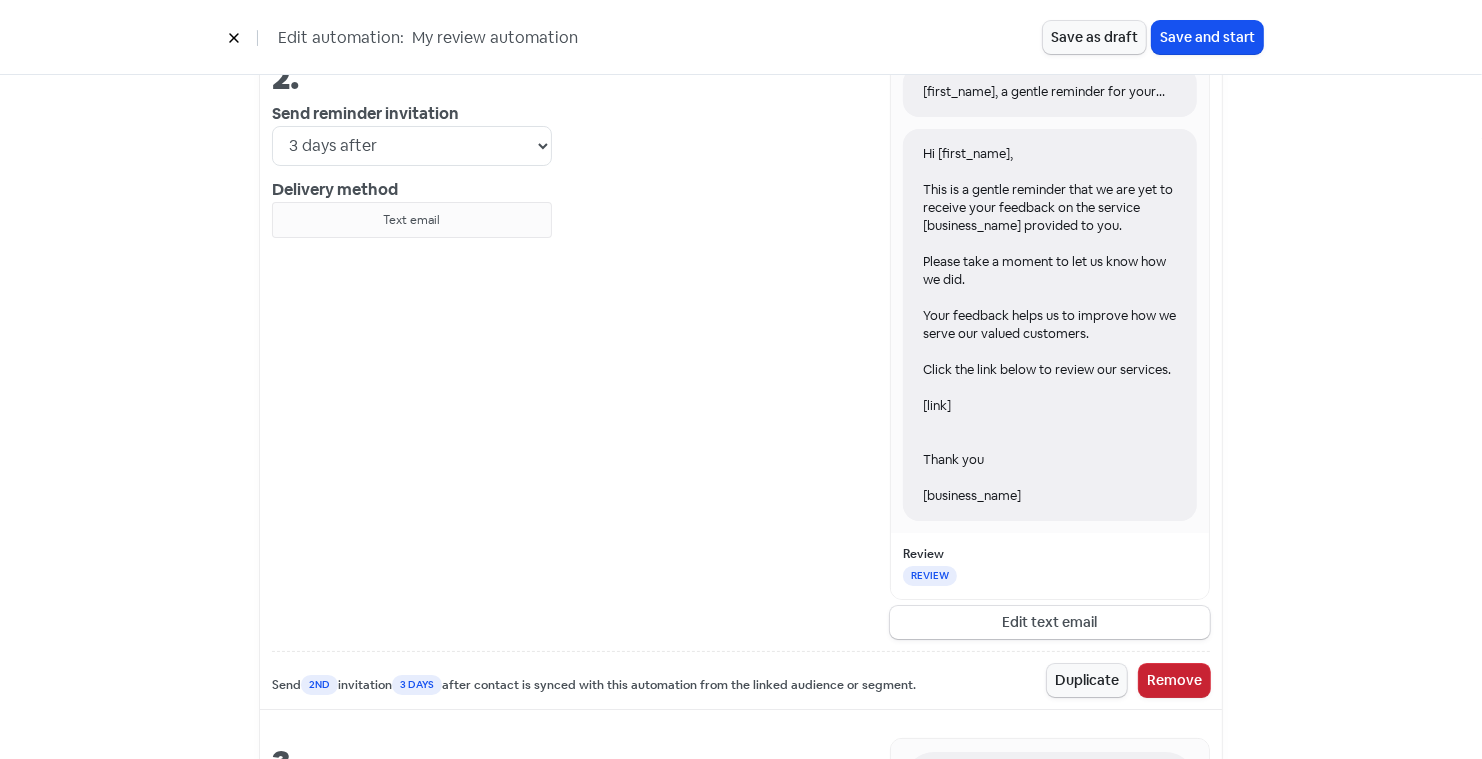 click on "Remove" at bounding box center [1174, 680] 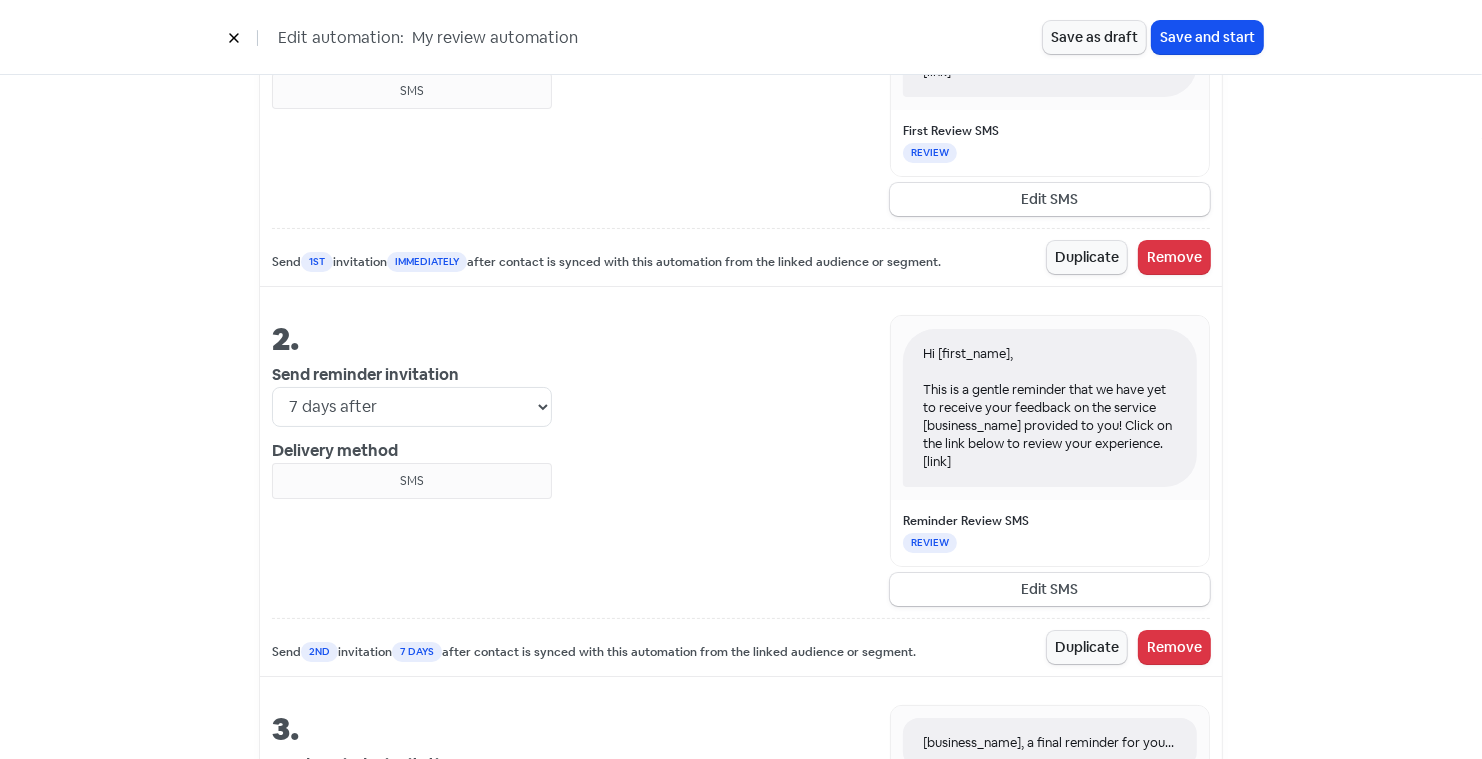 scroll, scrollTop: 948, scrollLeft: 0, axis: vertical 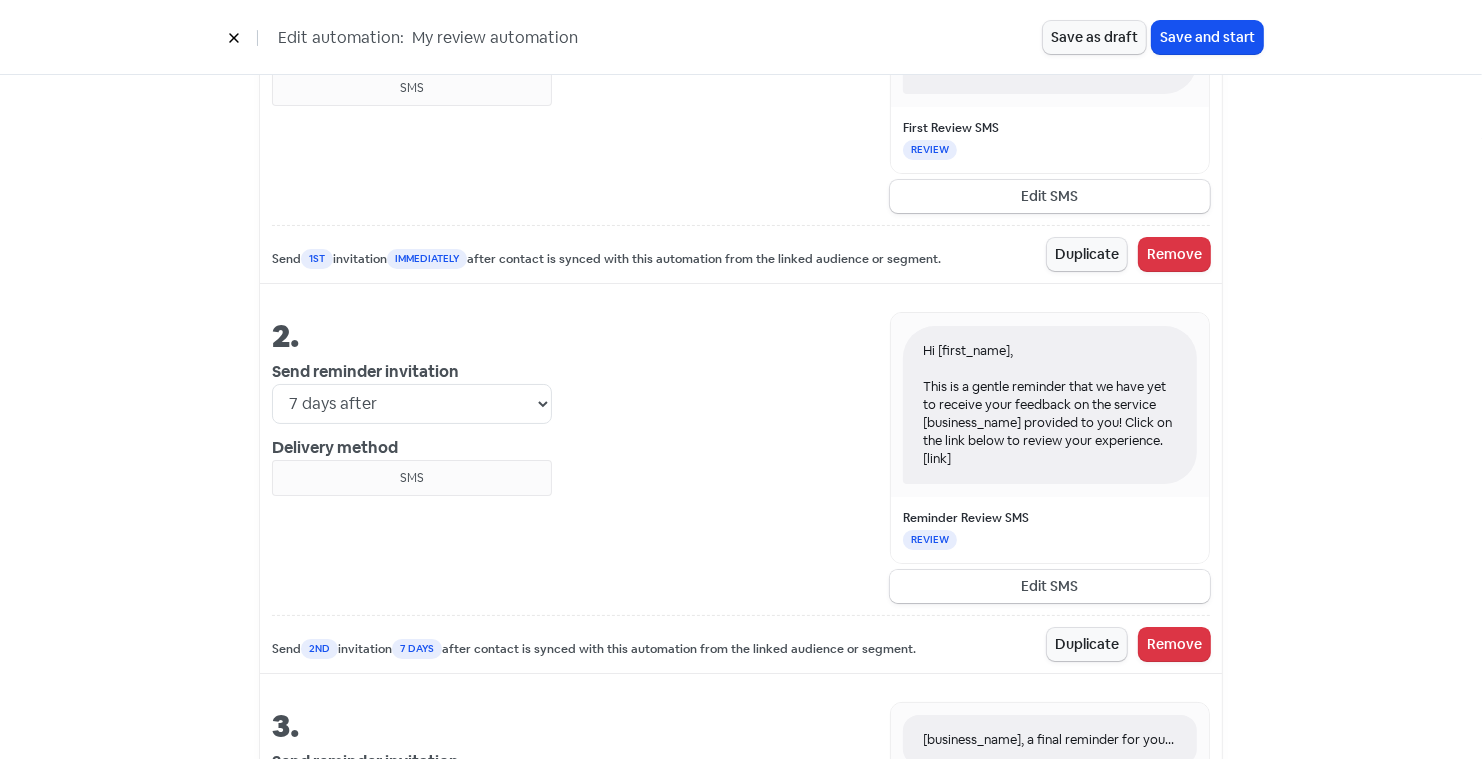 click on "Edit SMS" at bounding box center (1050, 586) 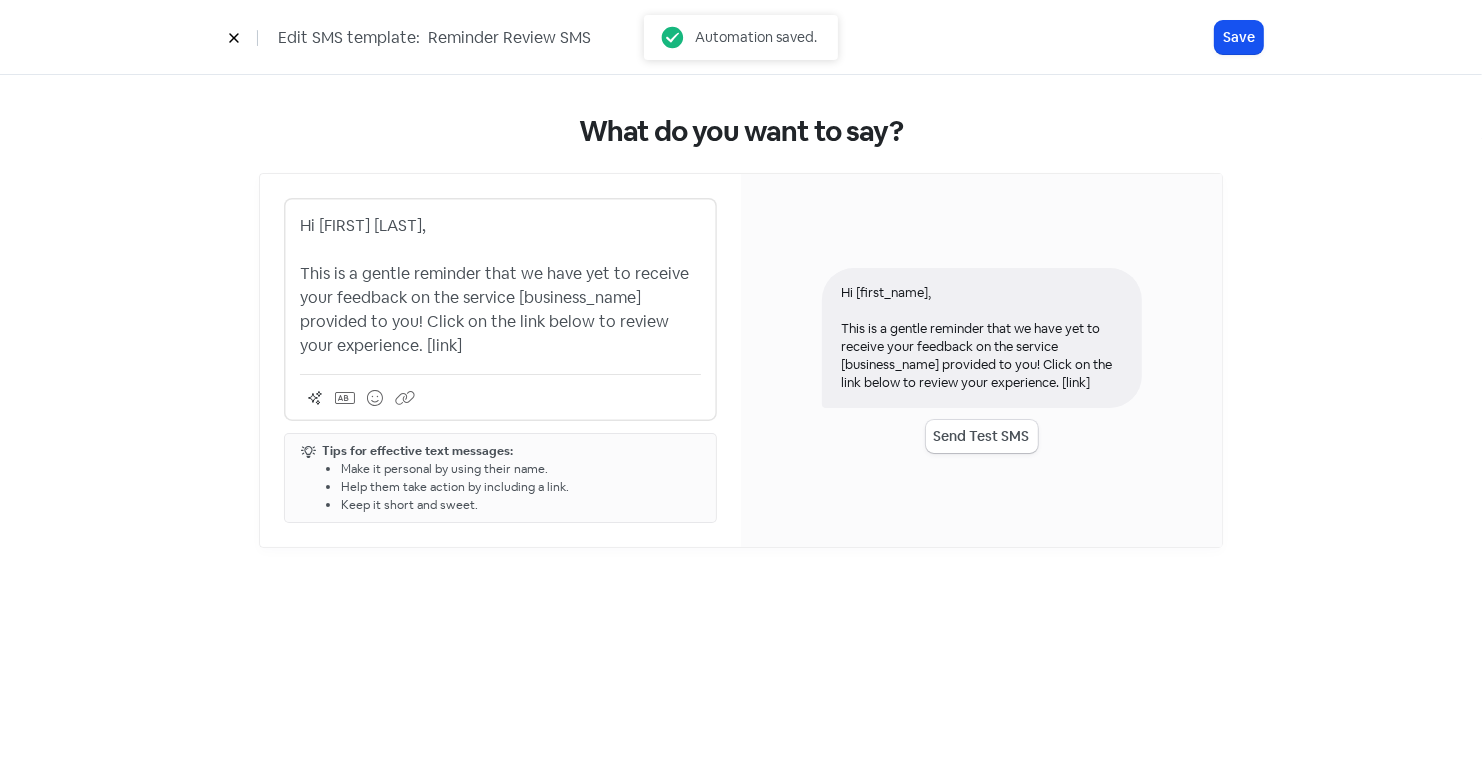 click on "Hi [FIRST] [LAST], This is a gentle reminder that we have yet to receive your feedback on the service [business_name] provided to you! Click on the link below to review your experience. [link]" at bounding box center [500, 286] 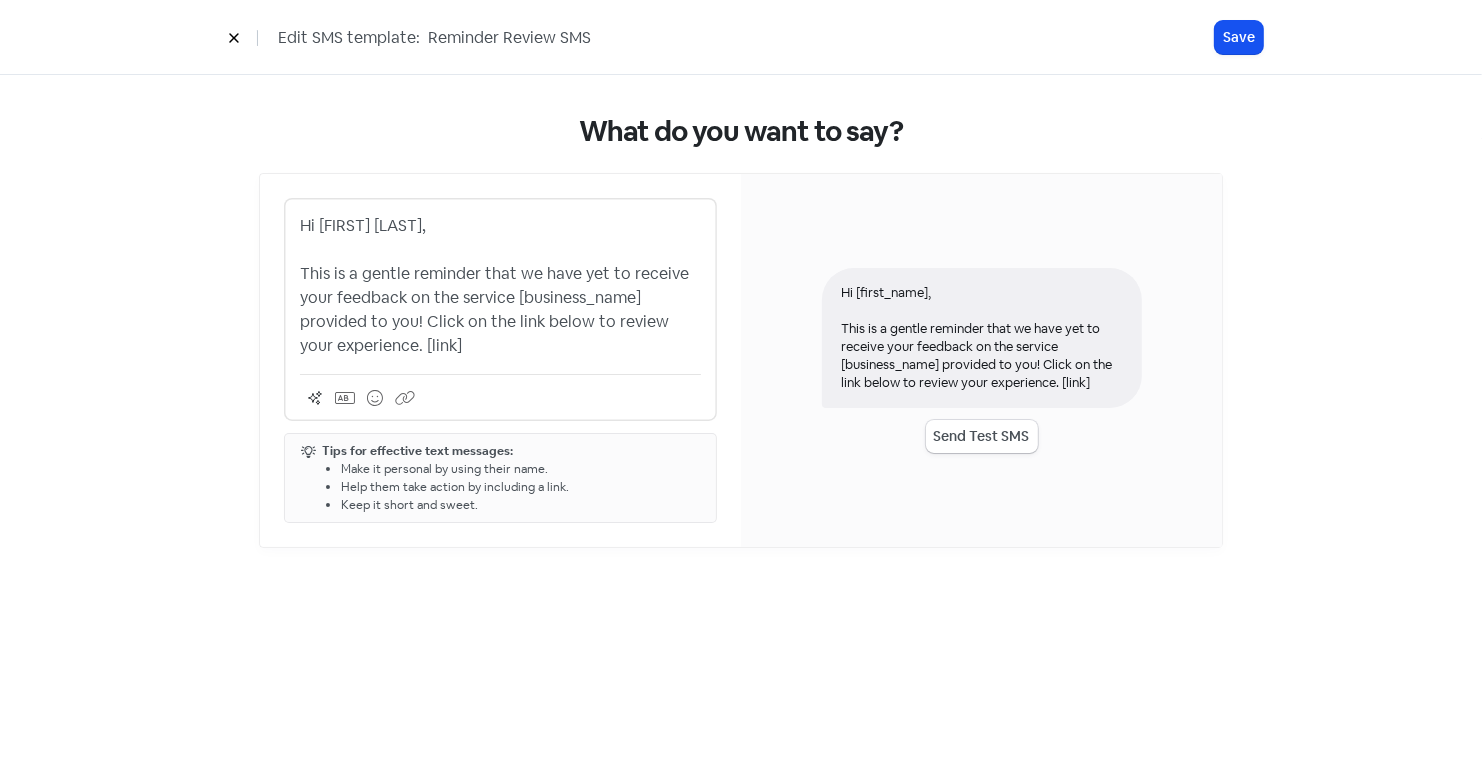 type 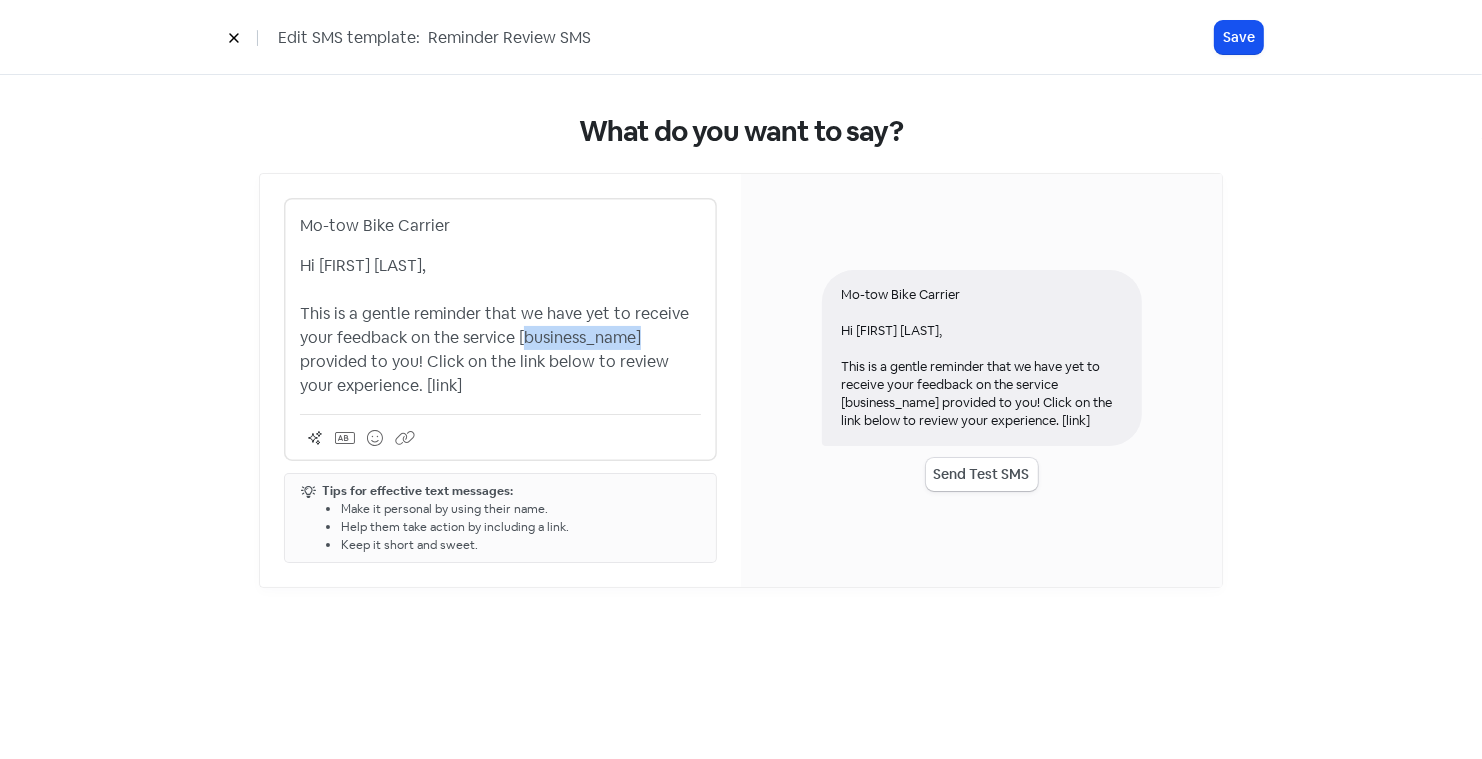 drag, startPoint x: 639, startPoint y: 339, endPoint x: 520, endPoint y: 332, distance: 119.2057 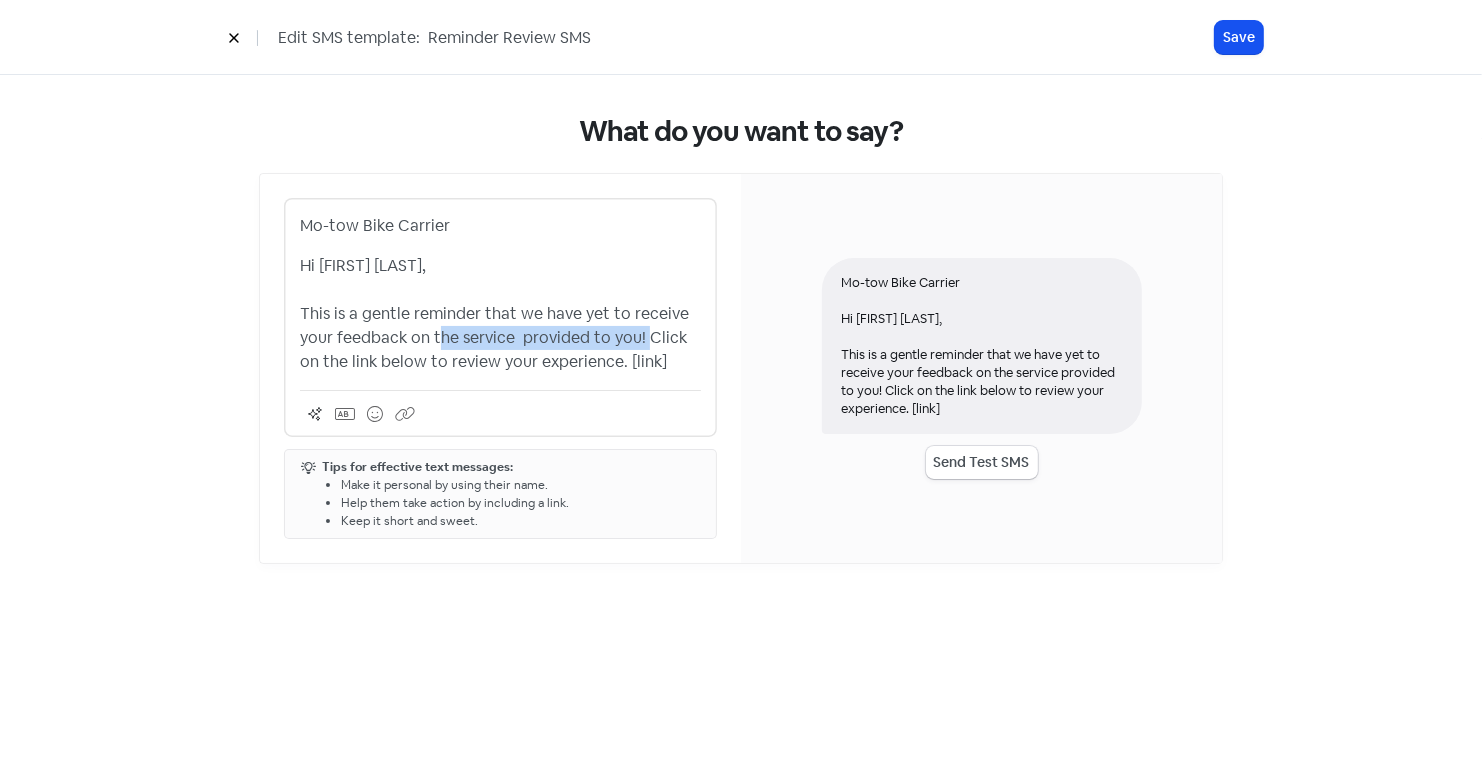 drag, startPoint x: 643, startPoint y: 336, endPoint x: 439, endPoint y: 329, distance: 204.12006 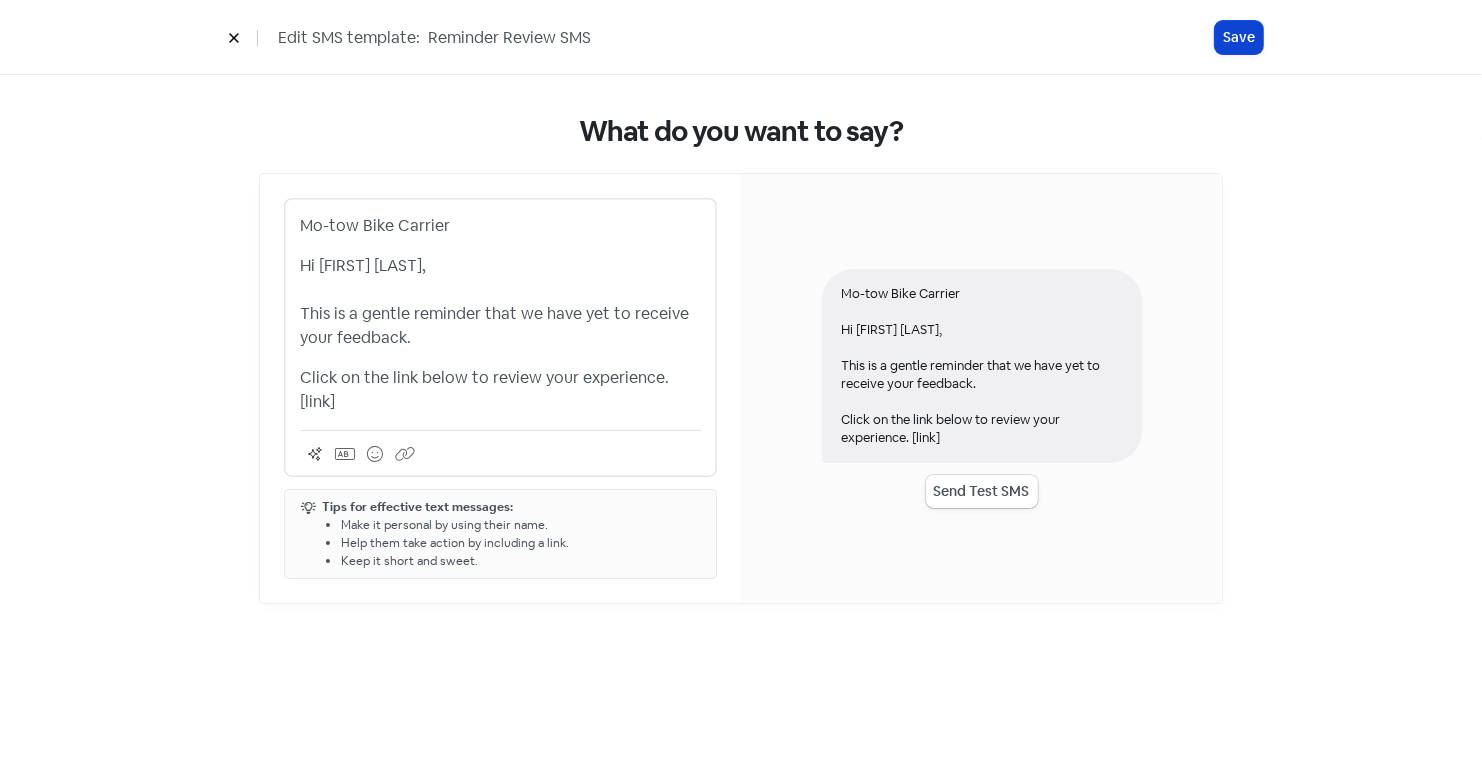 click on "Save" at bounding box center [1239, 37] 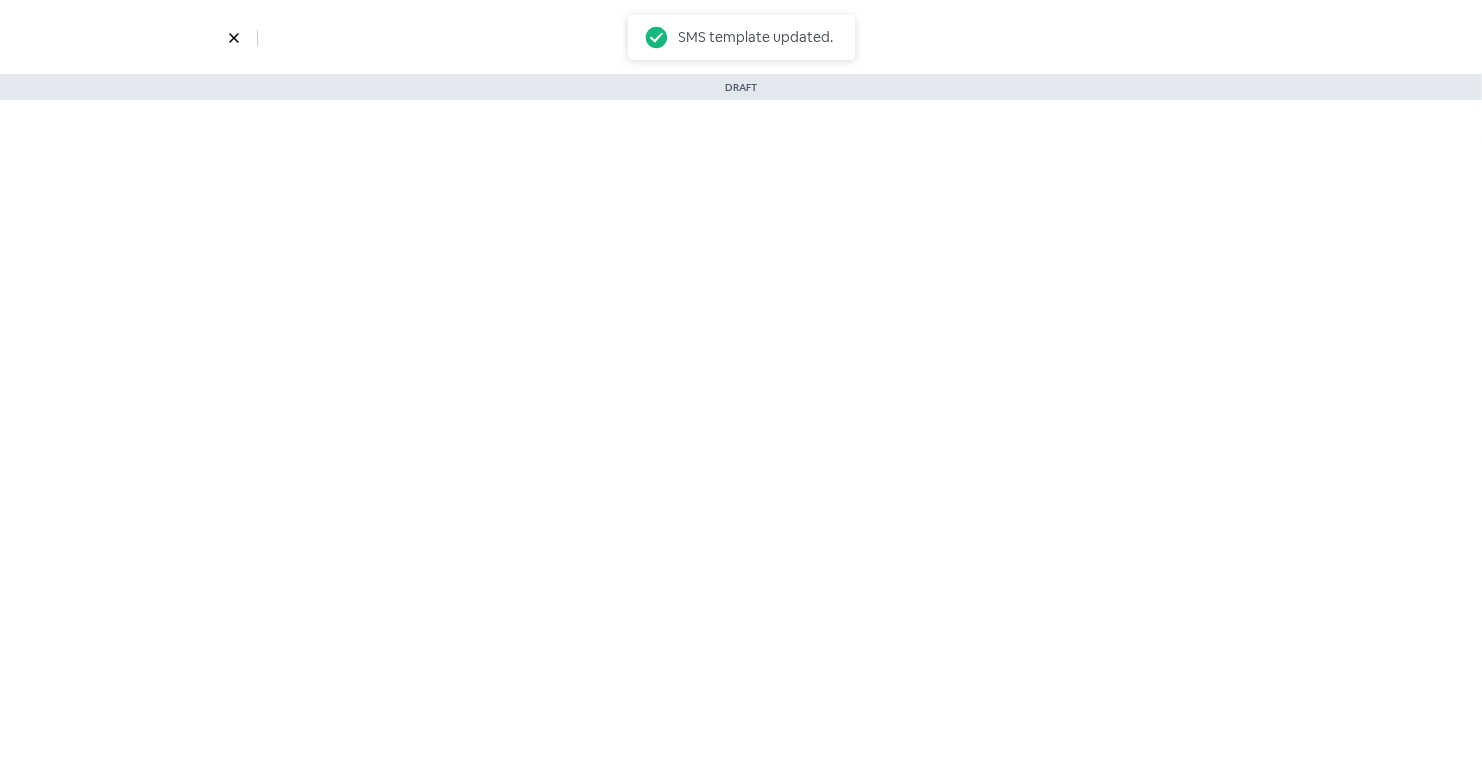select on "3715" 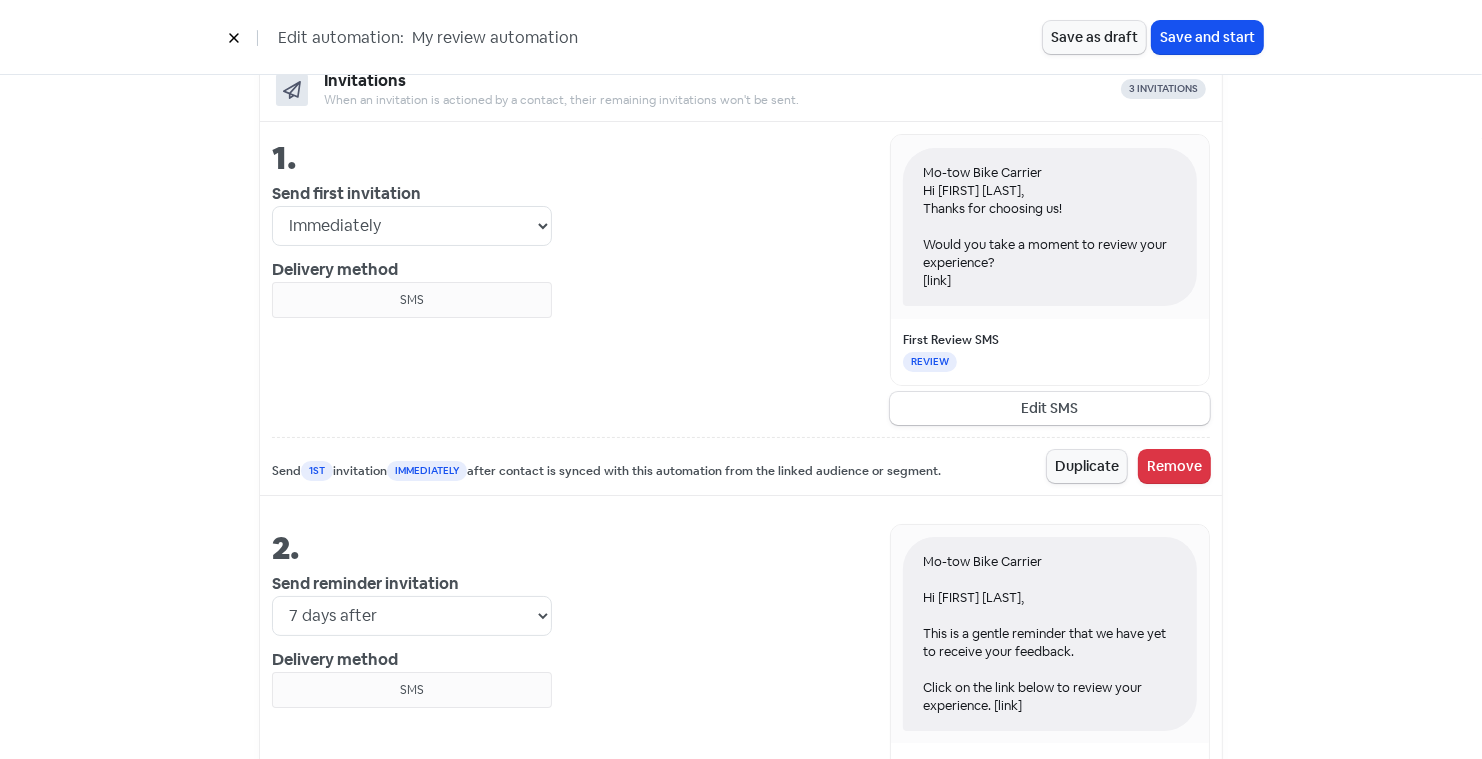 scroll, scrollTop: 740, scrollLeft: 0, axis: vertical 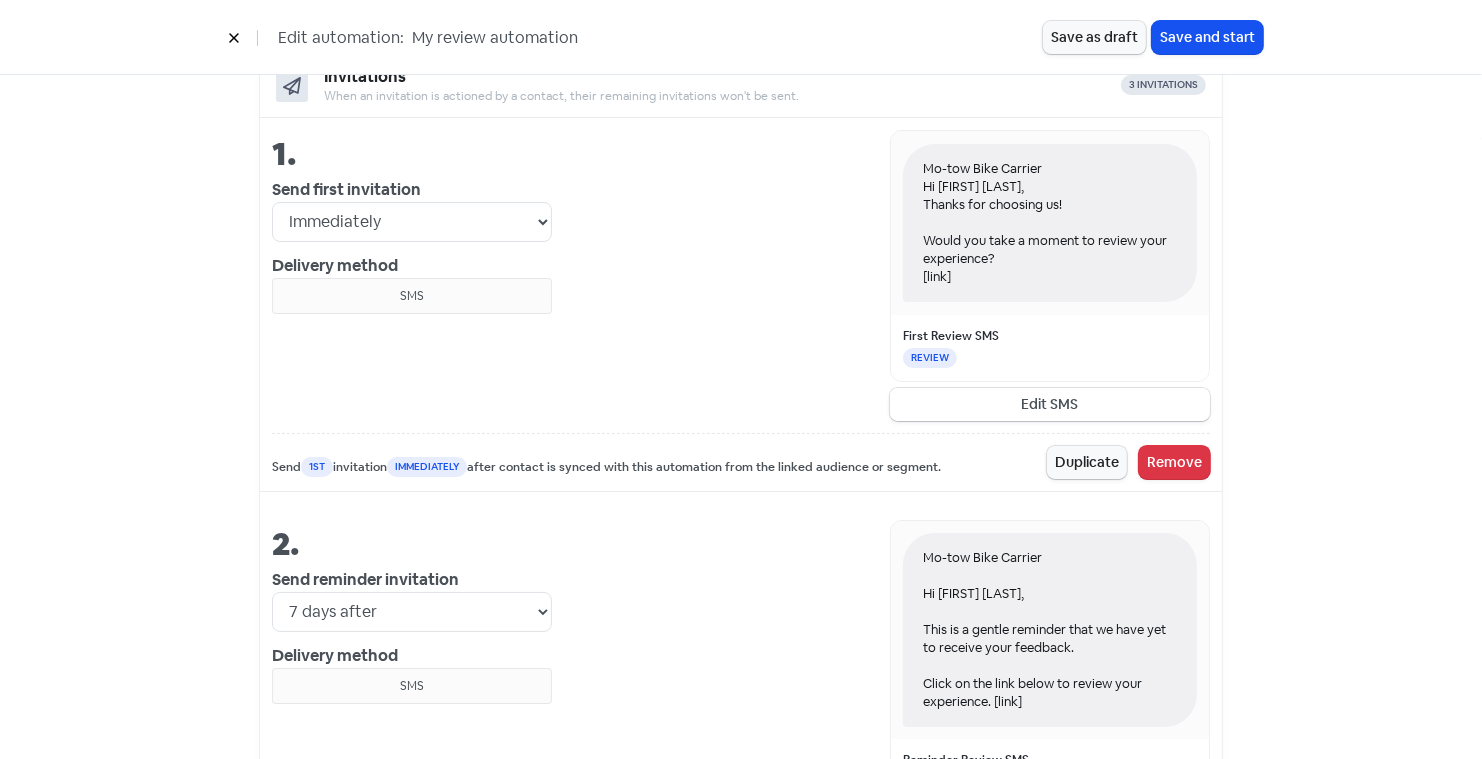 click on "Edit SMS" at bounding box center (1050, 404) 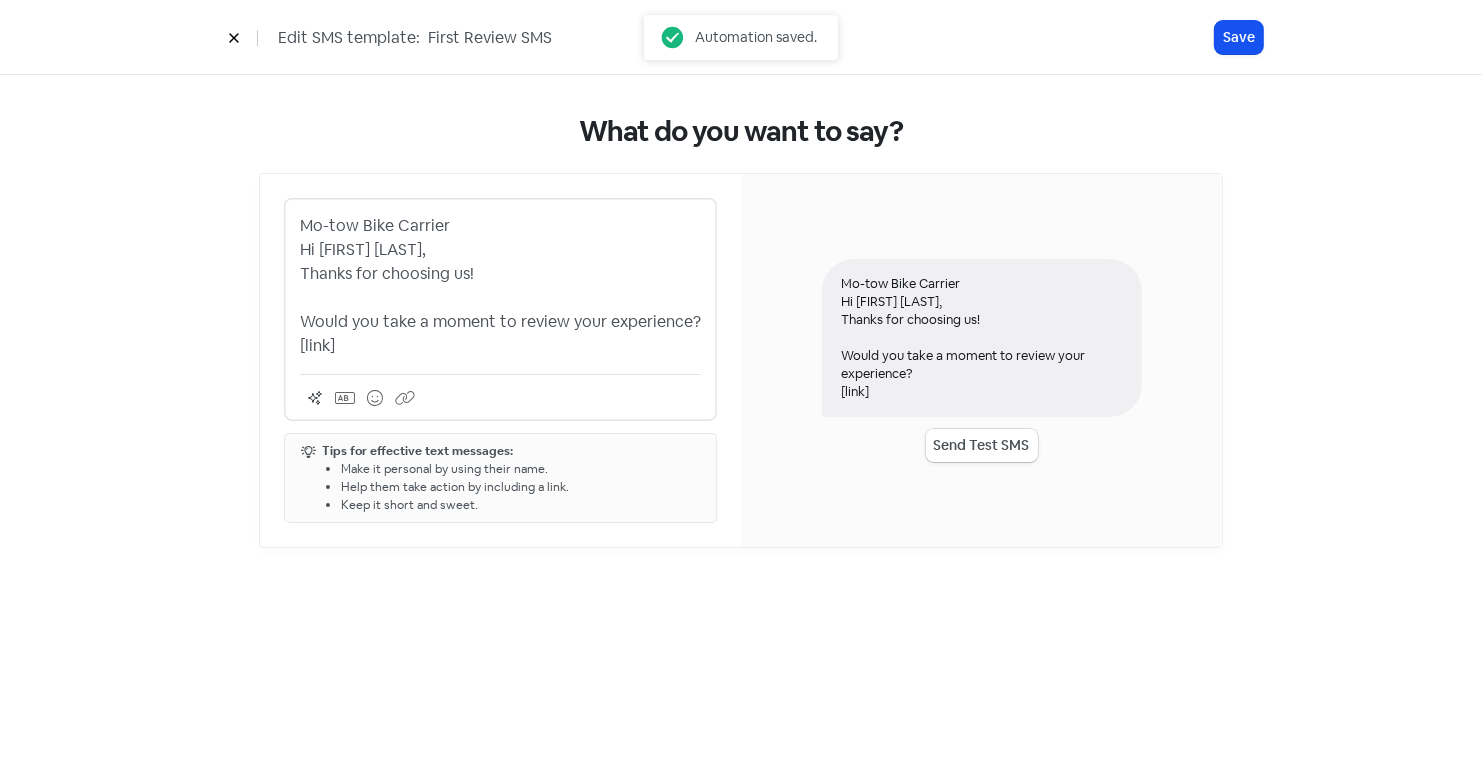 click on "Send Test SMS" at bounding box center (982, 445) 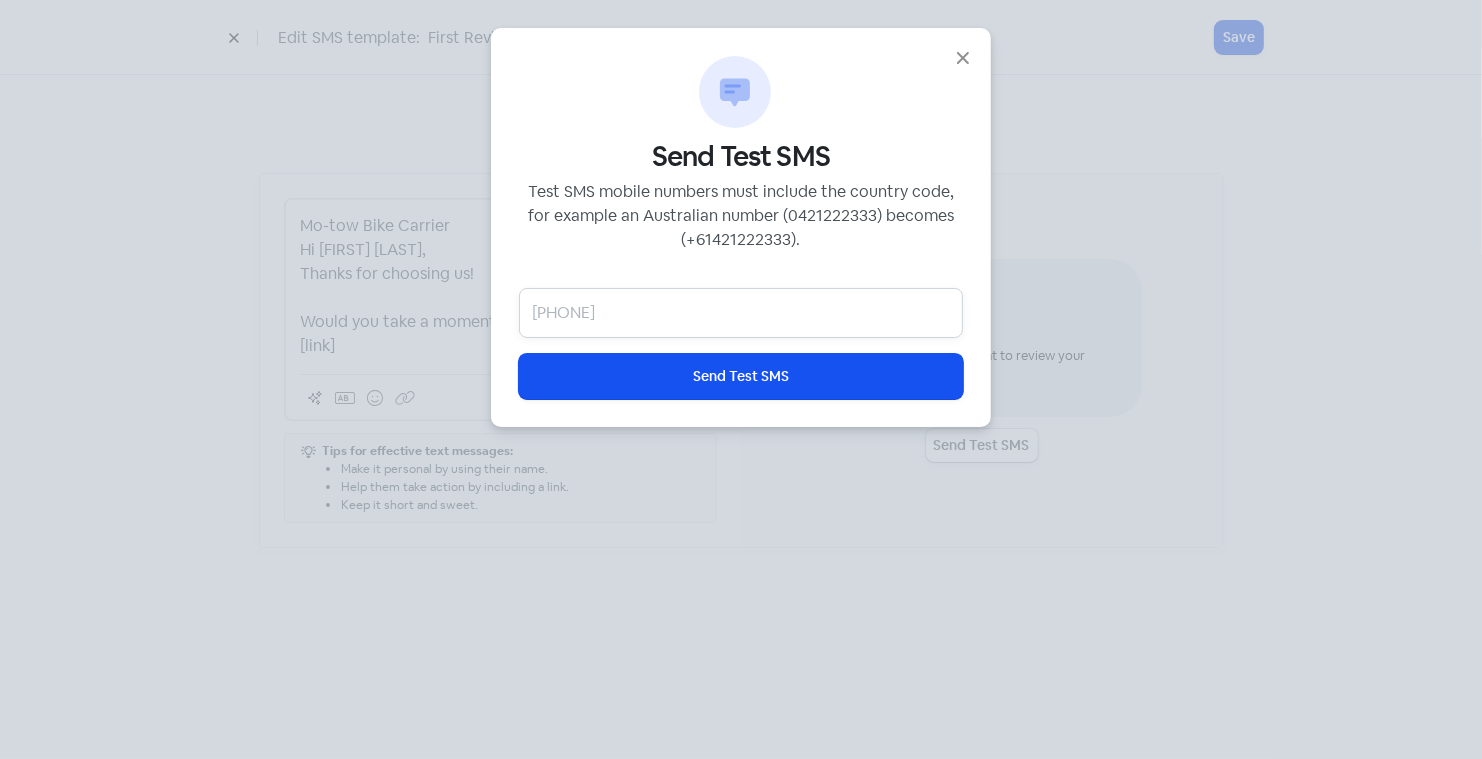 click at bounding box center [741, 313] 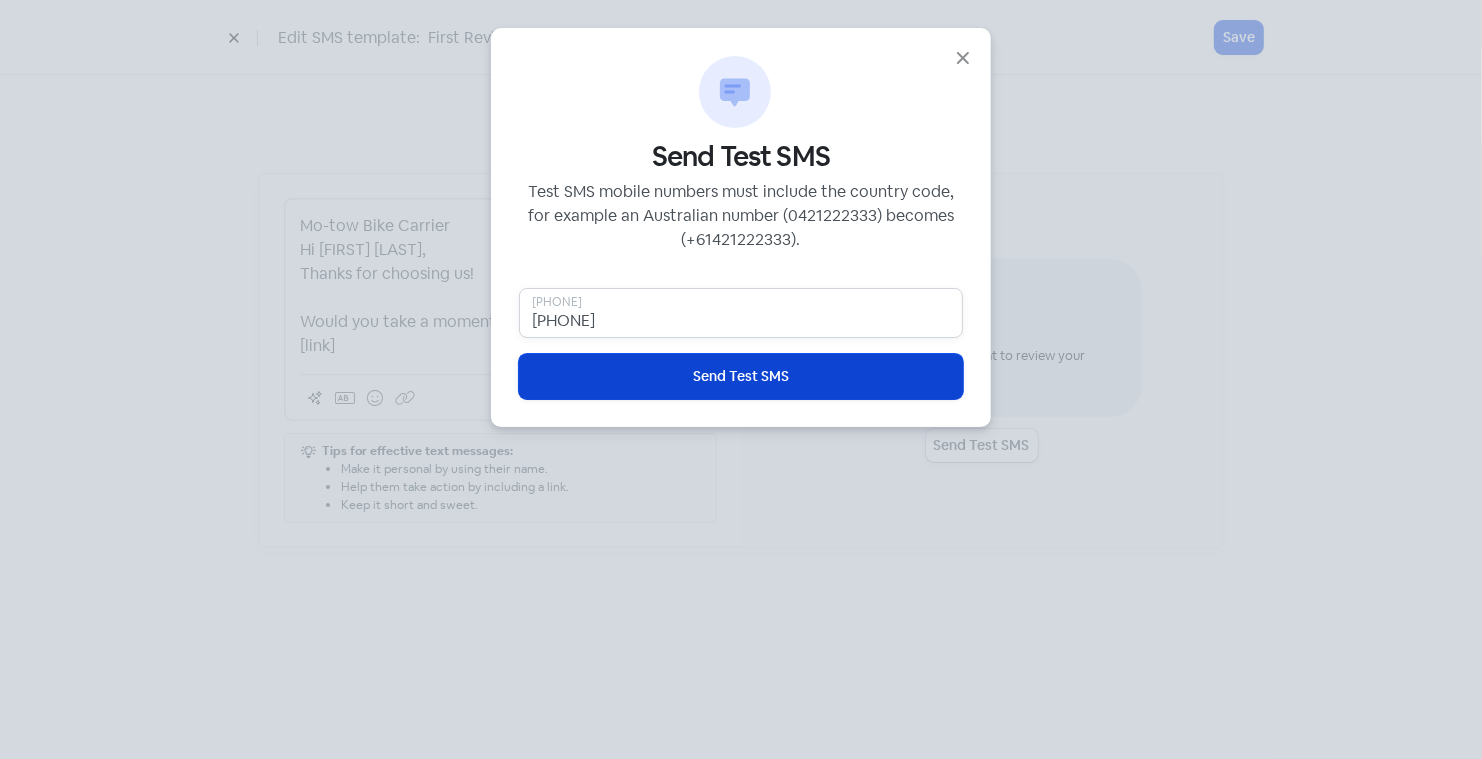 type on "[PHONE]" 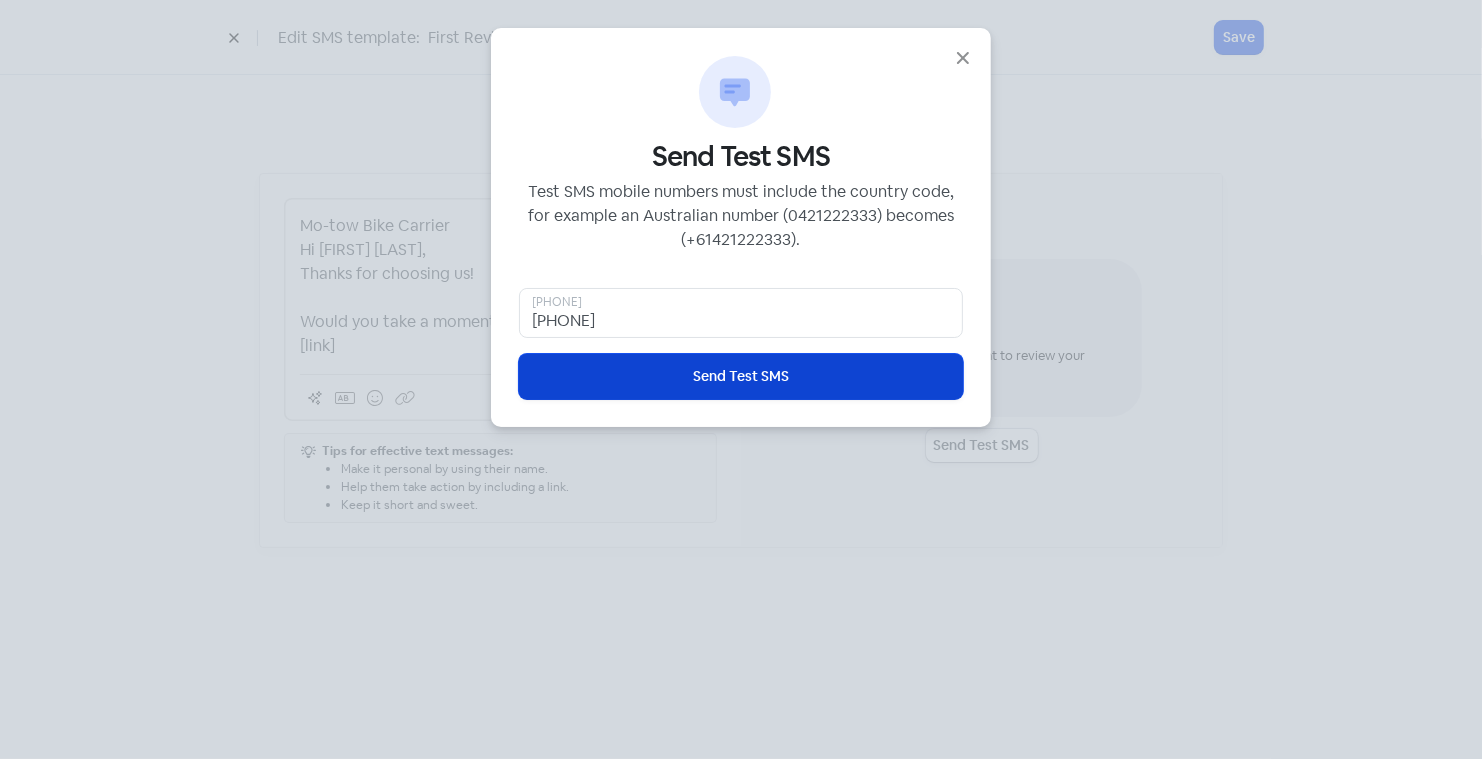 click on "Send Test SMS" at bounding box center [741, 376] 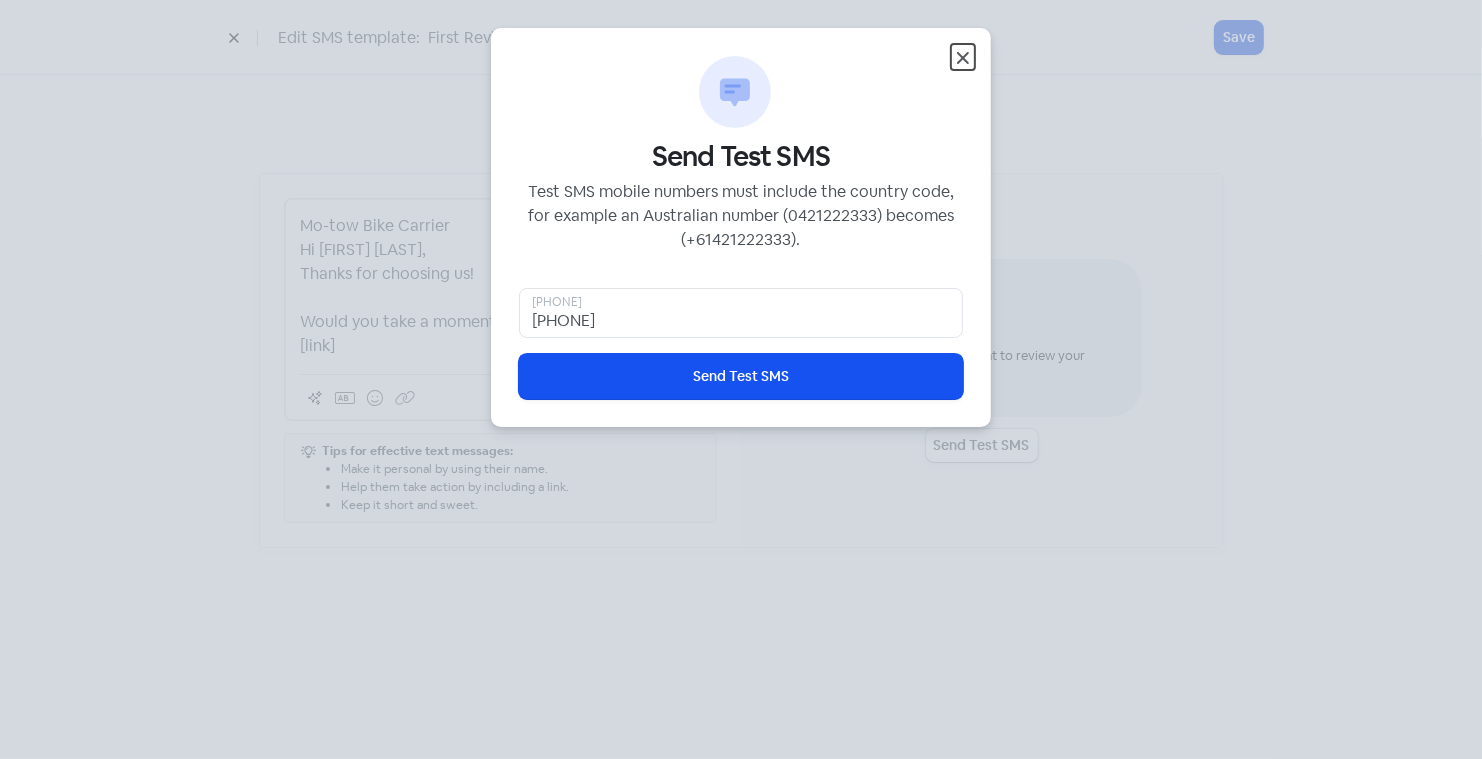 click 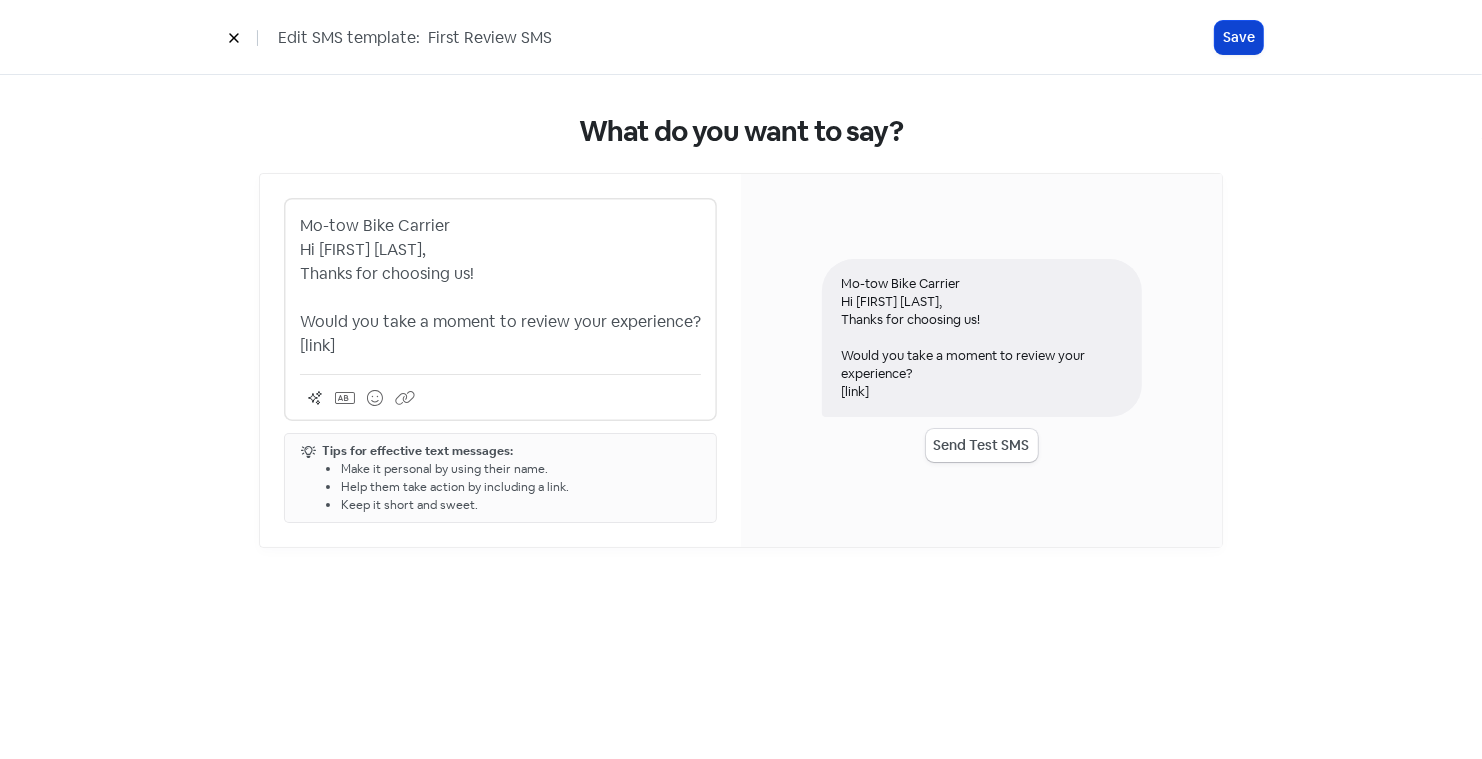 click on "Save" at bounding box center [1239, 37] 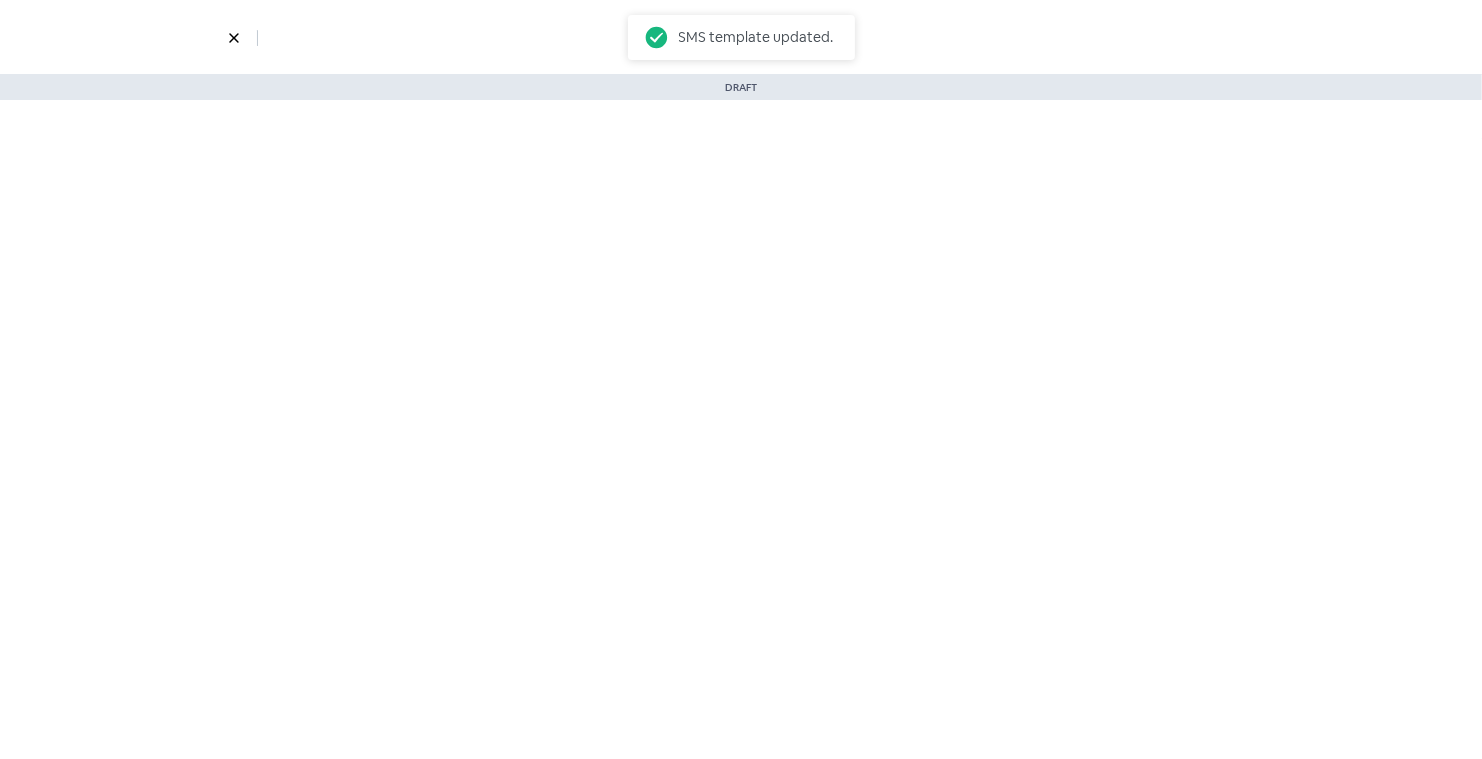 select on "3715" 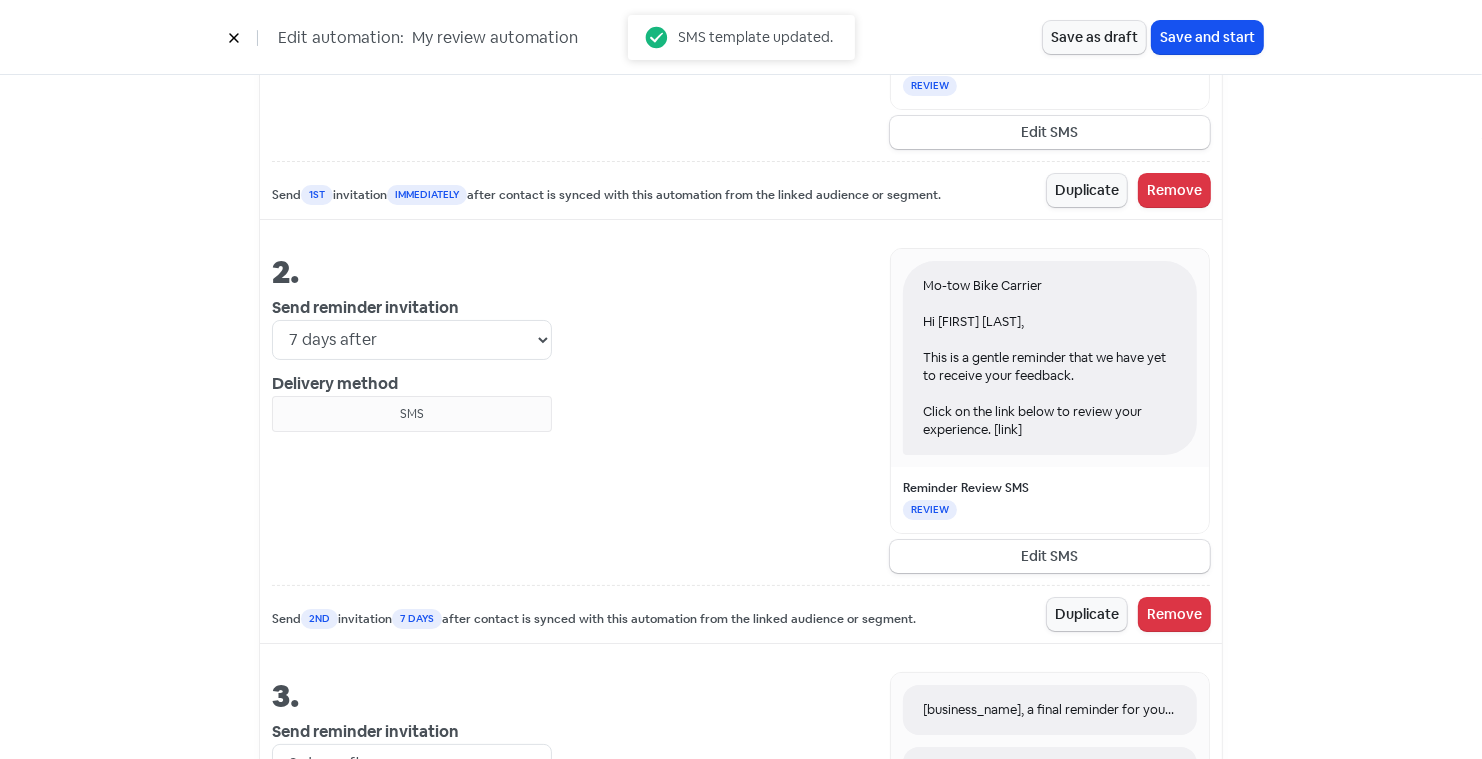 scroll, scrollTop: 1018, scrollLeft: 0, axis: vertical 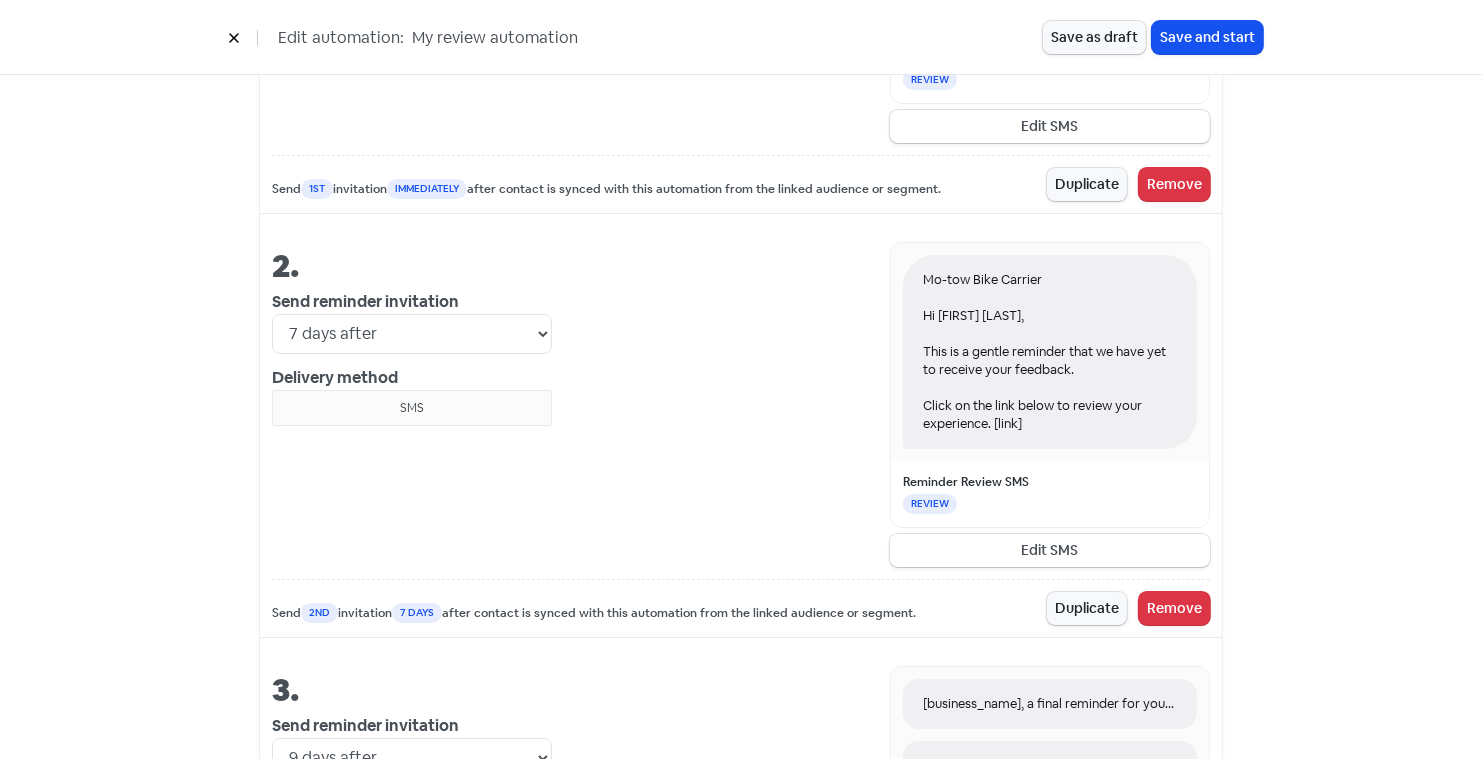 click on "Edit SMS" at bounding box center [1050, 550] 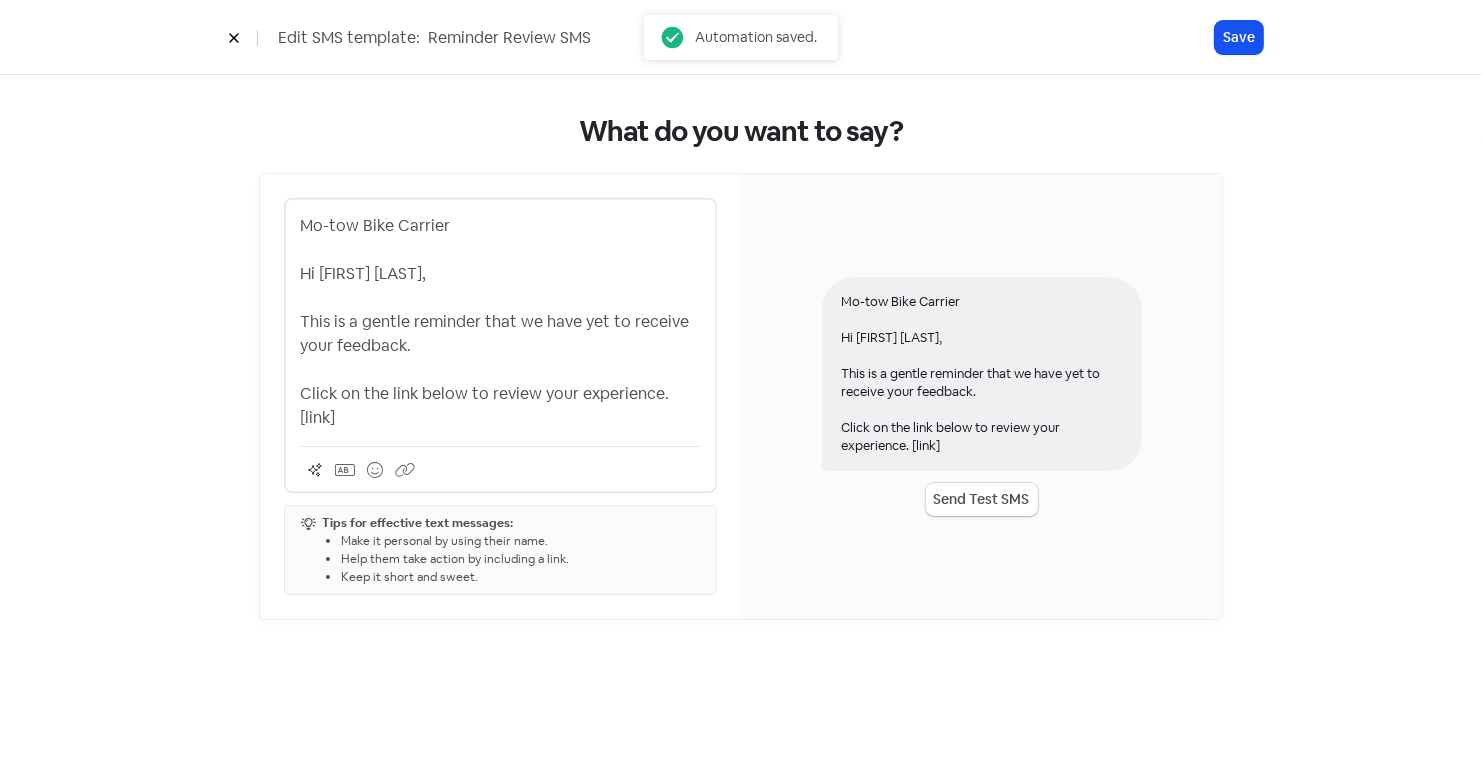 click on "Mo-tow Bike Carrier Hi [FIRST] [LAST], This is a gentle reminder that we have yet to receive your feedback. Click on the link below to review your experience. [link]" at bounding box center [500, 322] 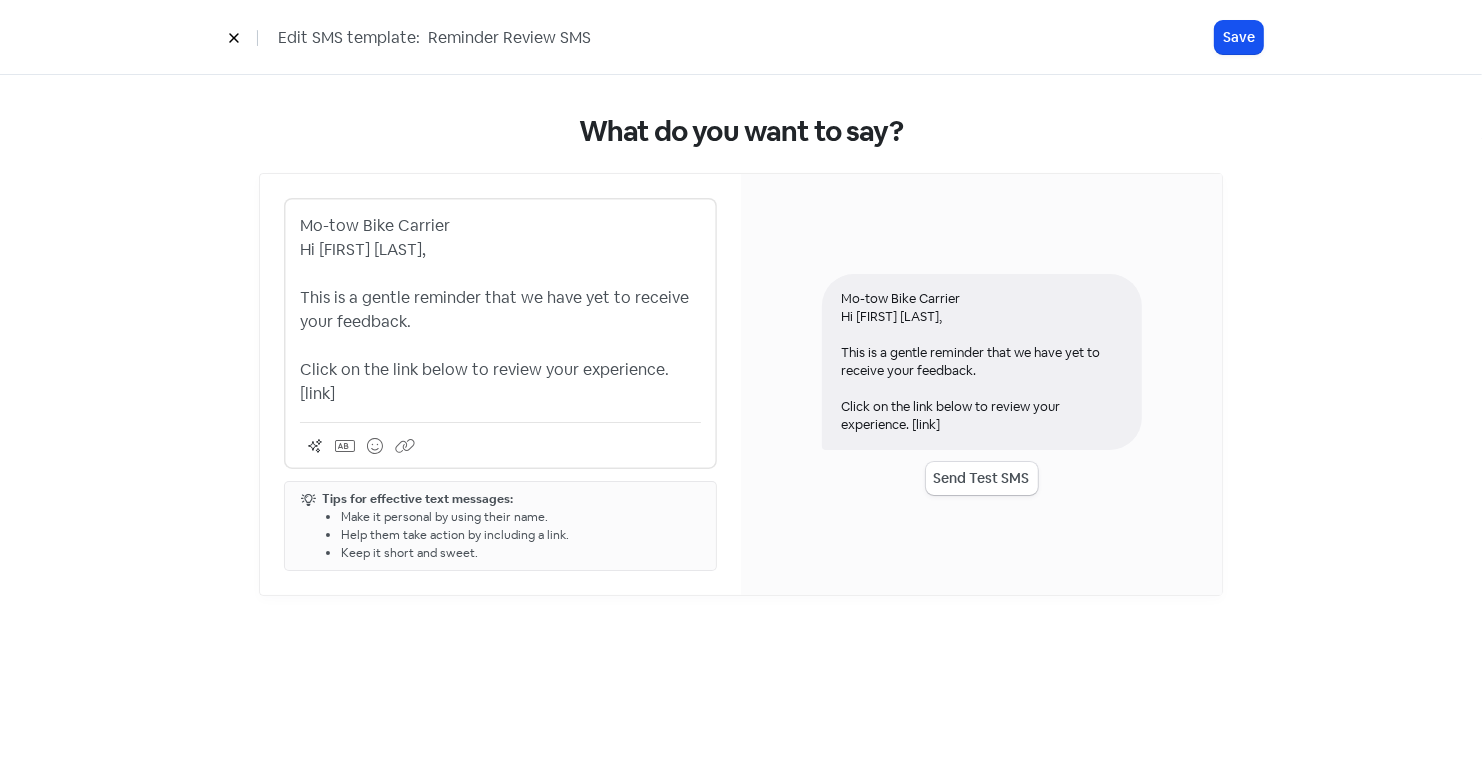 click on "Mo-tow Bike Carrier Hi [FIRST] [LAST], This is a gentle reminder that we have yet to receive your feedback. Click on the link below to review your experience. [link]" at bounding box center (500, 310) 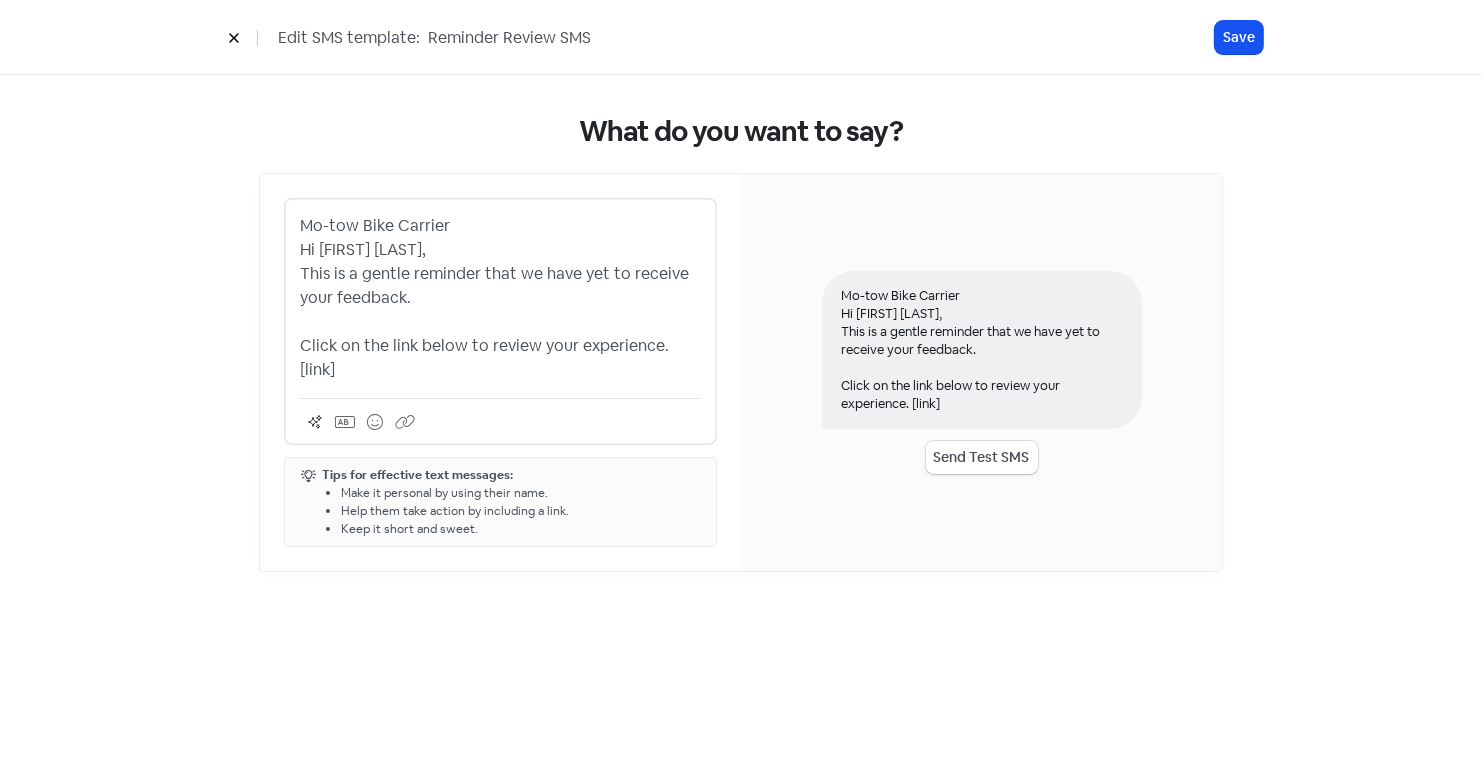click on "Send Test SMS" at bounding box center [982, 457] 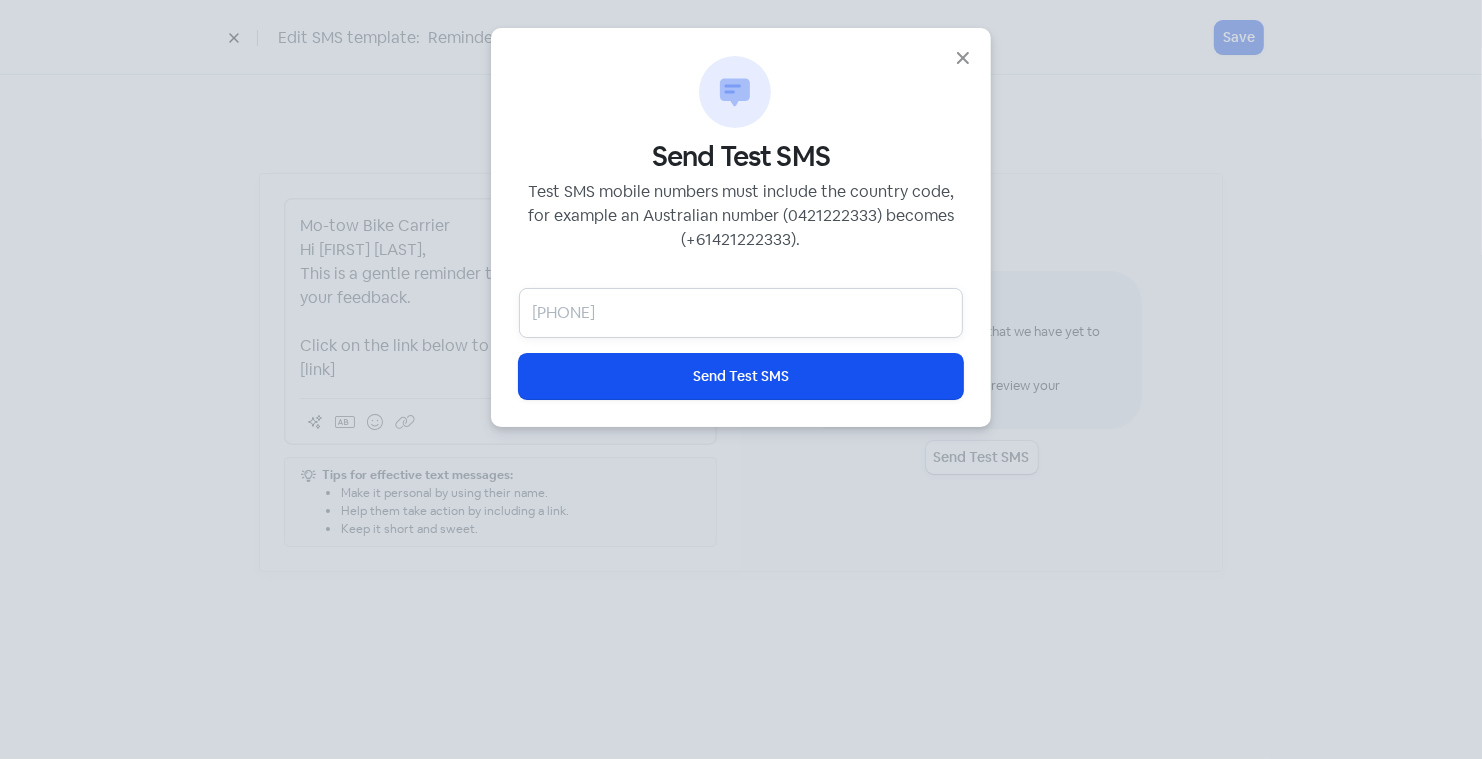 click at bounding box center [741, 313] 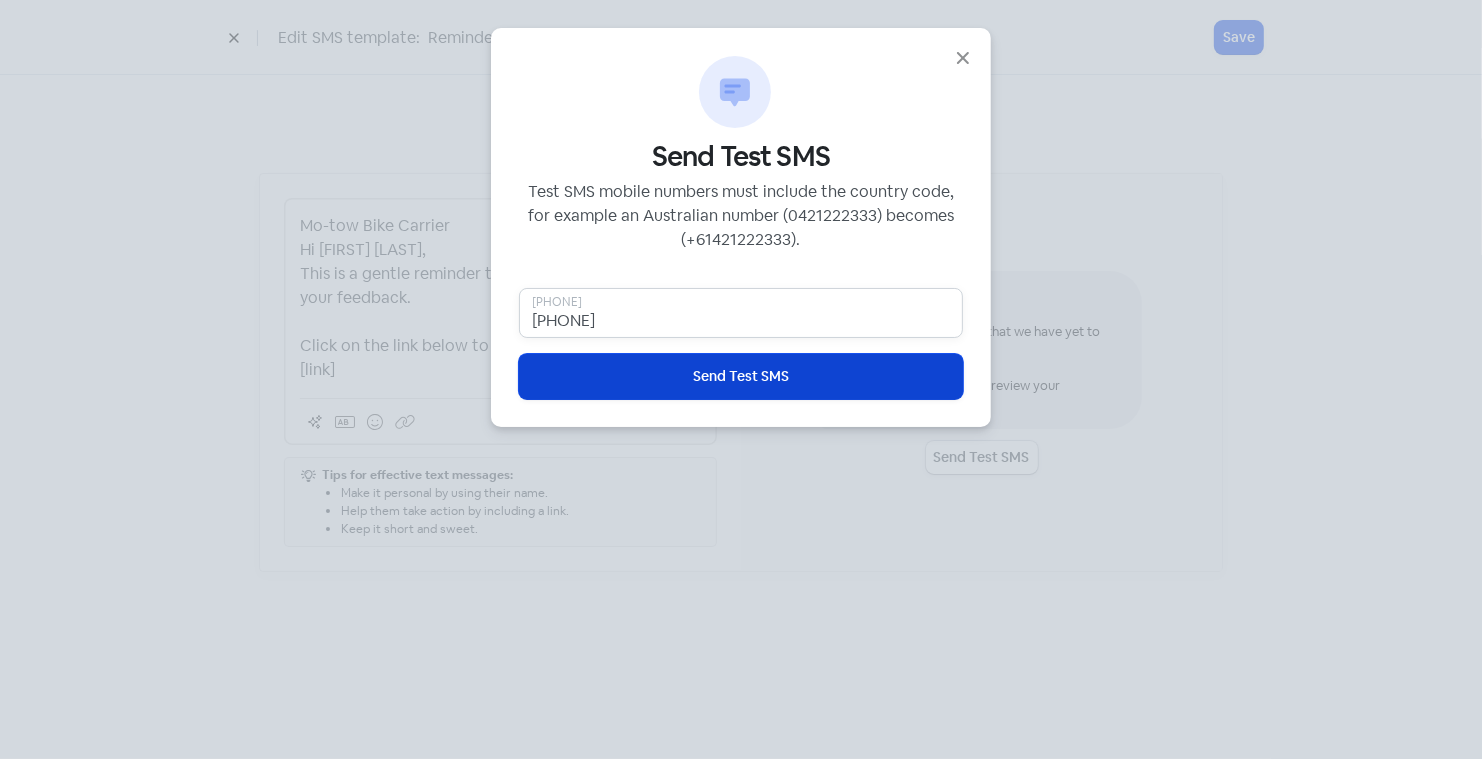 type on "[PHONE]" 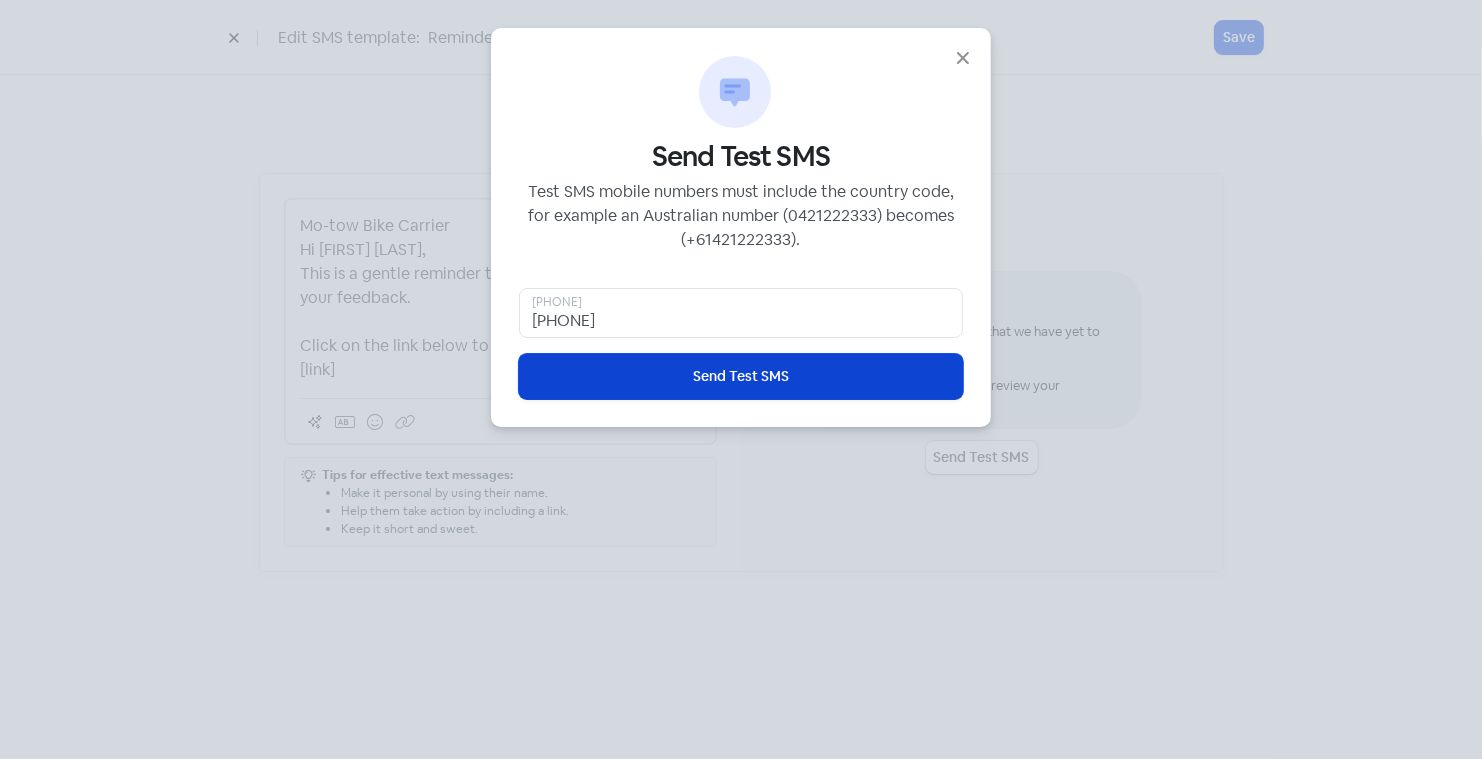 click on "Send Test SMS" at bounding box center [741, 376] 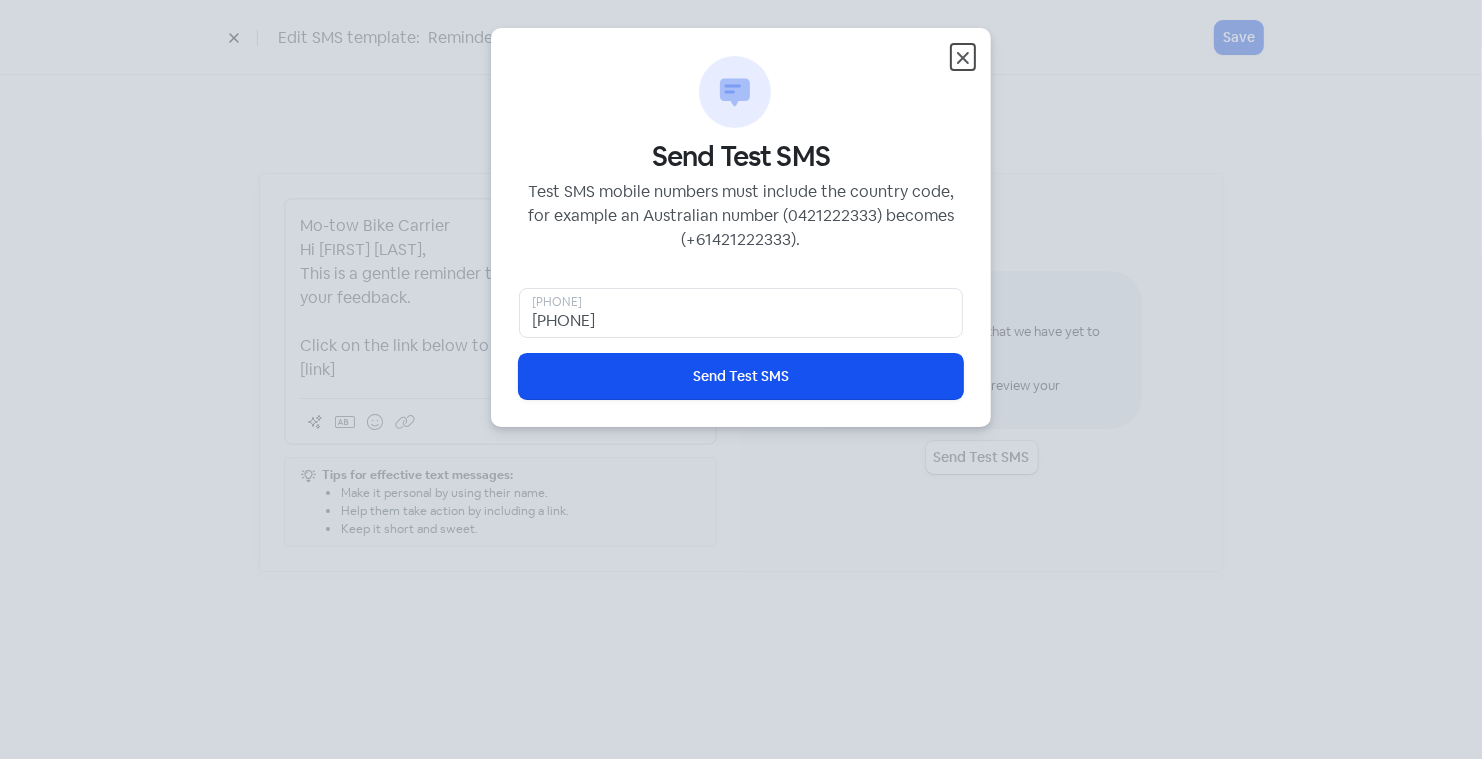 click 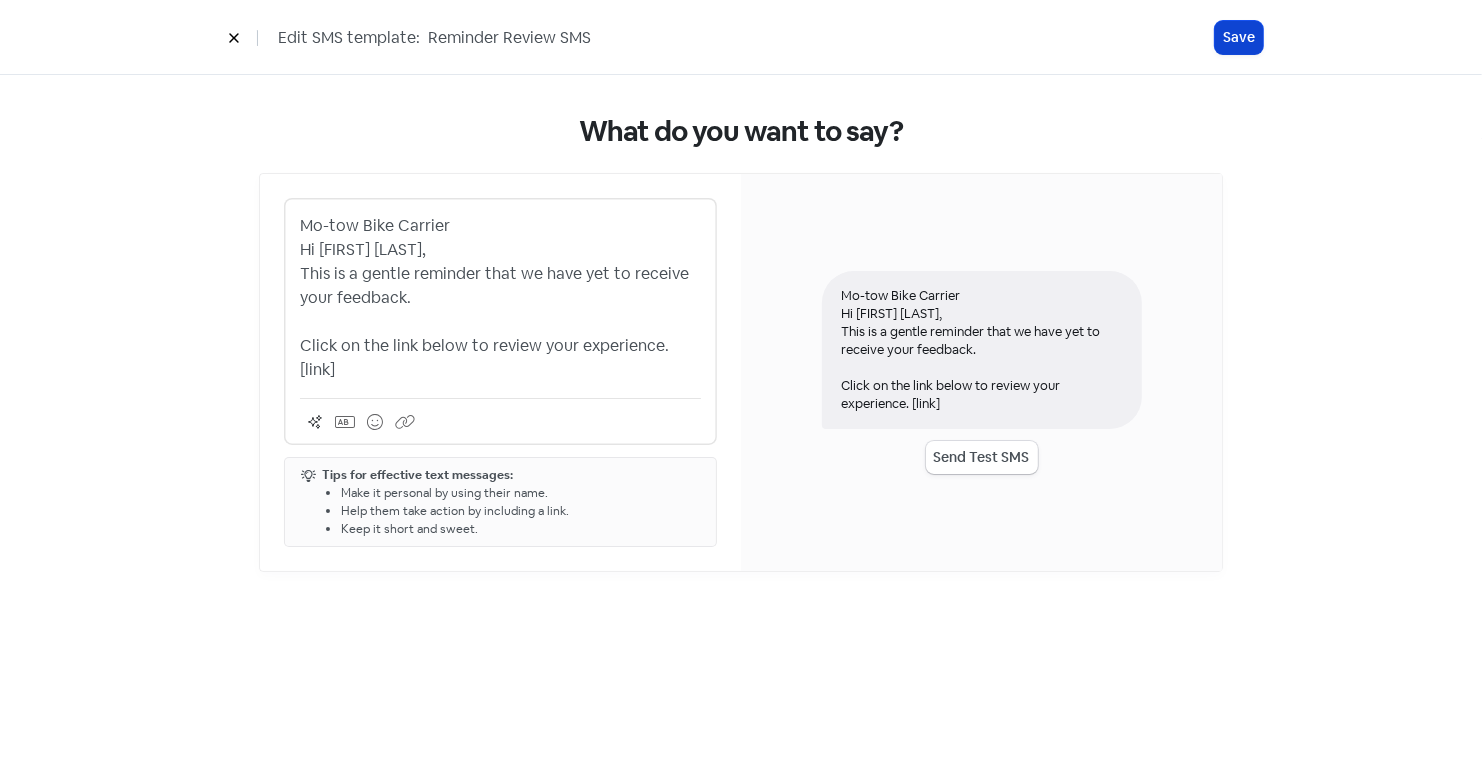 click on "Save" at bounding box center [1239, 37] 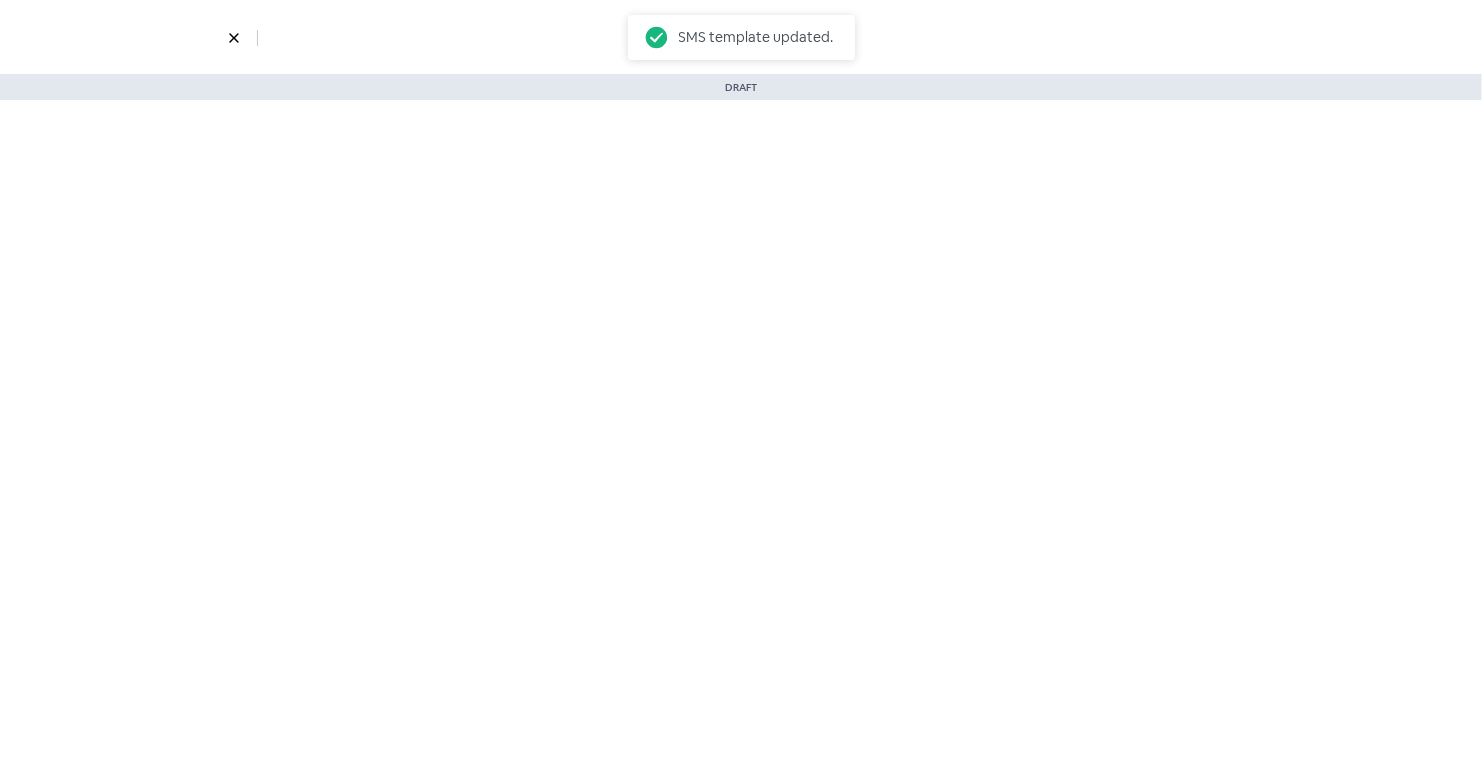 select on "3715" 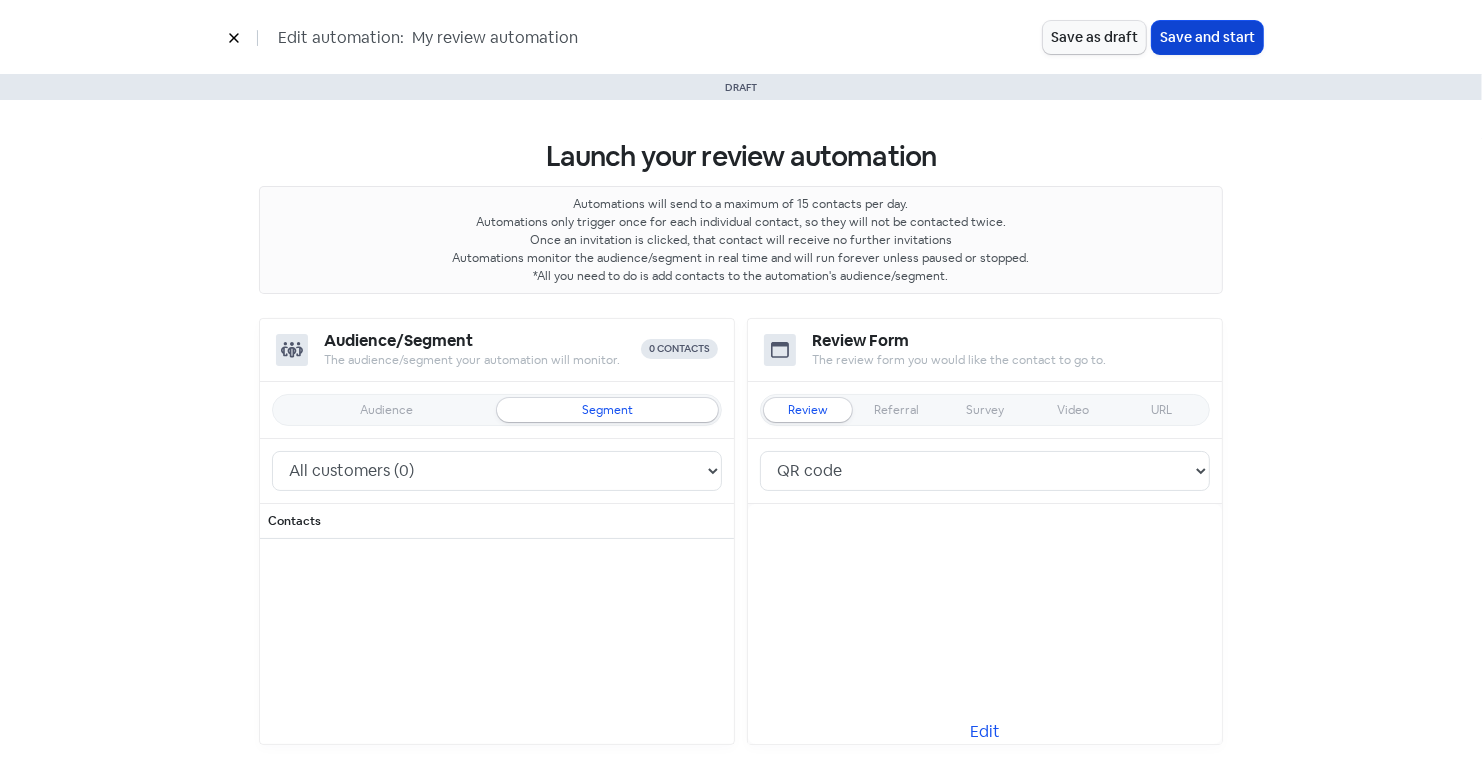 click on "Save and start" at bounding box center [1207, 37] 